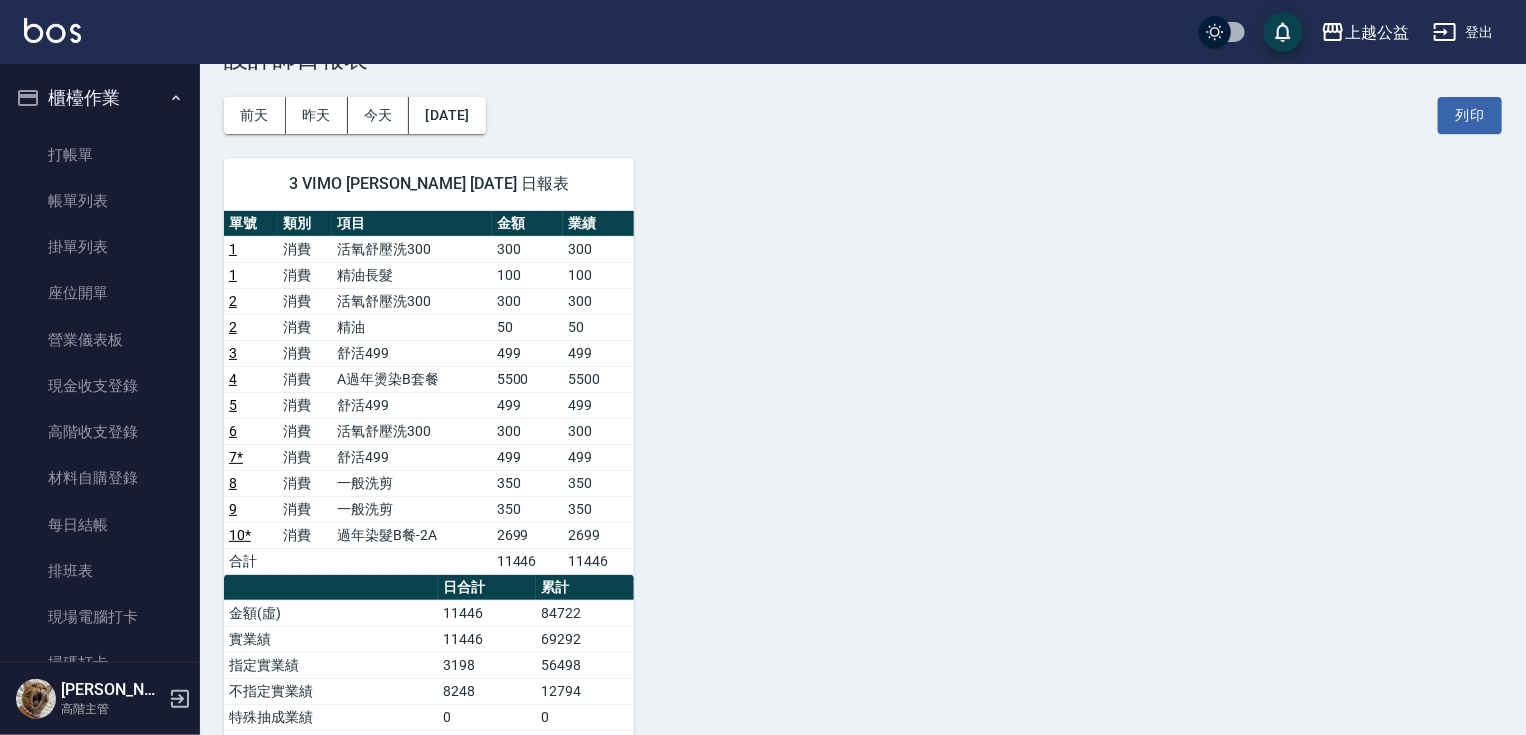 scroll, scrollTop: 64, scrollLeft: 0, axis: vertical 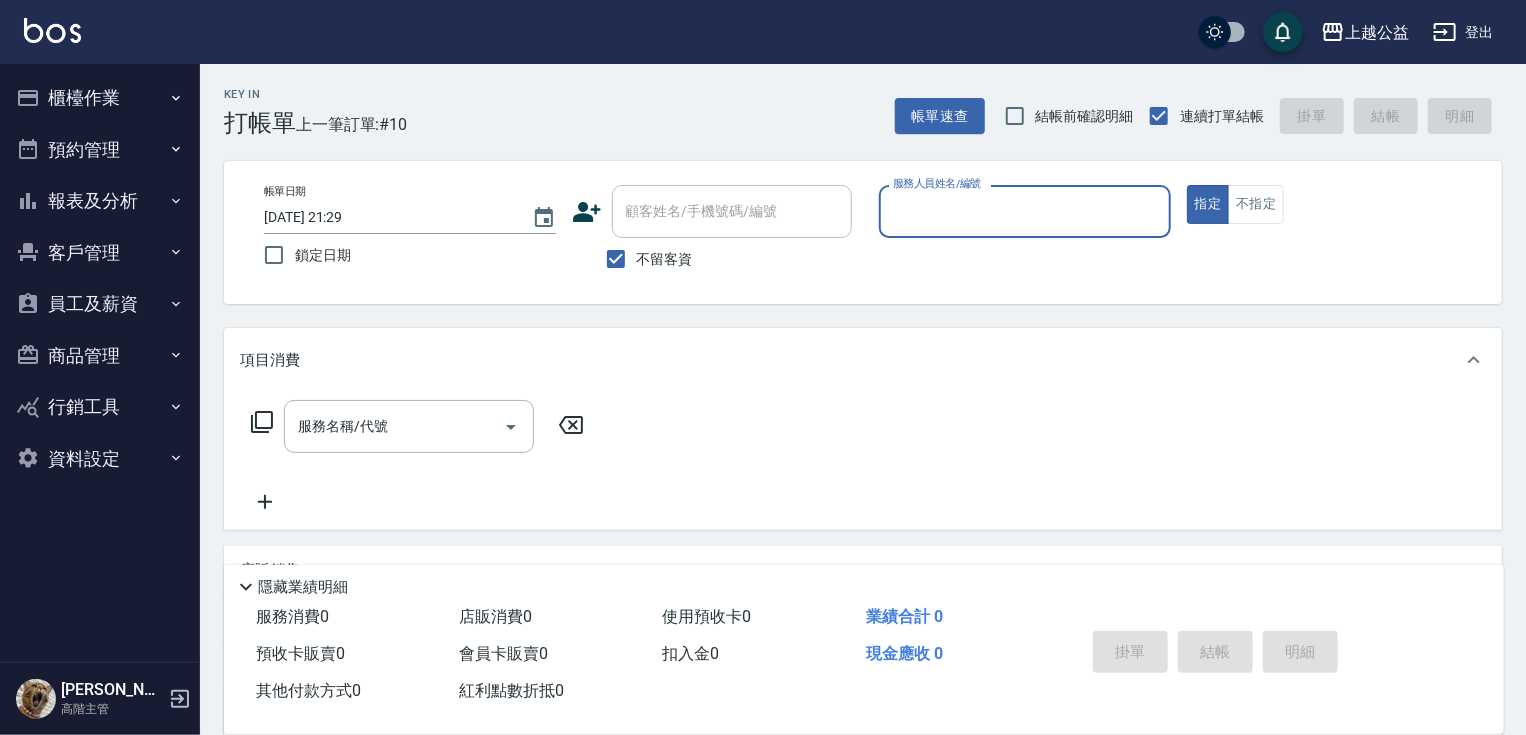 type on "3" 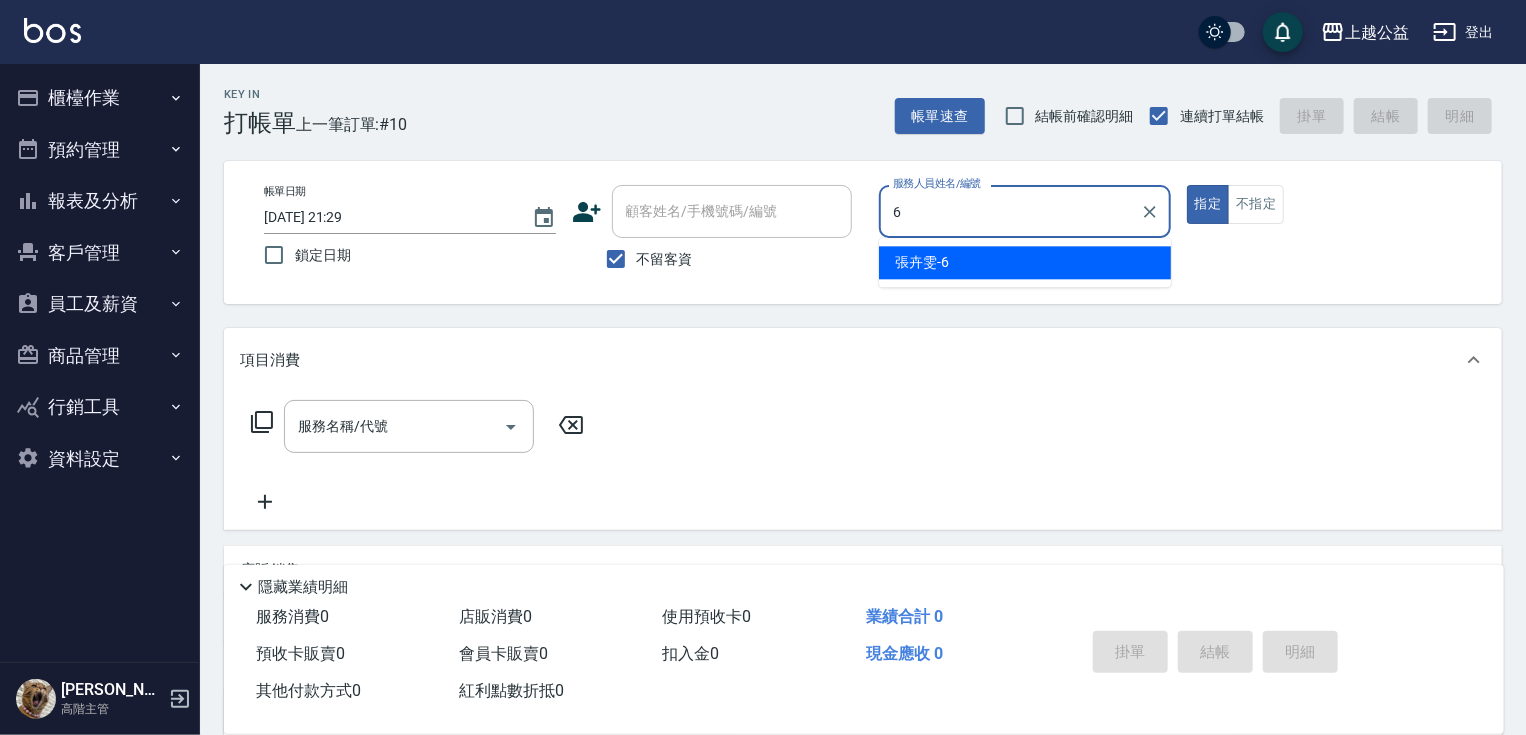 type on "[PERSON_NAME]-6" 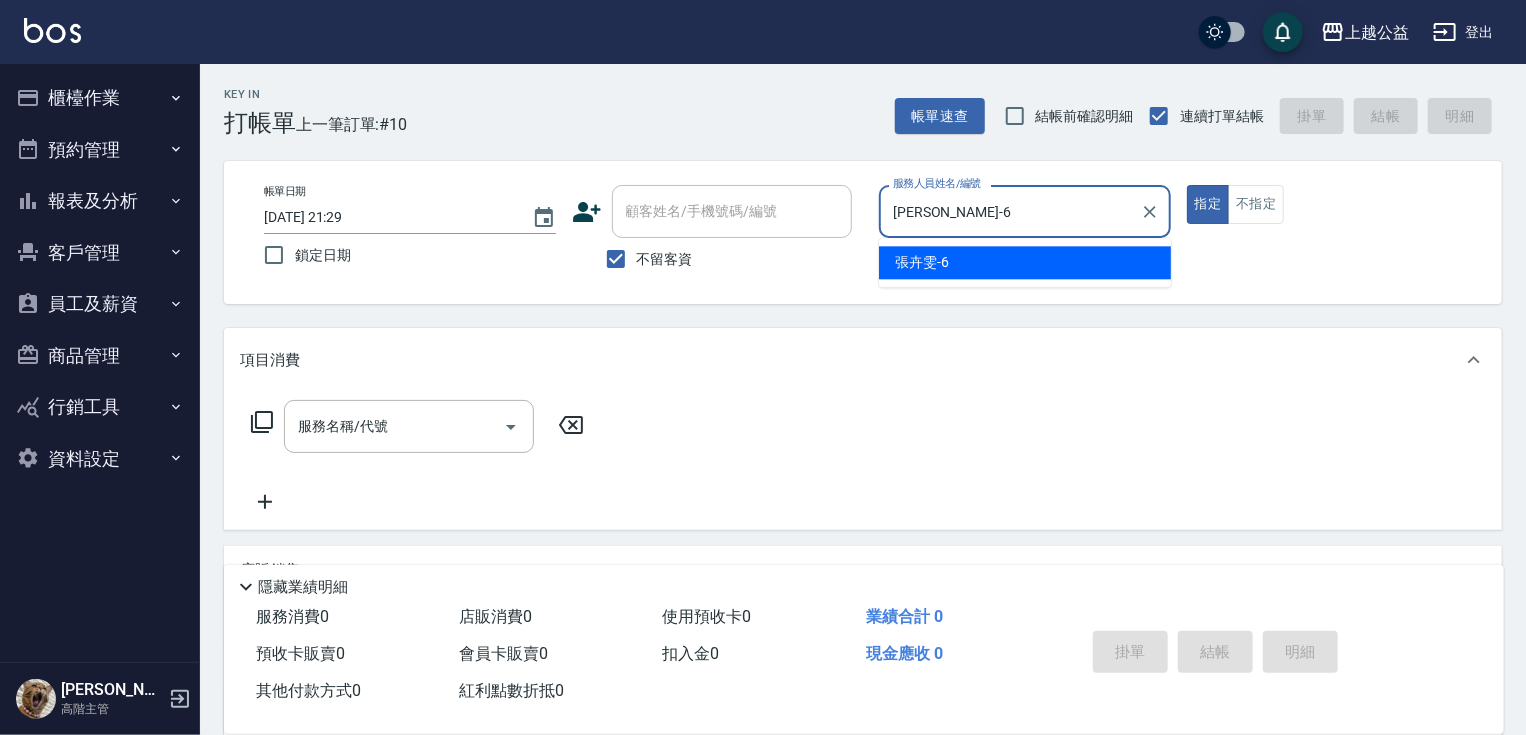 type on "true" 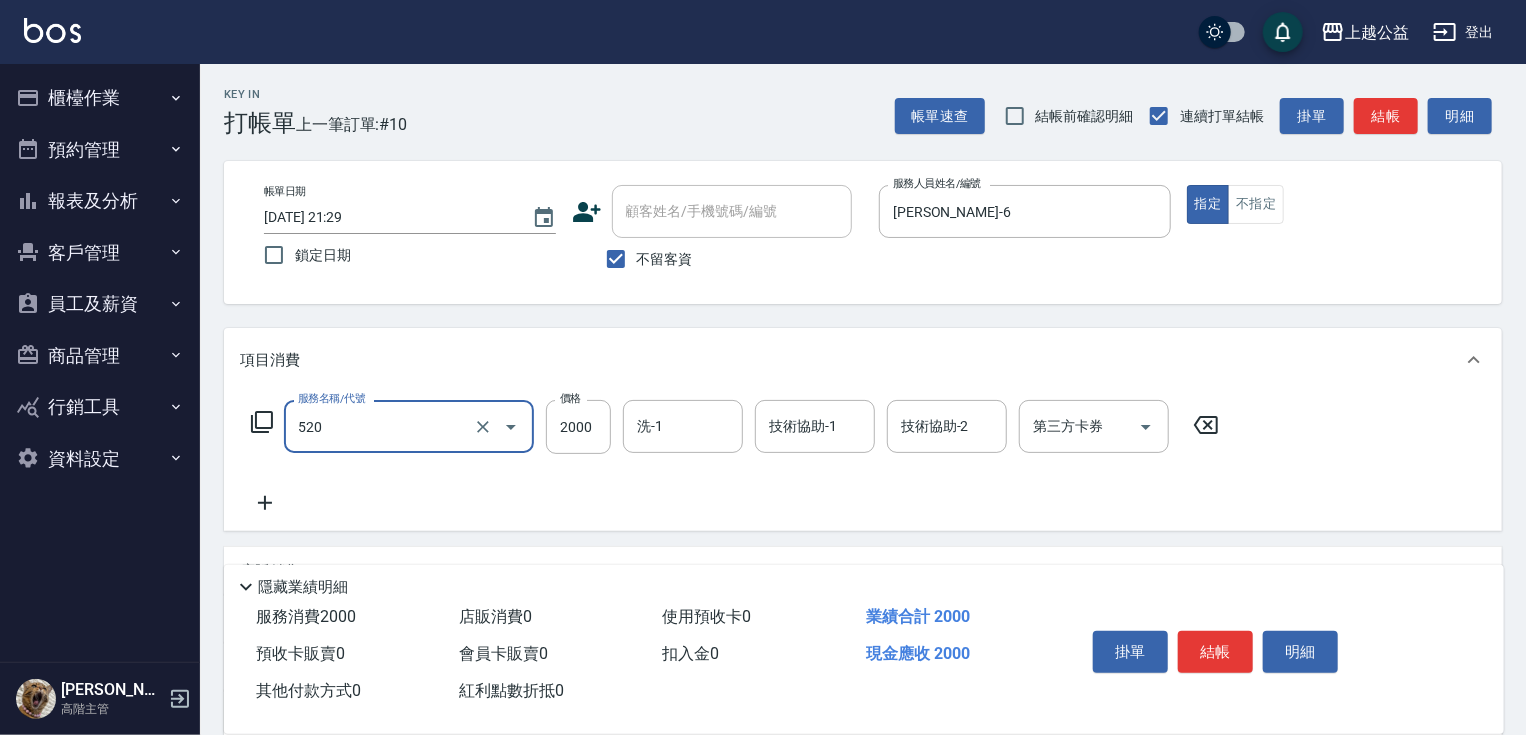 type on "繽紛染髮(520)" 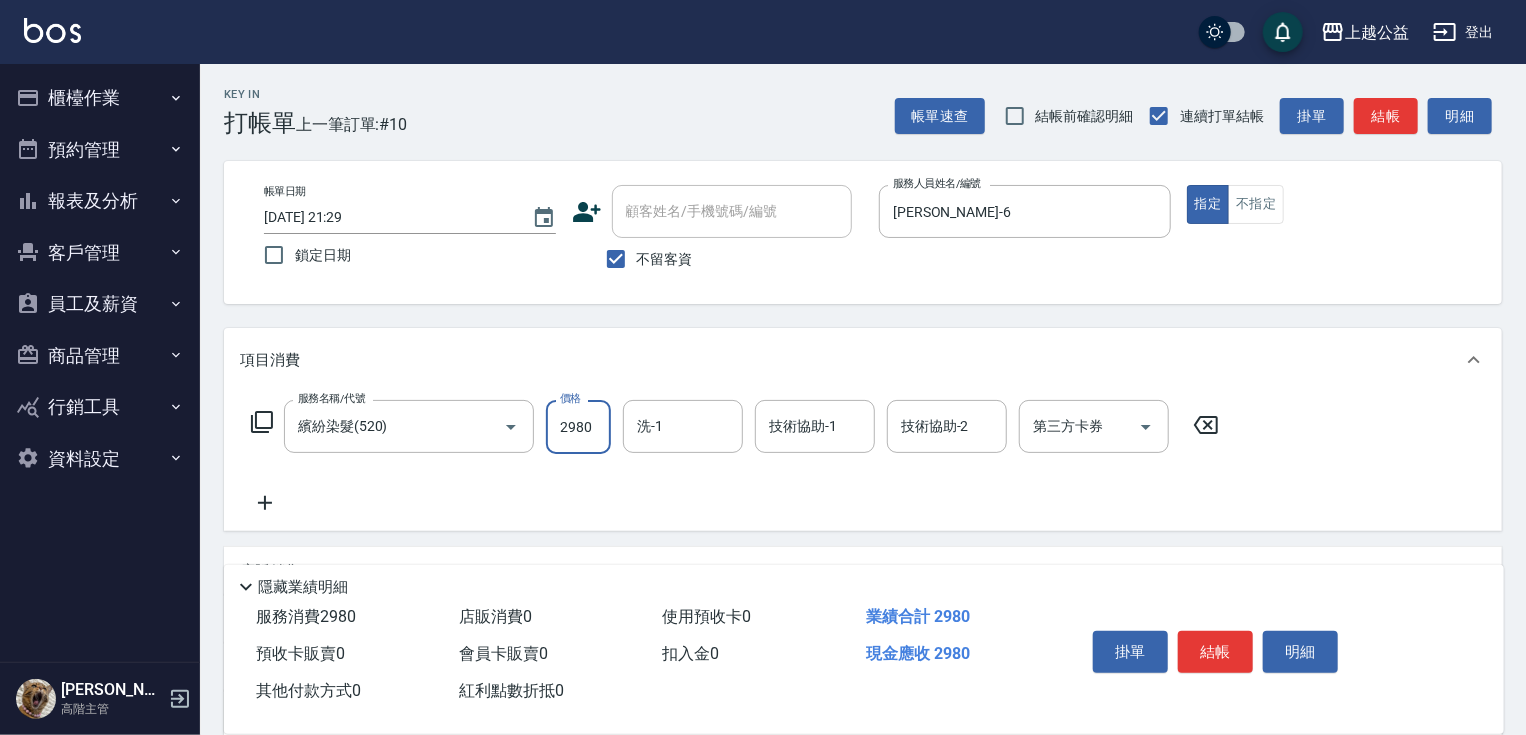 type on "2980" 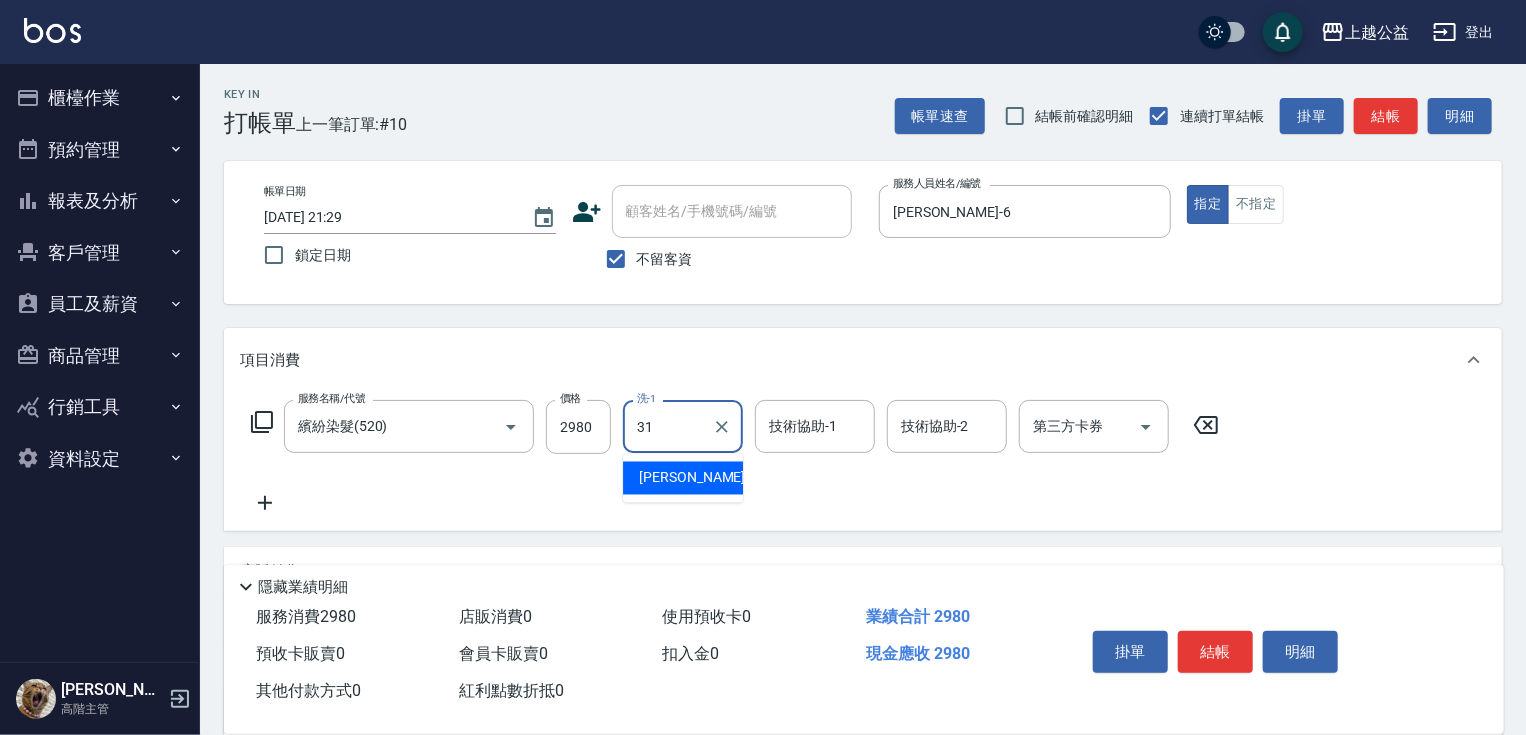 type on "[PERSON_NAME]-31" 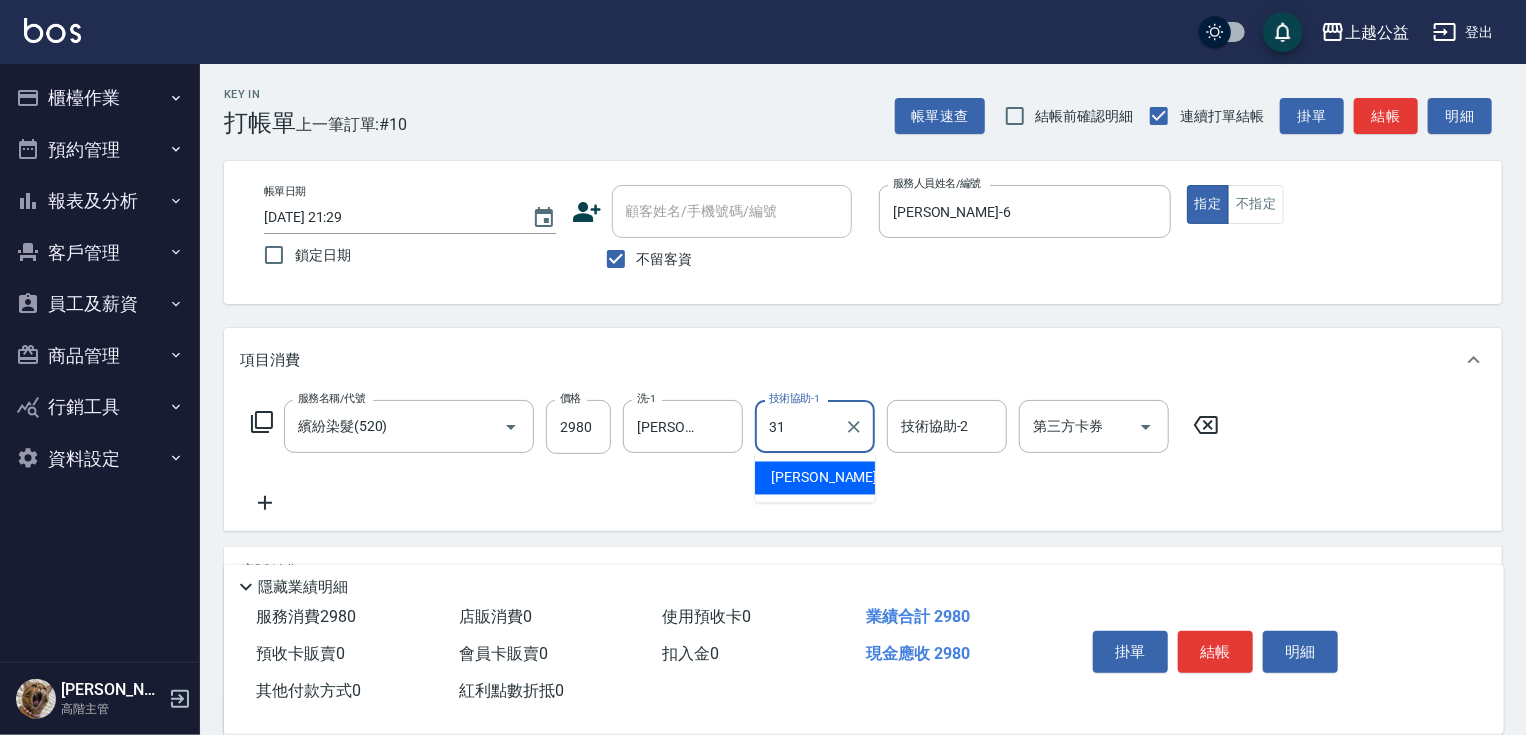 type on "[PERSON_NAME]-31" 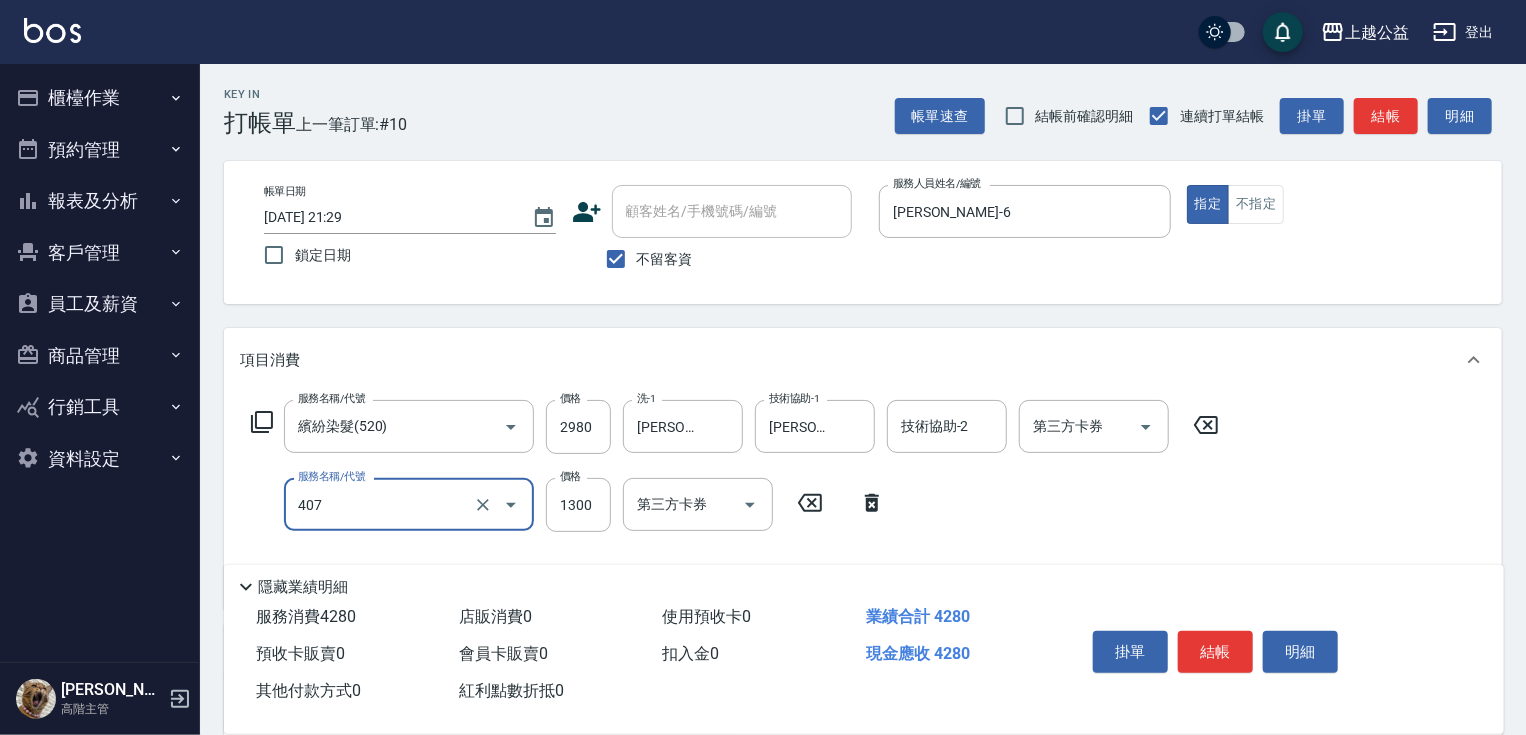 type on "女神鉑金護髮(407)" 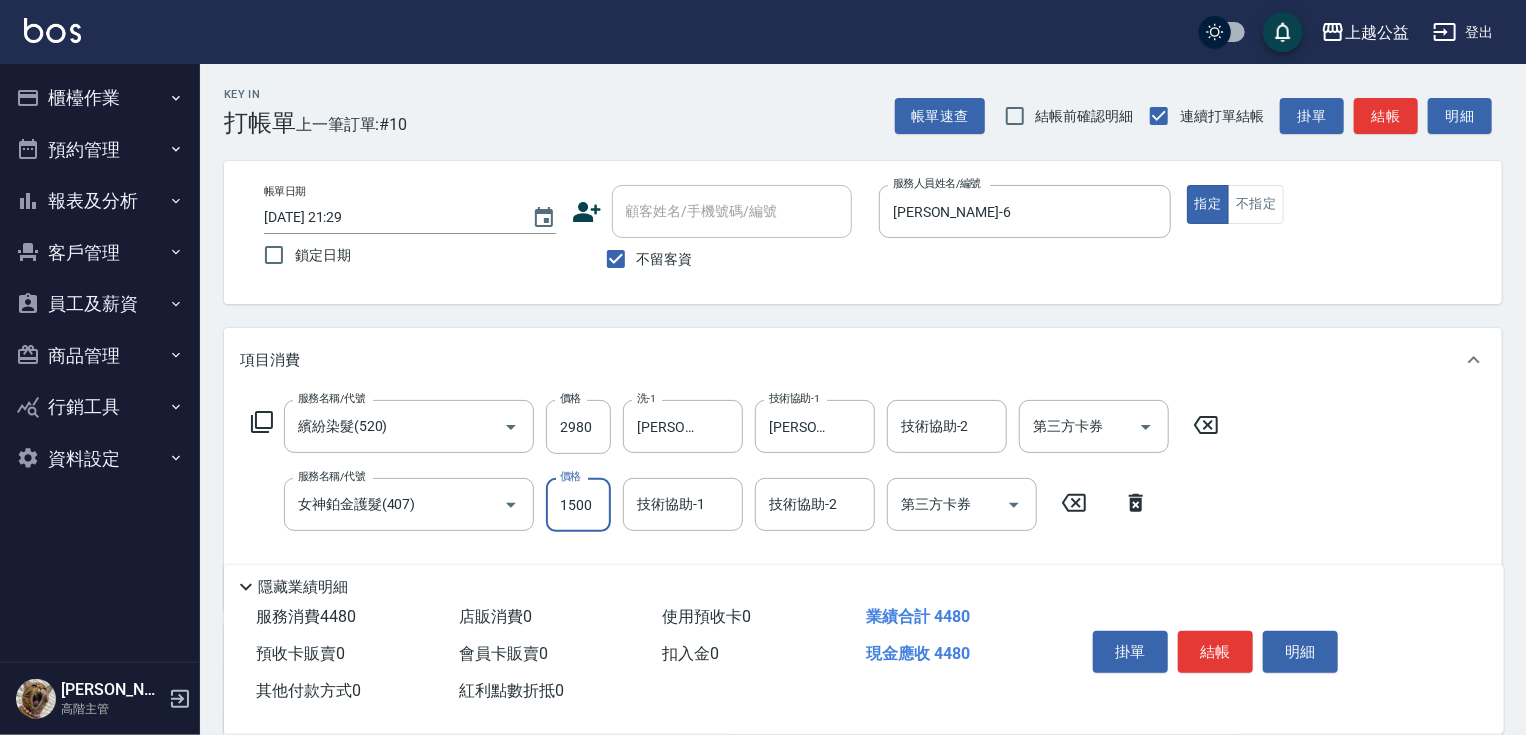 type on "1500" 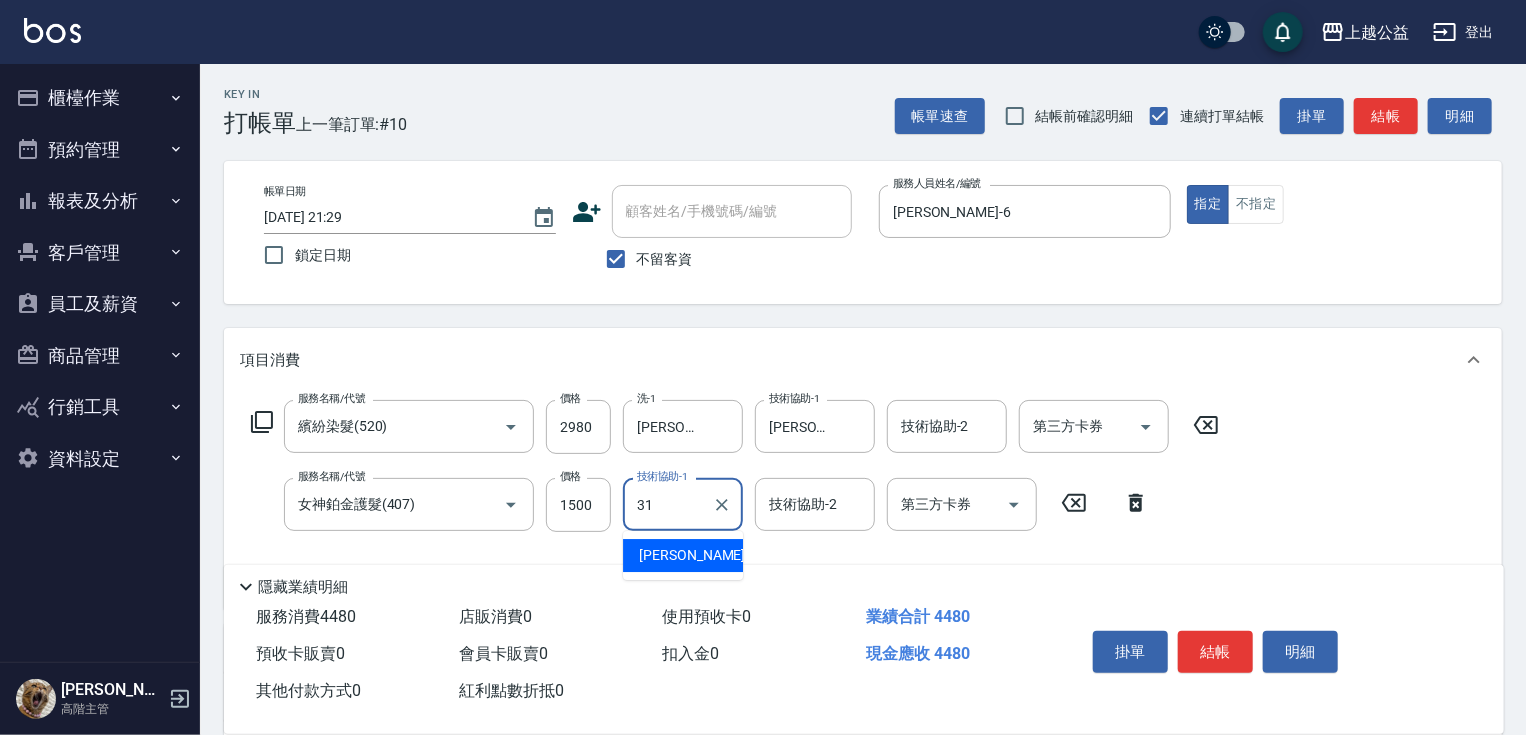 type on "[PERSON_NAME]-31" 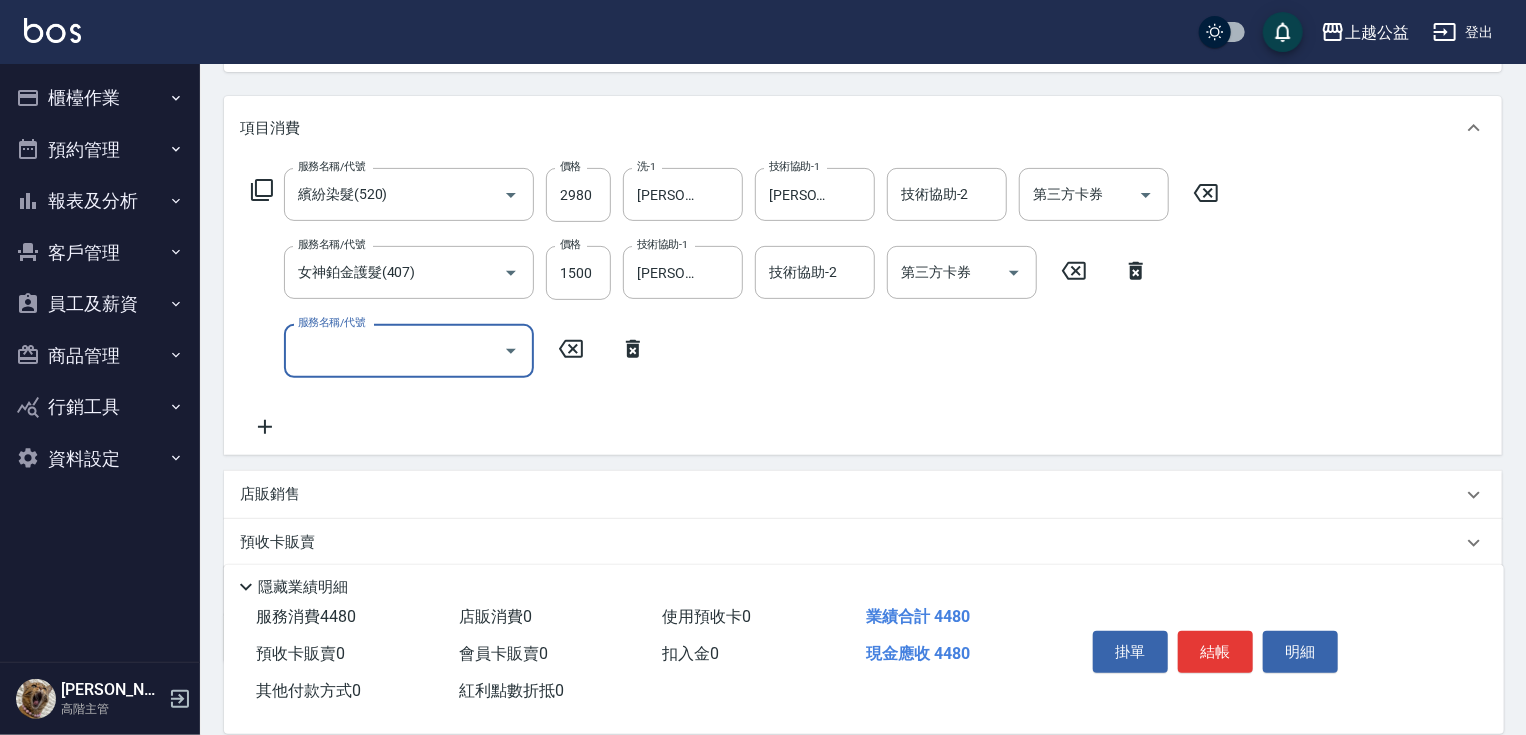 scroll, scrollTop: 349, scrollLeft: 0, axis: vertical 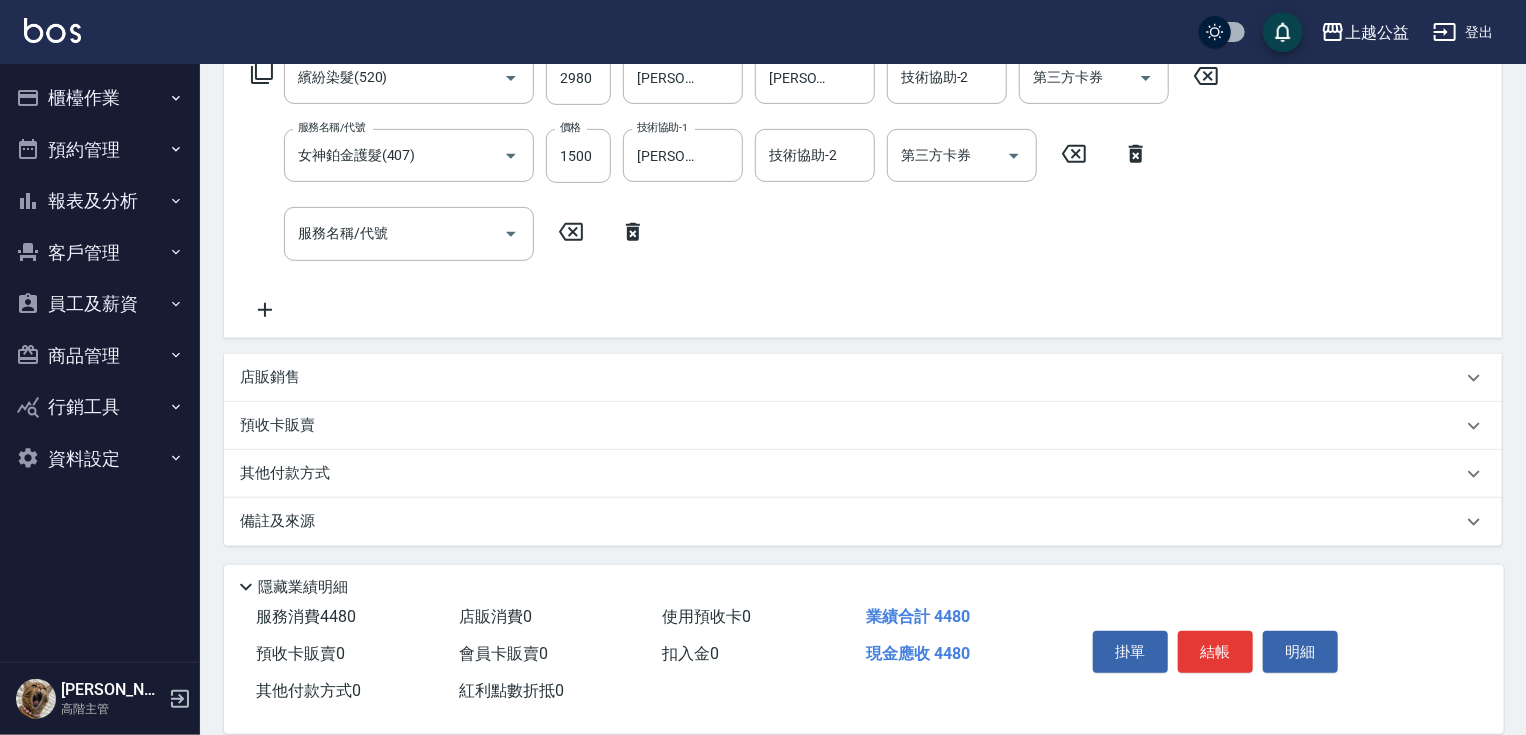 click on "店販銷售" at bounding box center [270, 377] 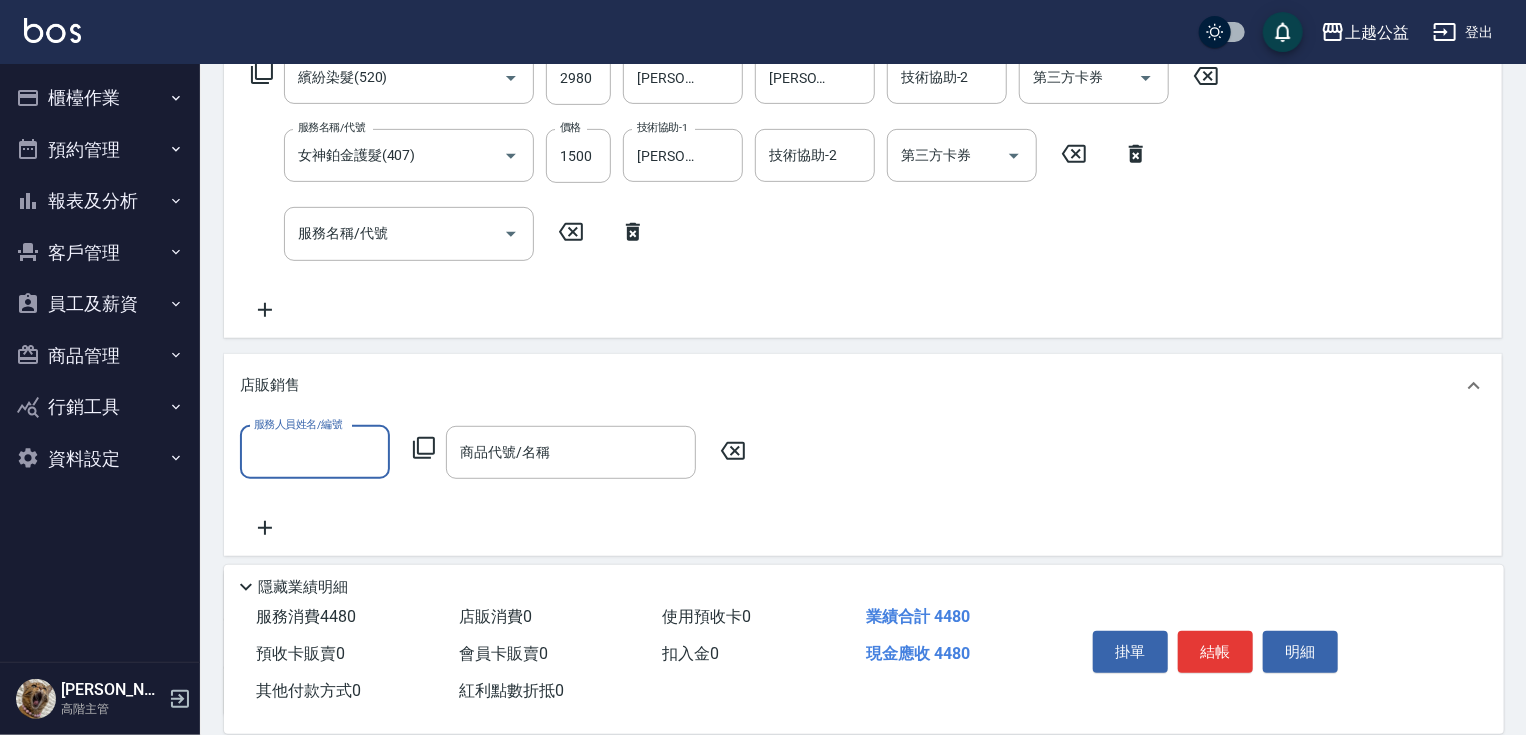 scroll, scrollTop: 0, scrollLeft: 0, axis: both 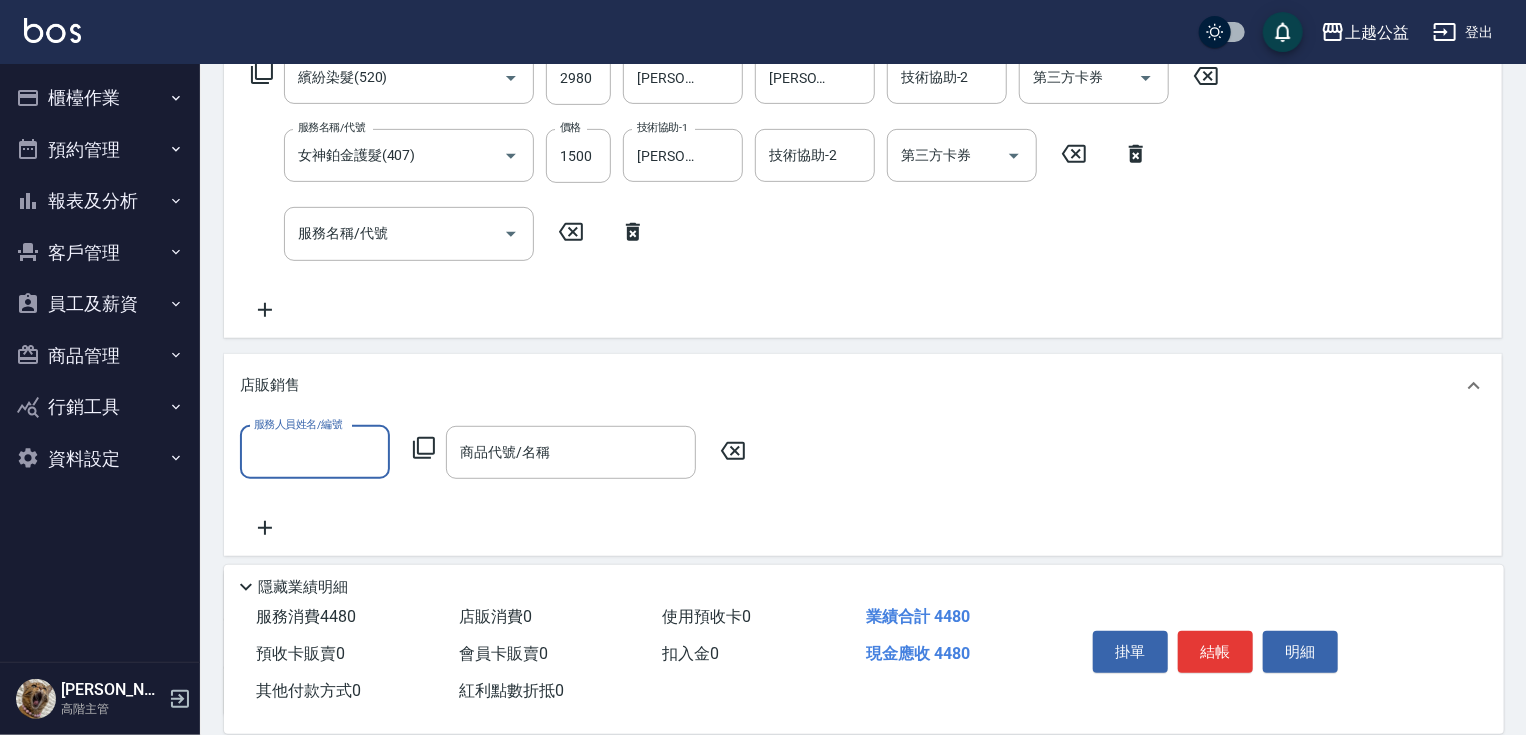 click on "服務人員姓名/編號" at bounding box center [315, 452] 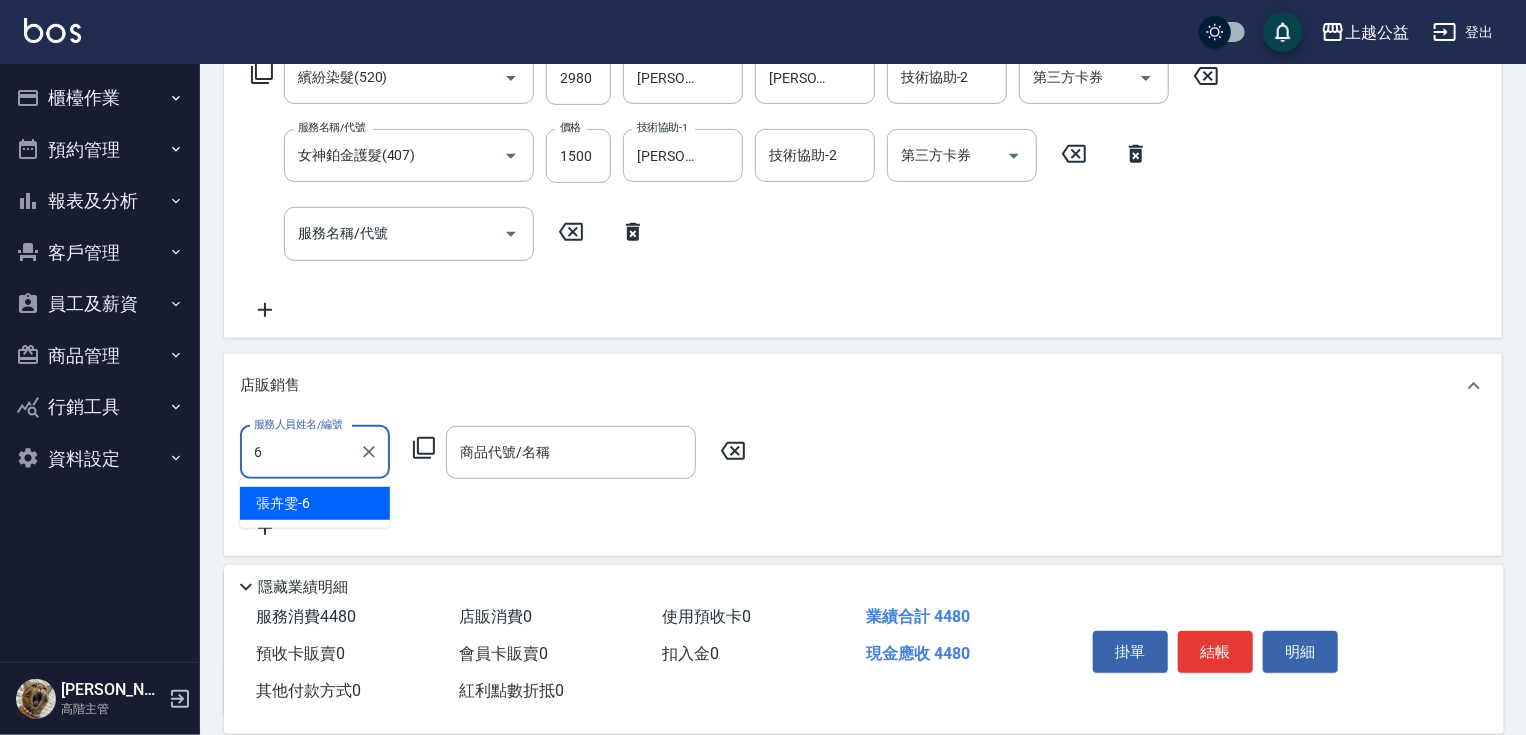 type on "[PERSON_NAME]-6" 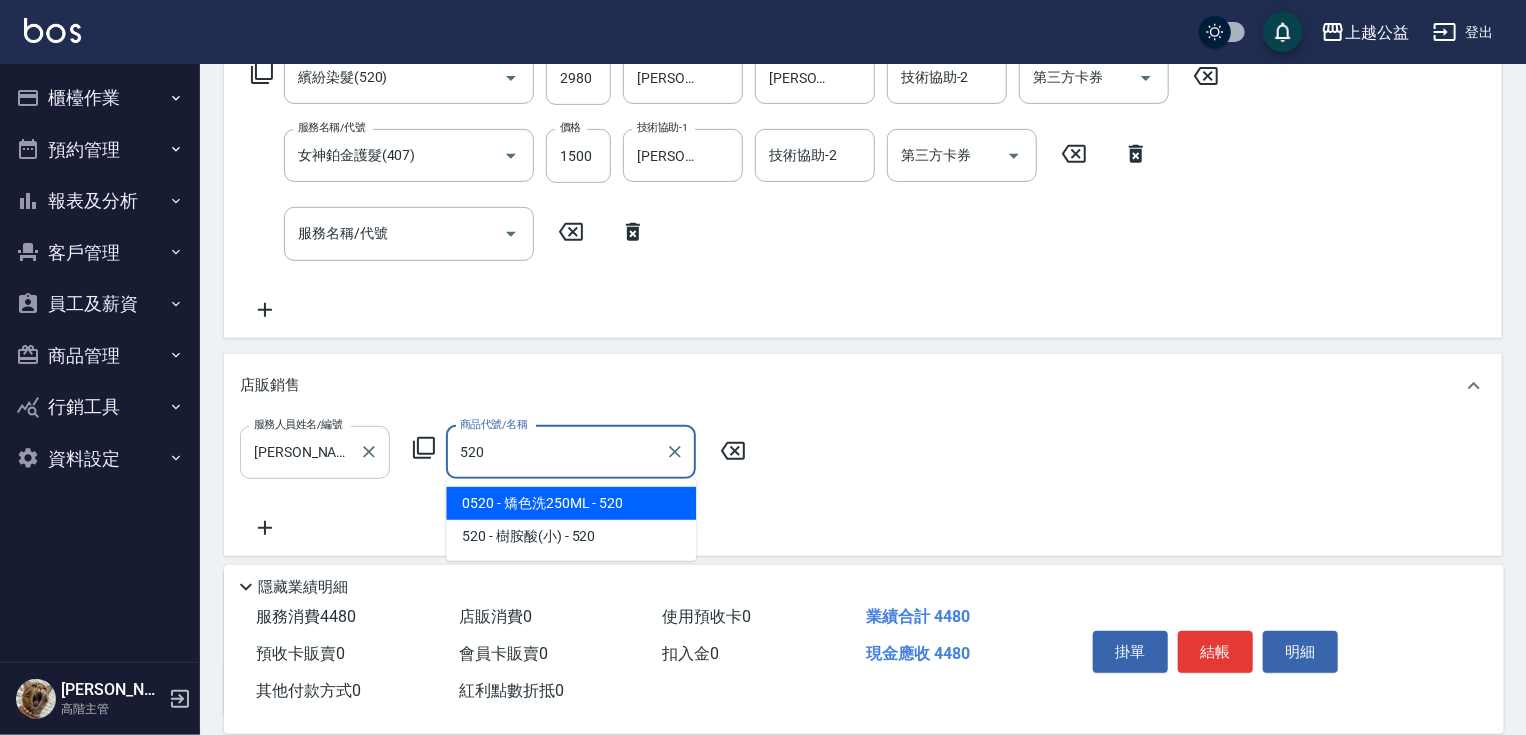 type on "矯色洗250ML" 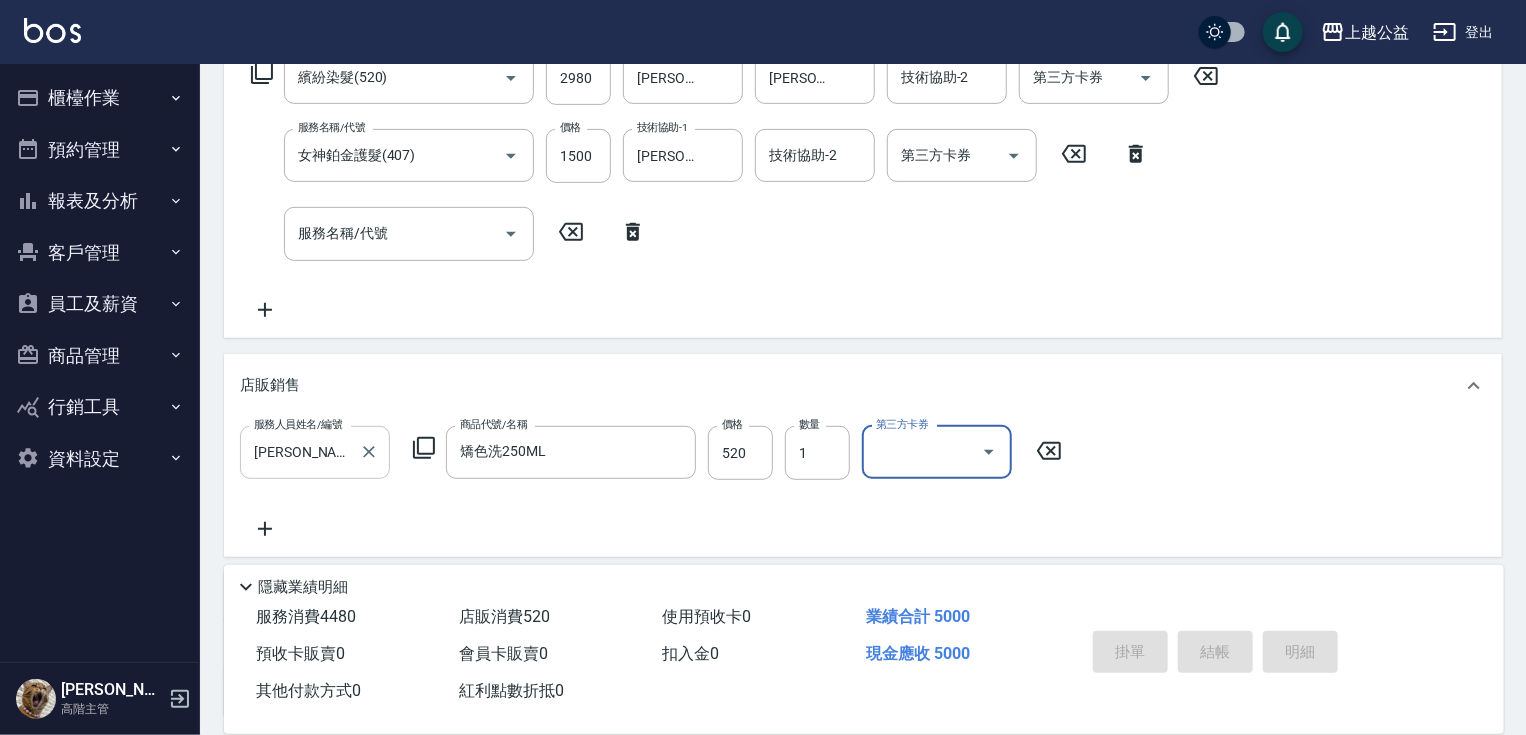 type on "[DATE] 21:30" 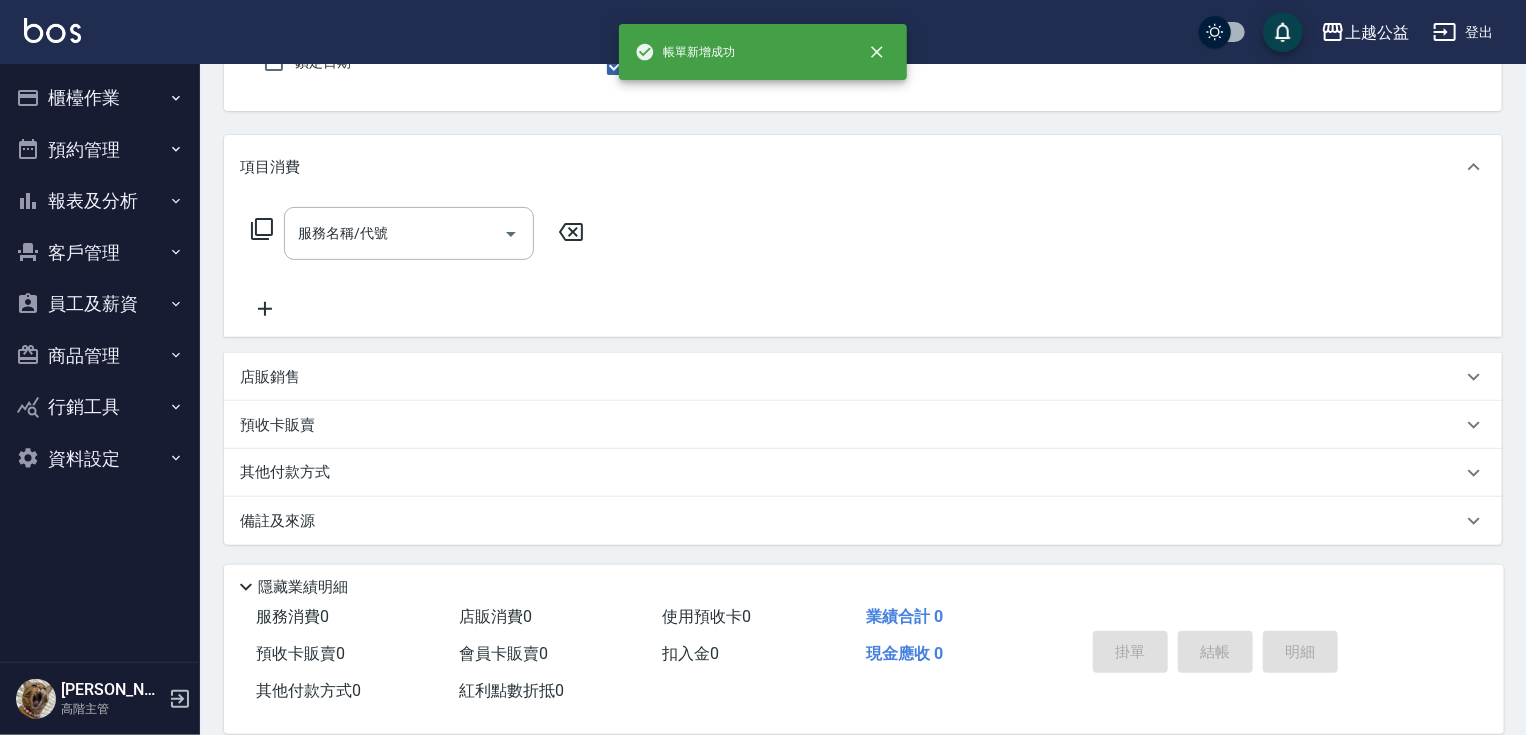 scroll, scrollTop: 0, scrollLeft: 0, axis: both 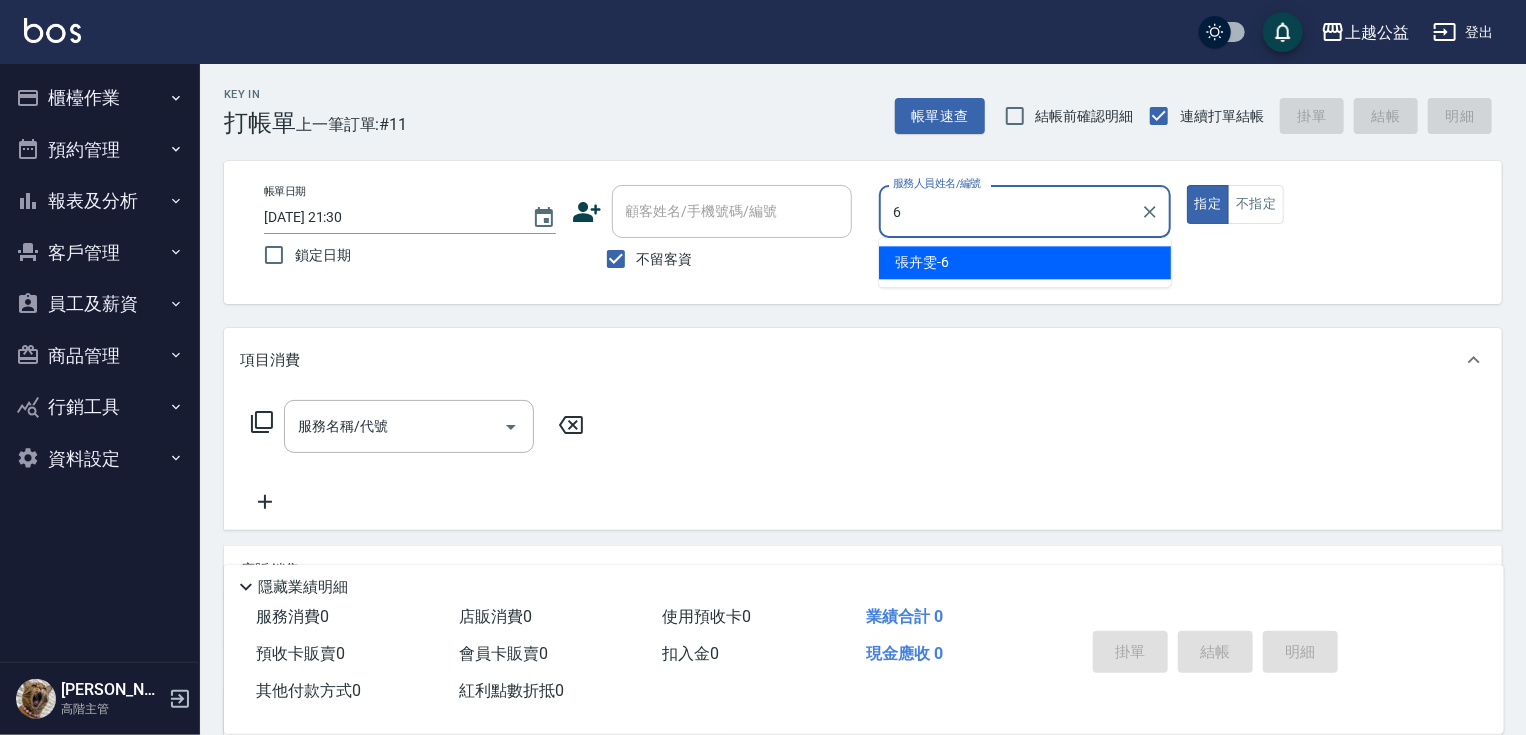 type on "[PERSON_NAME]-6" 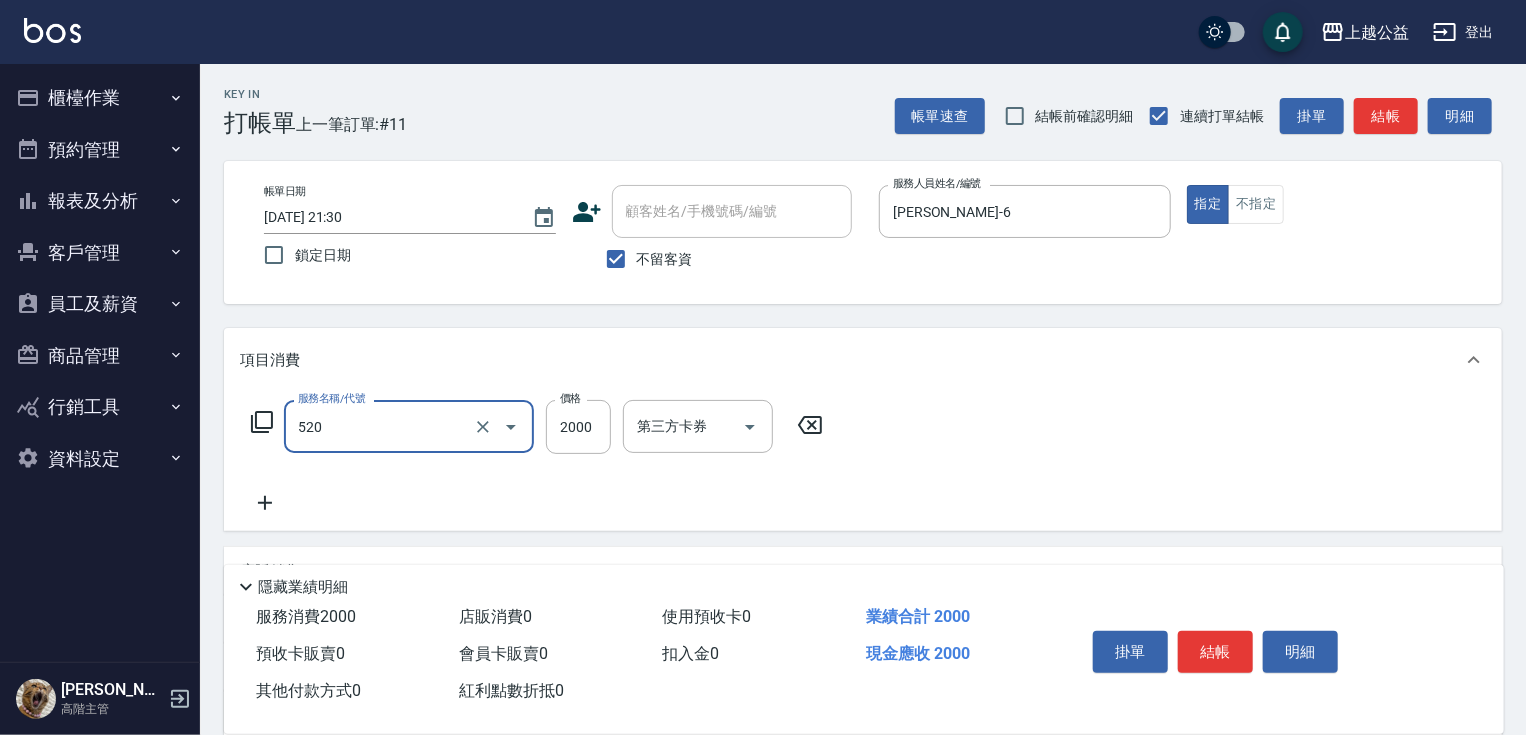 type on "繽紛染髮(520)" 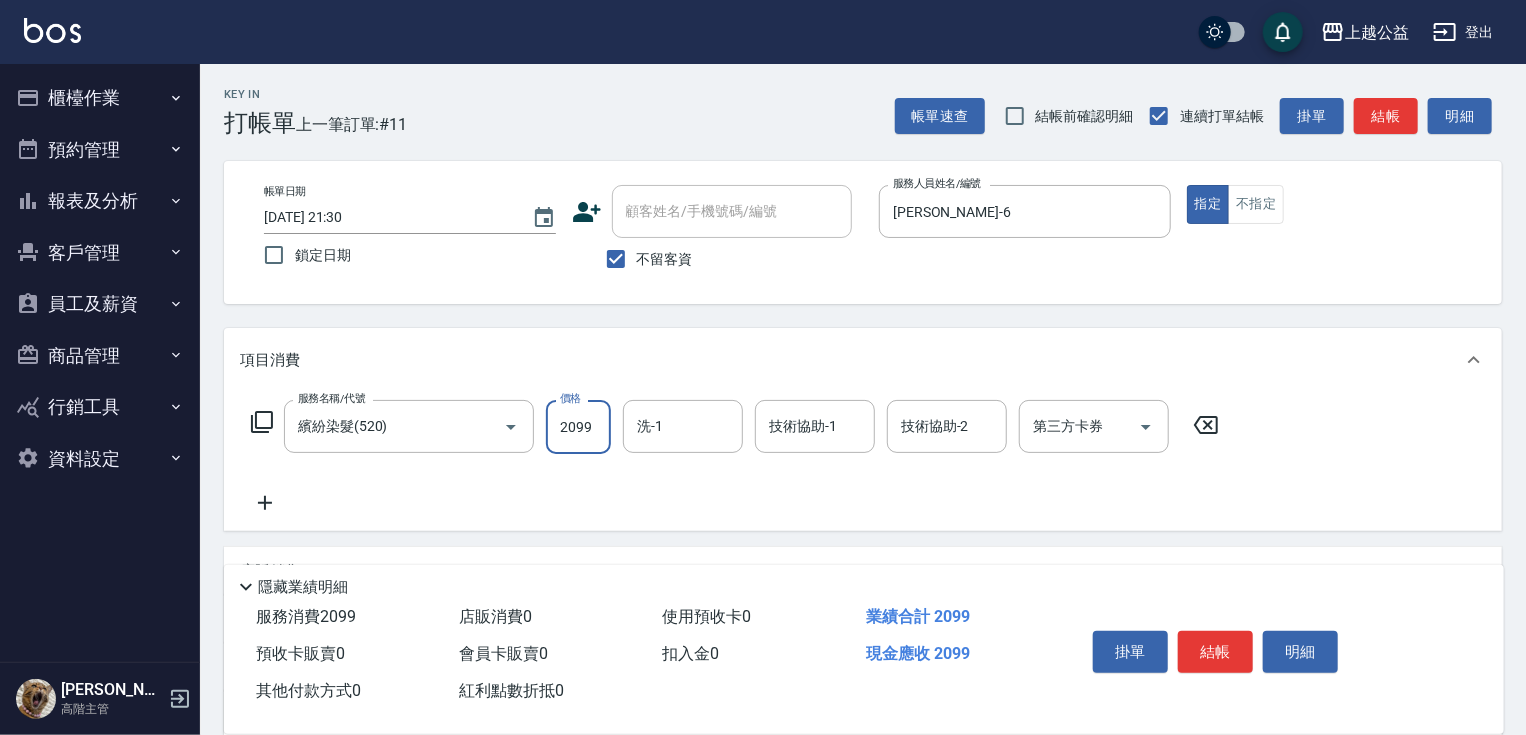 type on "2099" 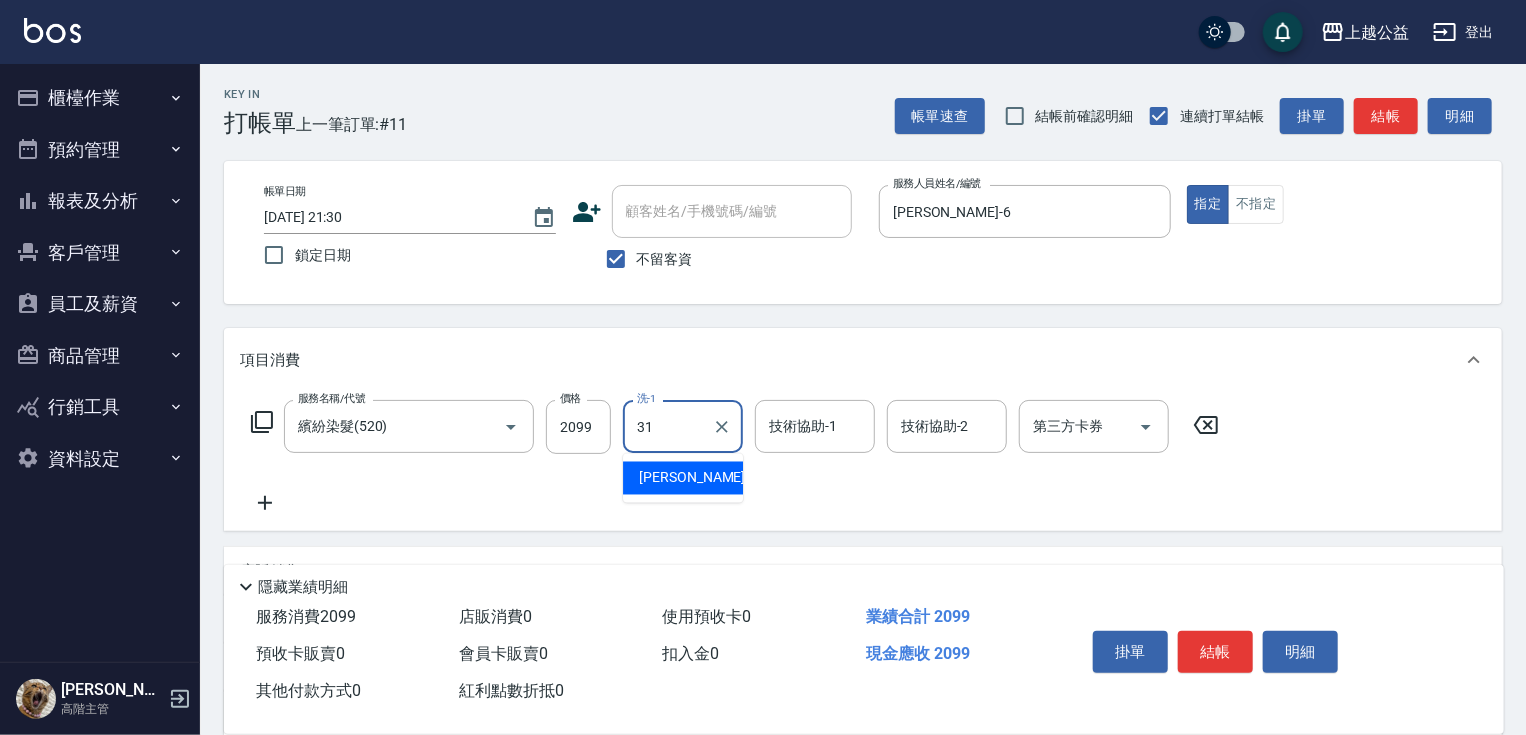 type on "[PERSON_NAME]-31" 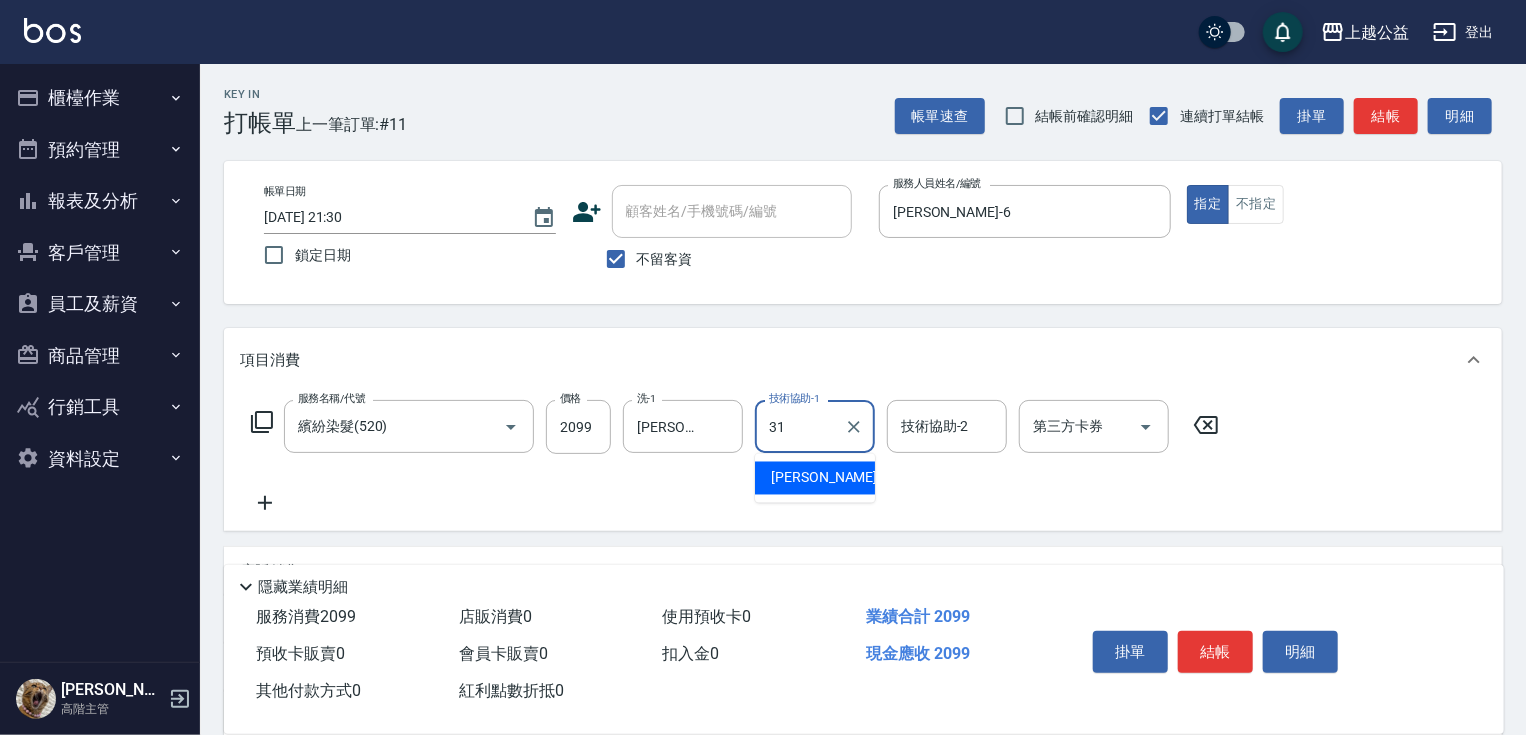 type on "[PERSON_NAME]-31" 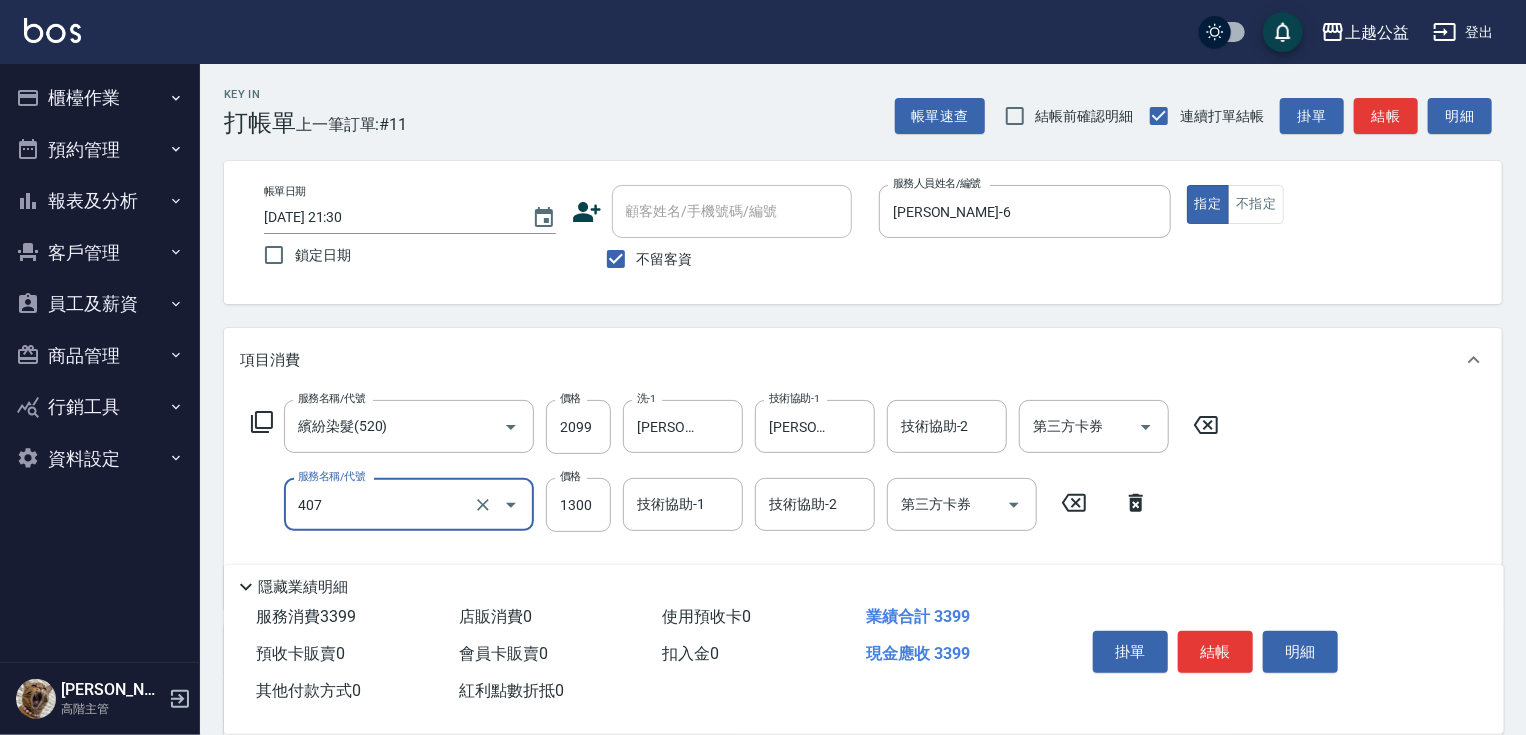type on "女神鉑金護髮(407)" 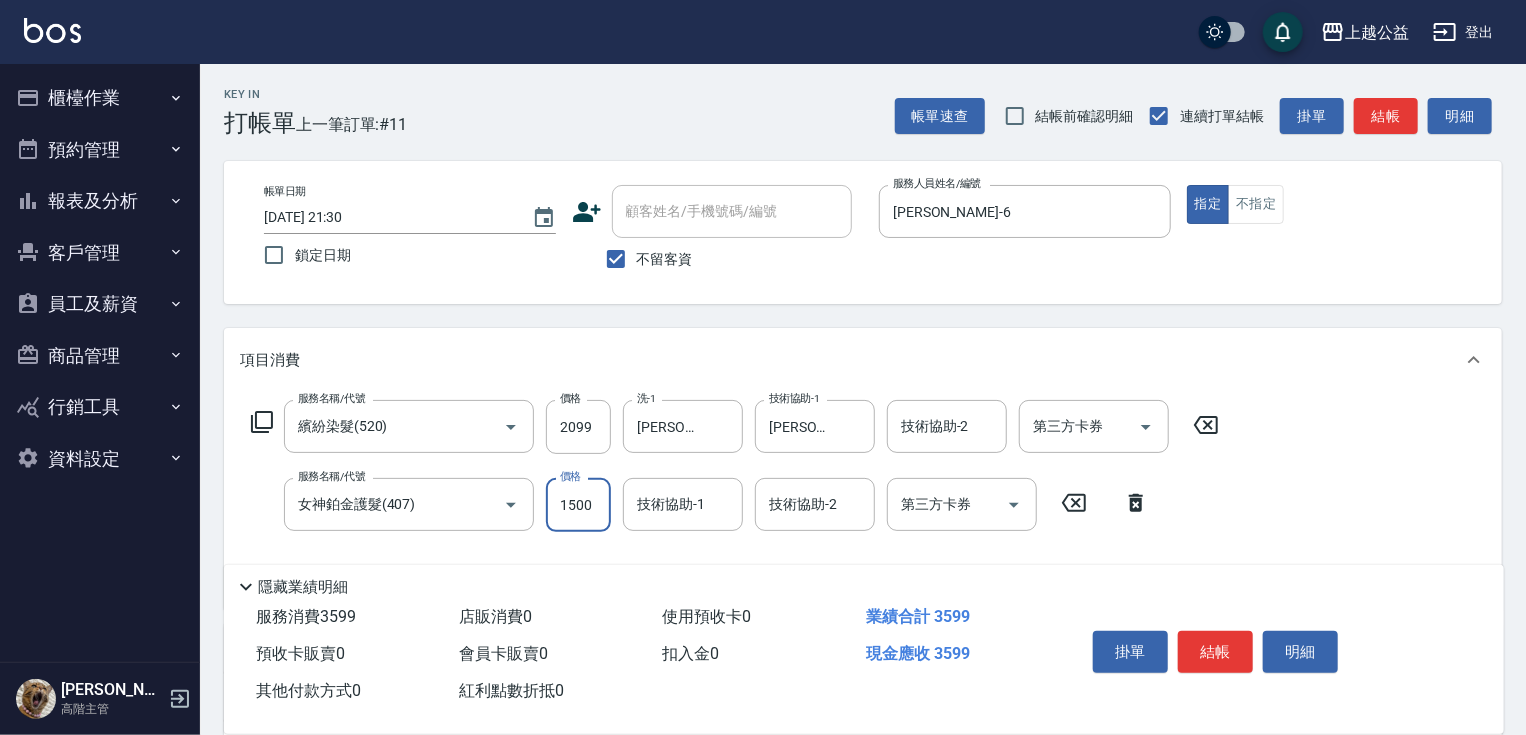 type on "1500" 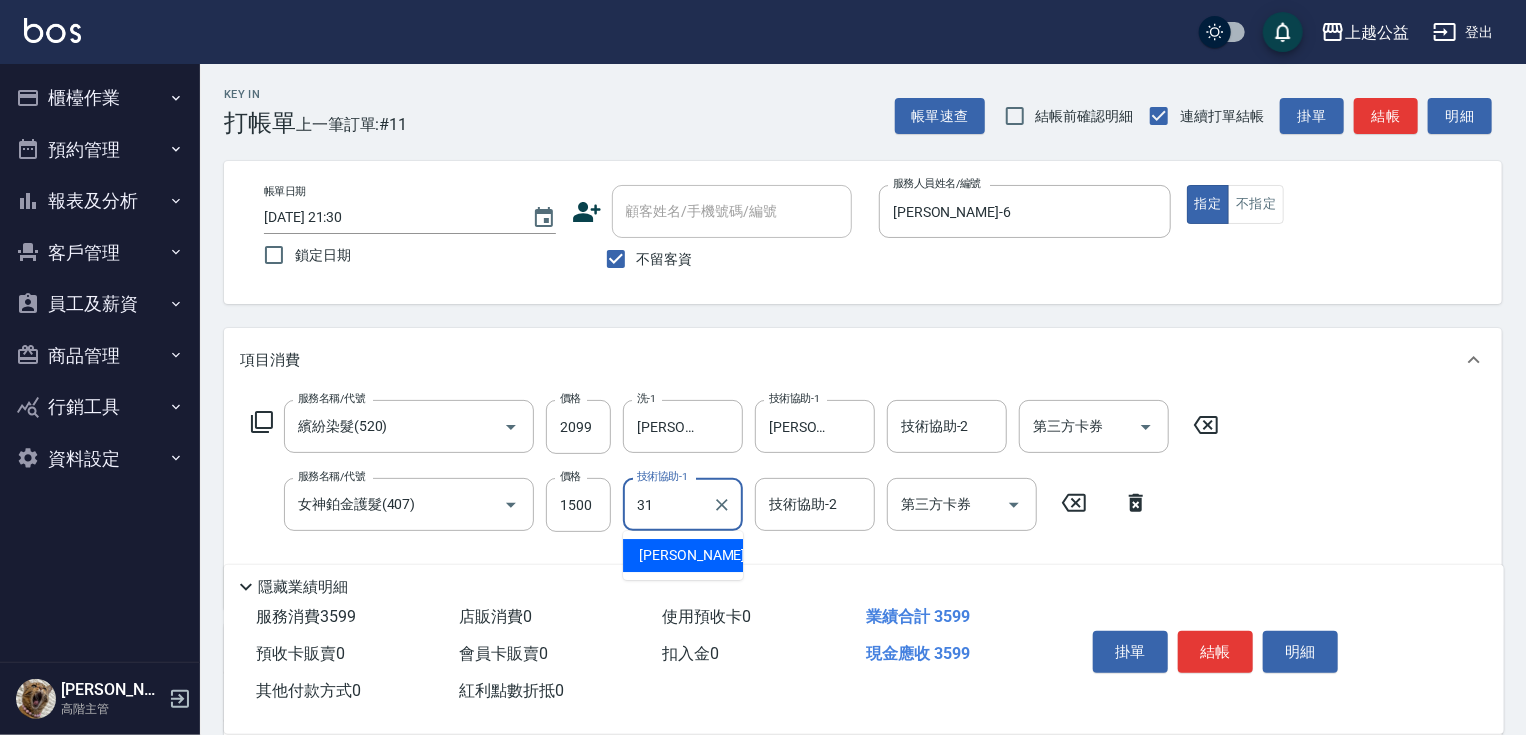 type on "[PERSON_NAME]-31" 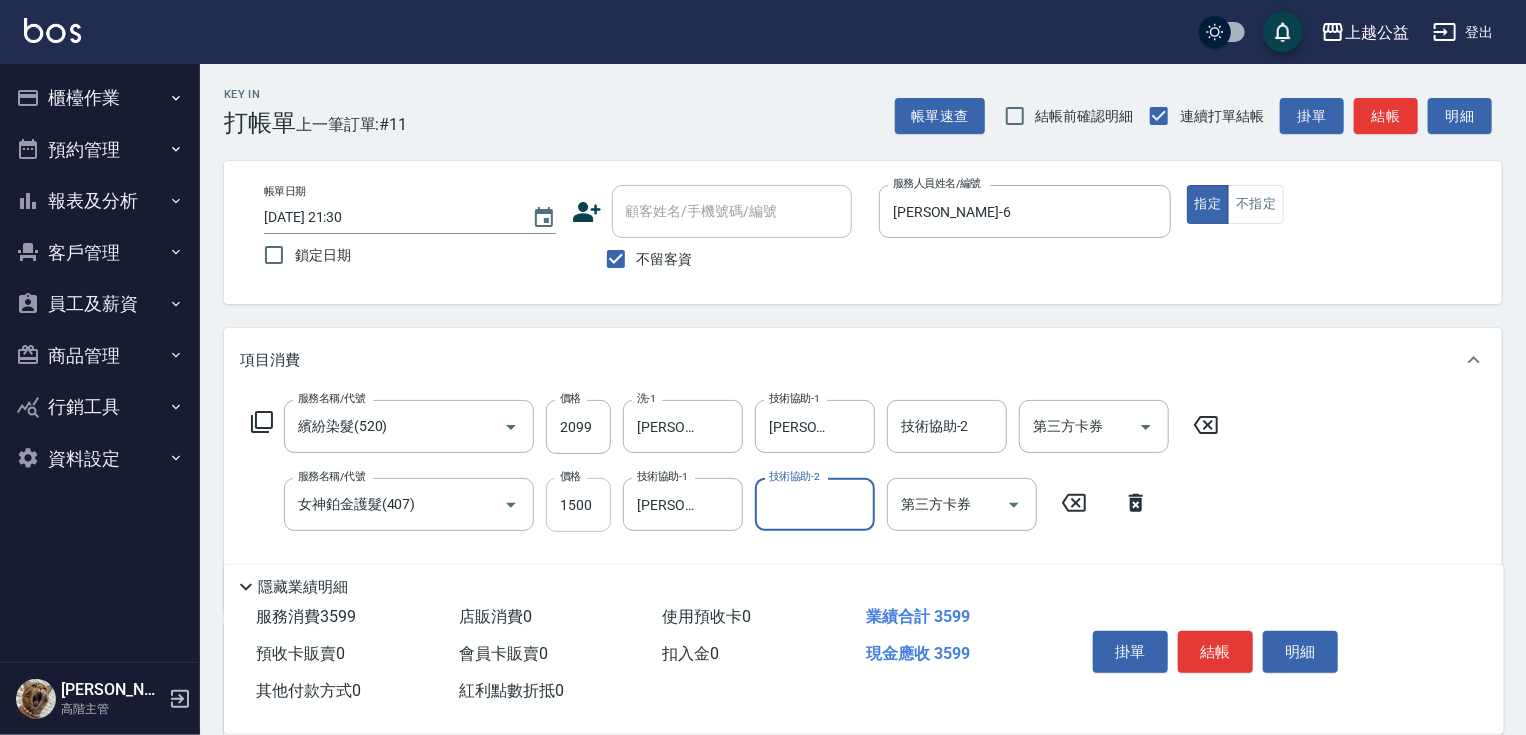 click on "1500" at bounding box center [578, 505] 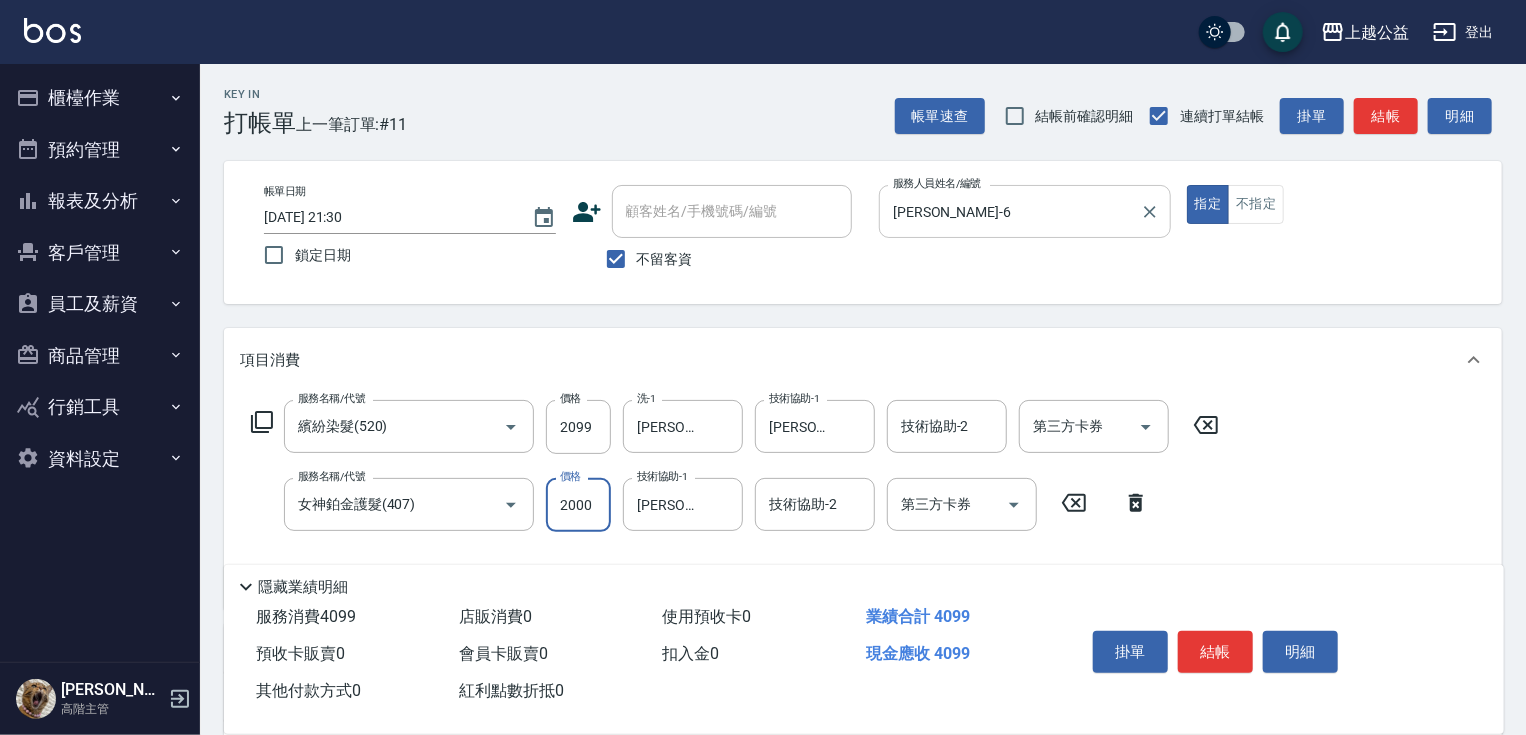 type on "2000" 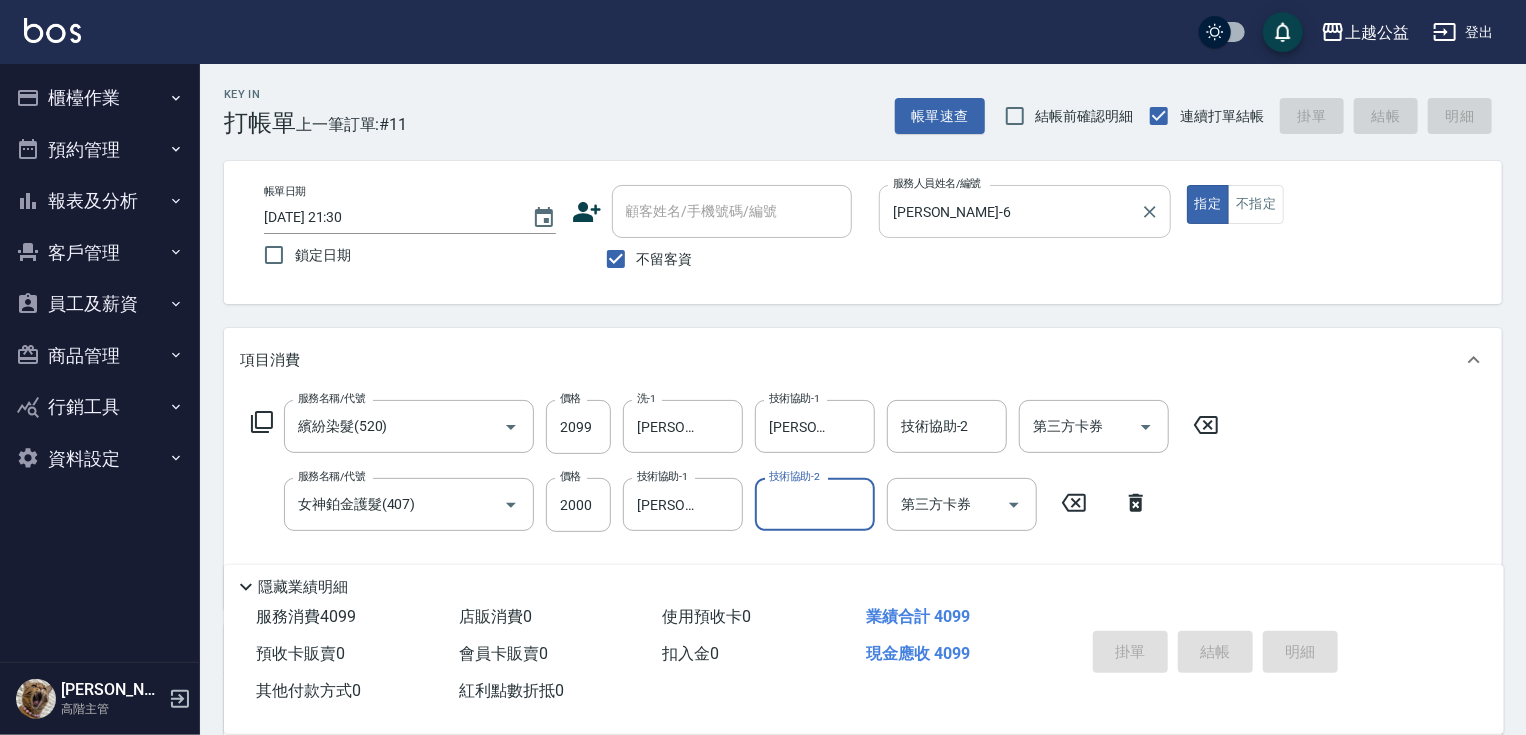 type on "[DATE] 21:31" 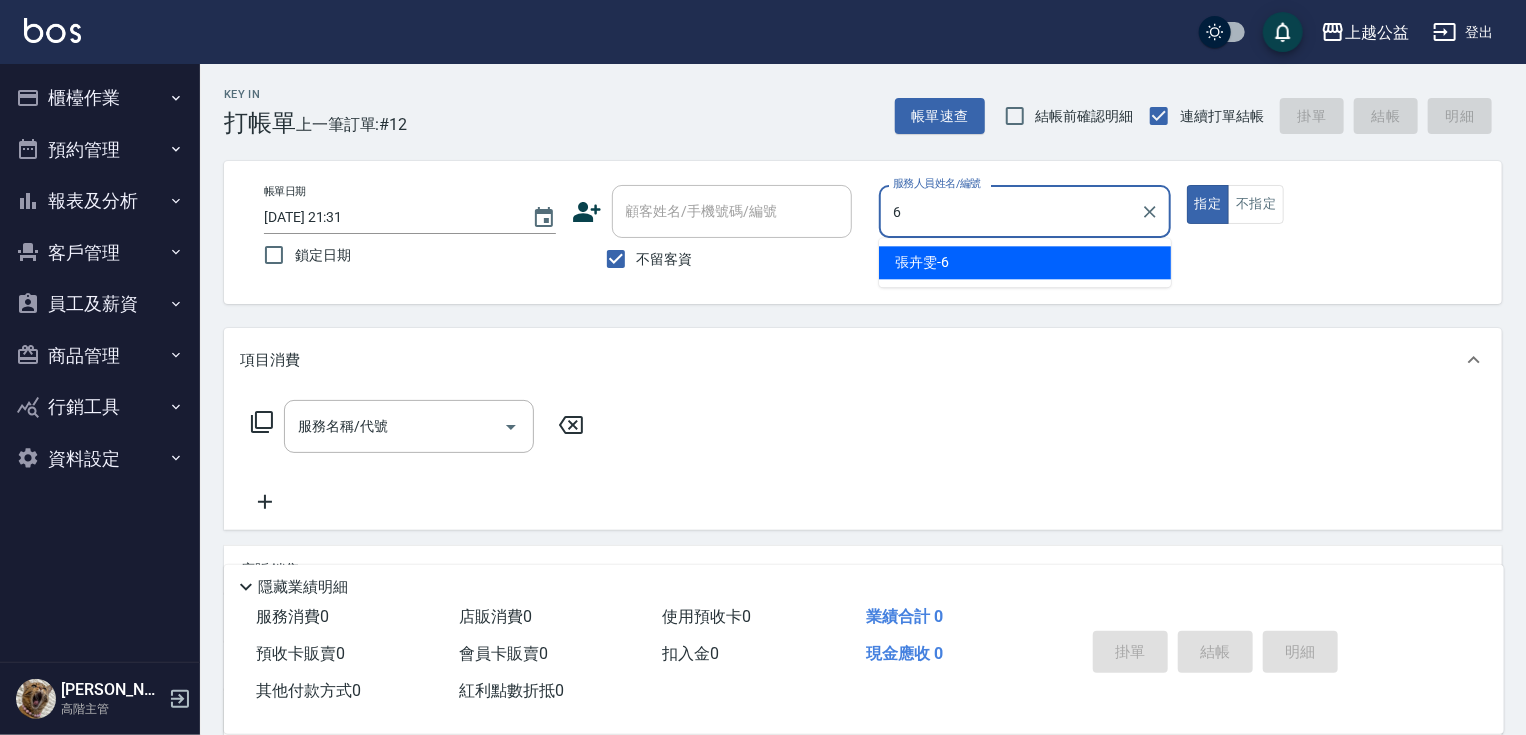 type on "[PERSON_NAME]-6" 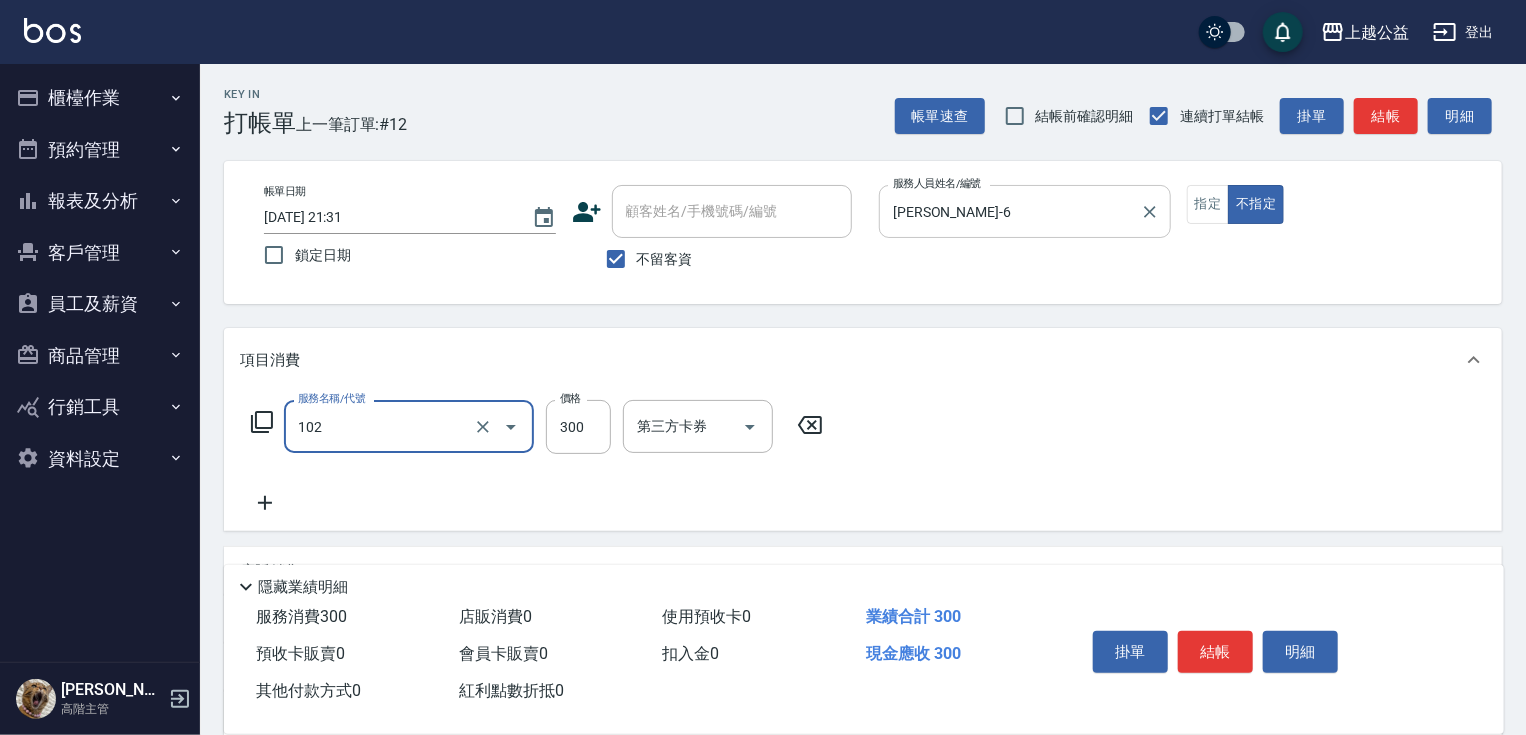 type on "活氧舒壓洗300(102)" 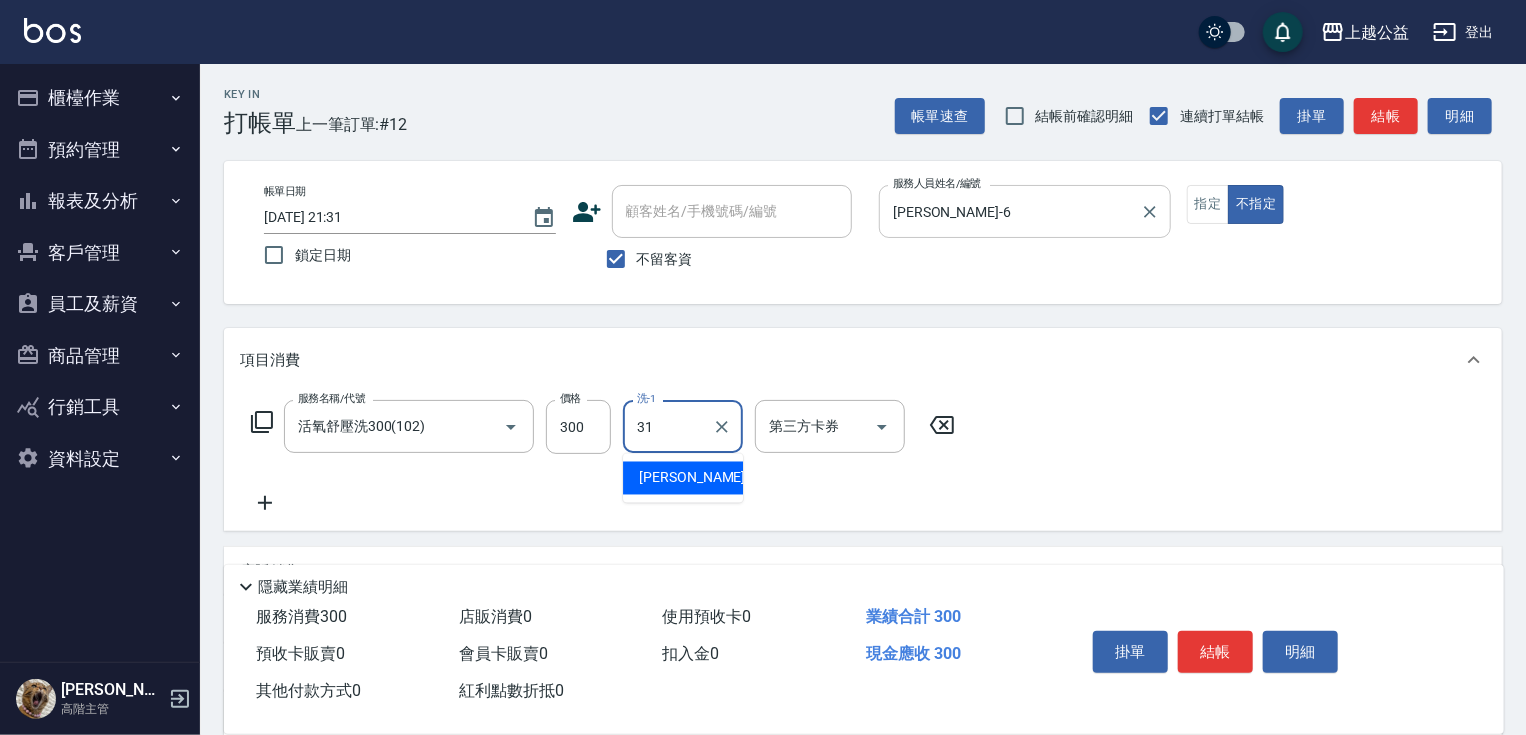 type on "[PERSON_NAME]-31" 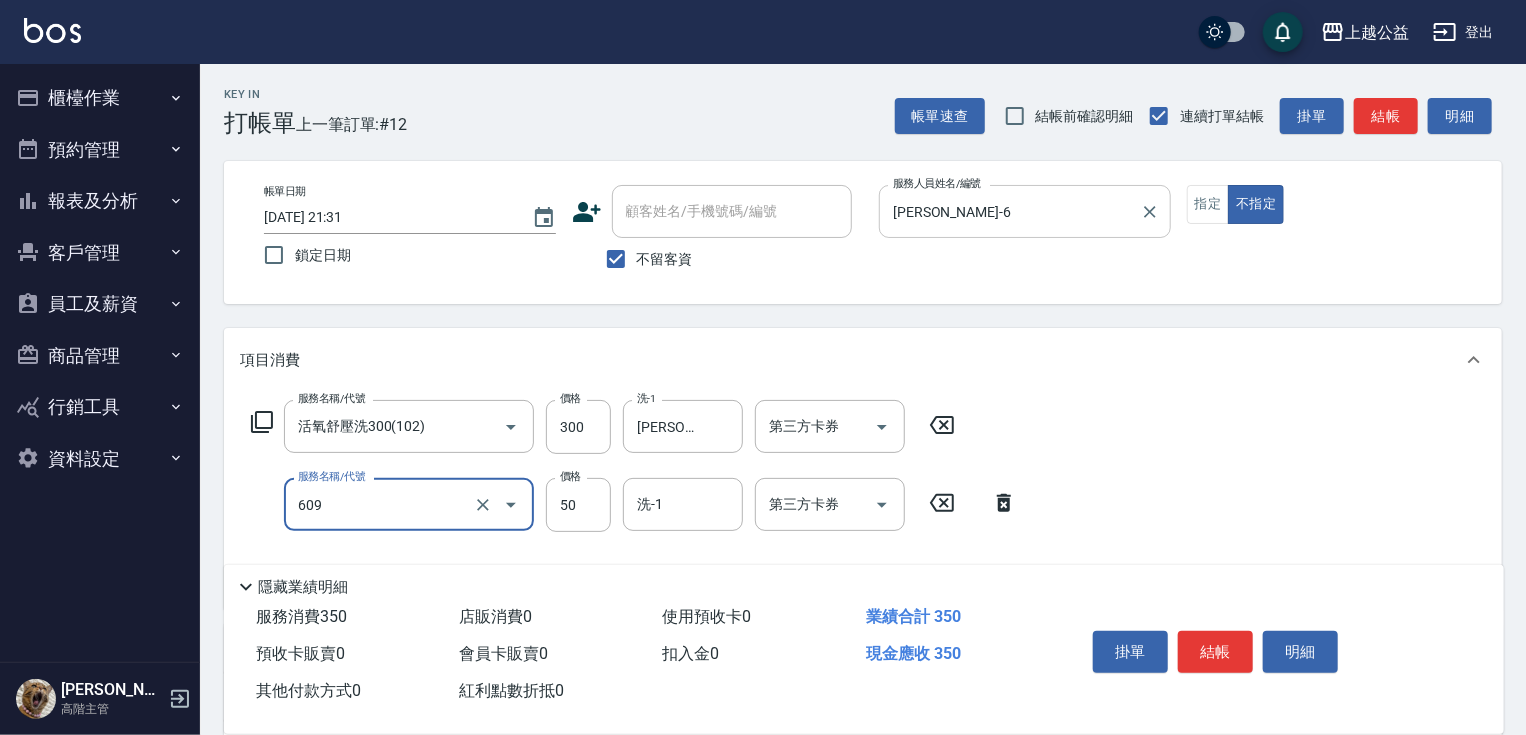 type on "精油(609)" 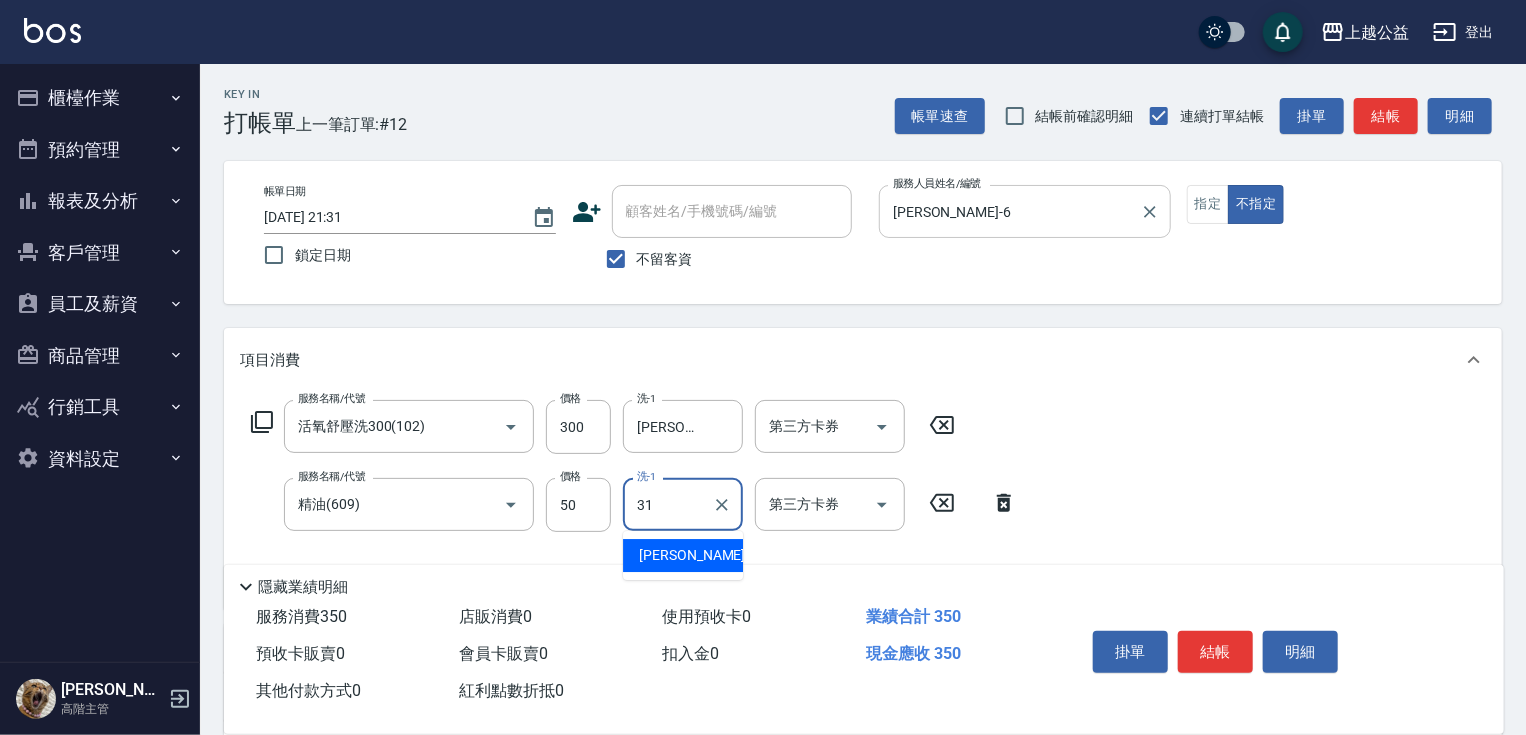 type on "[PERSON_NAME]-31" 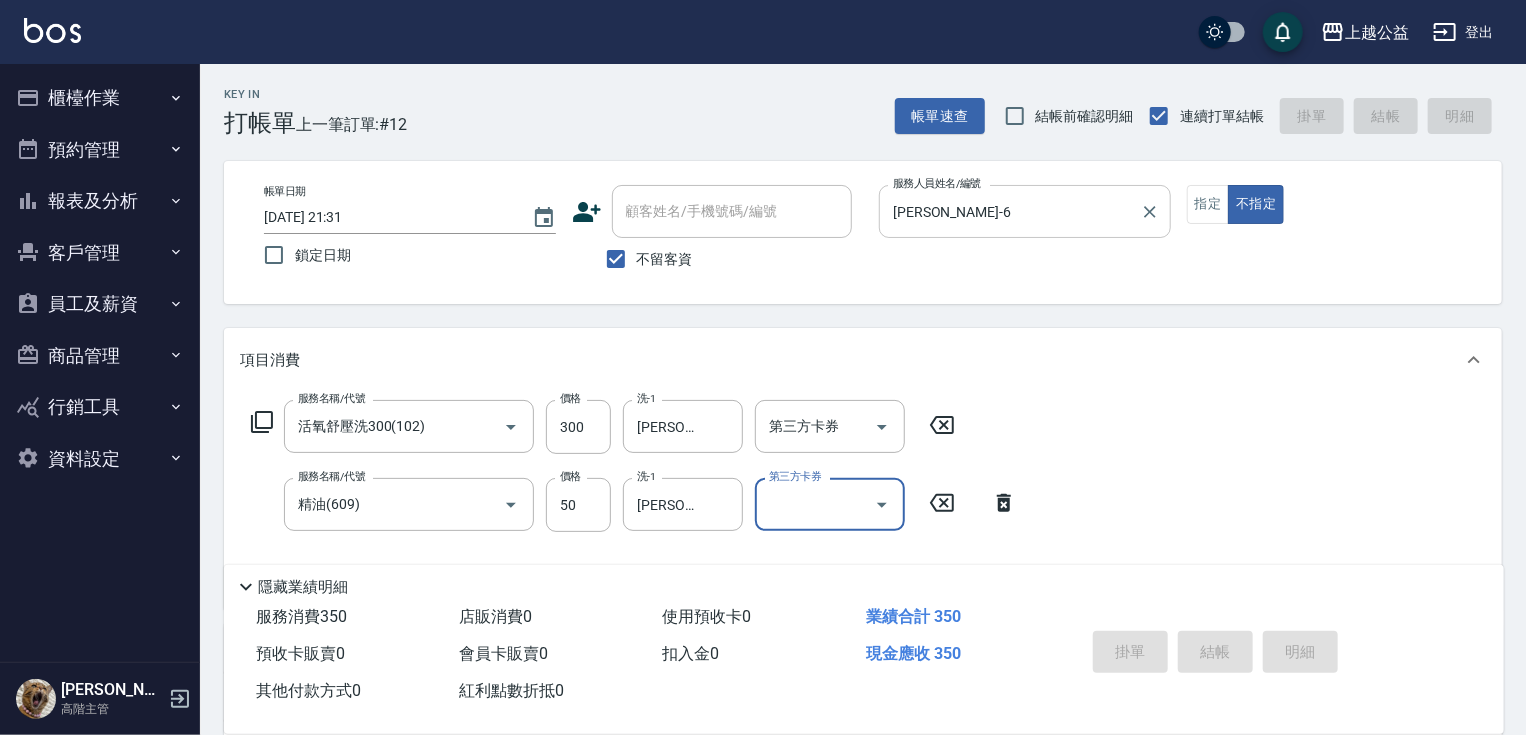 type 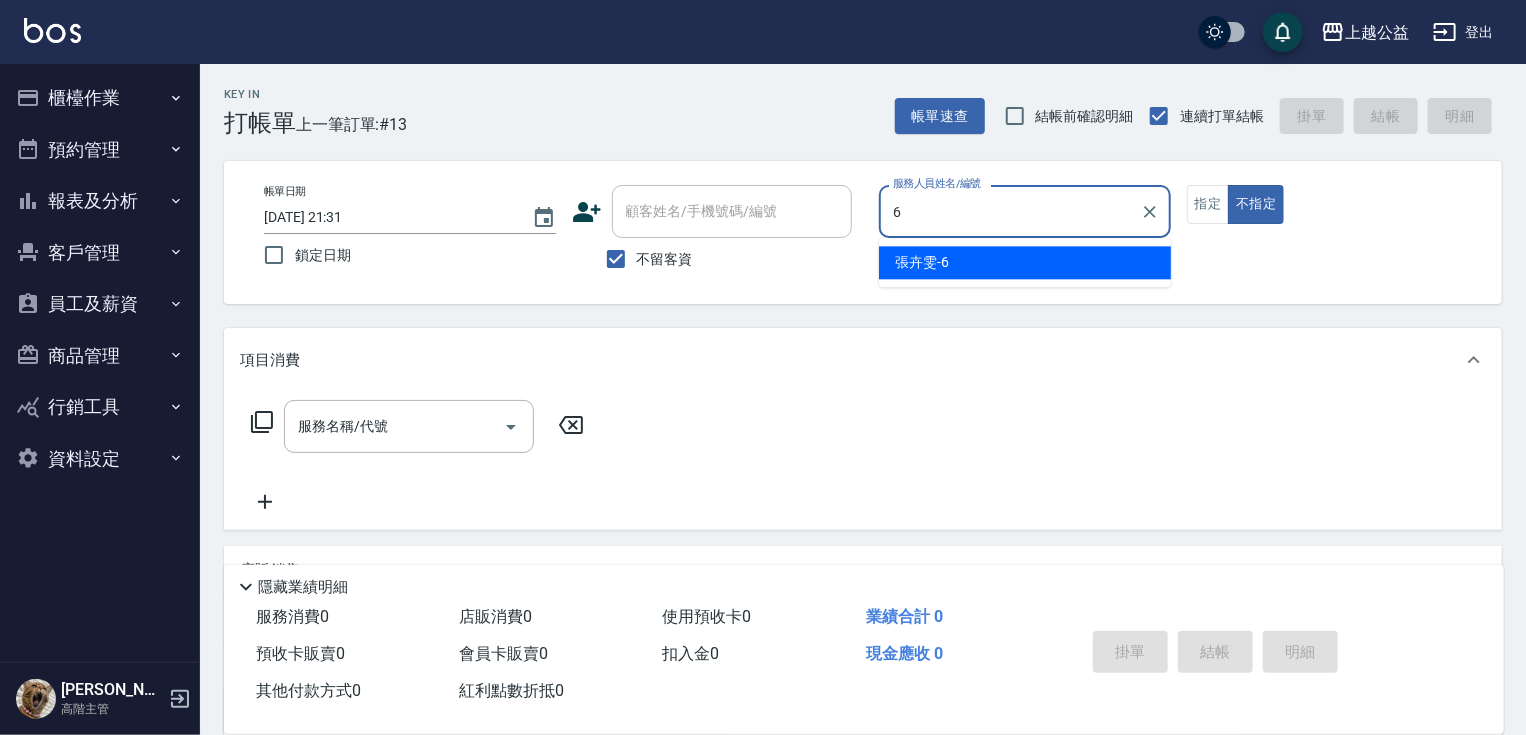 type on "[PERSON_NAME]-6" 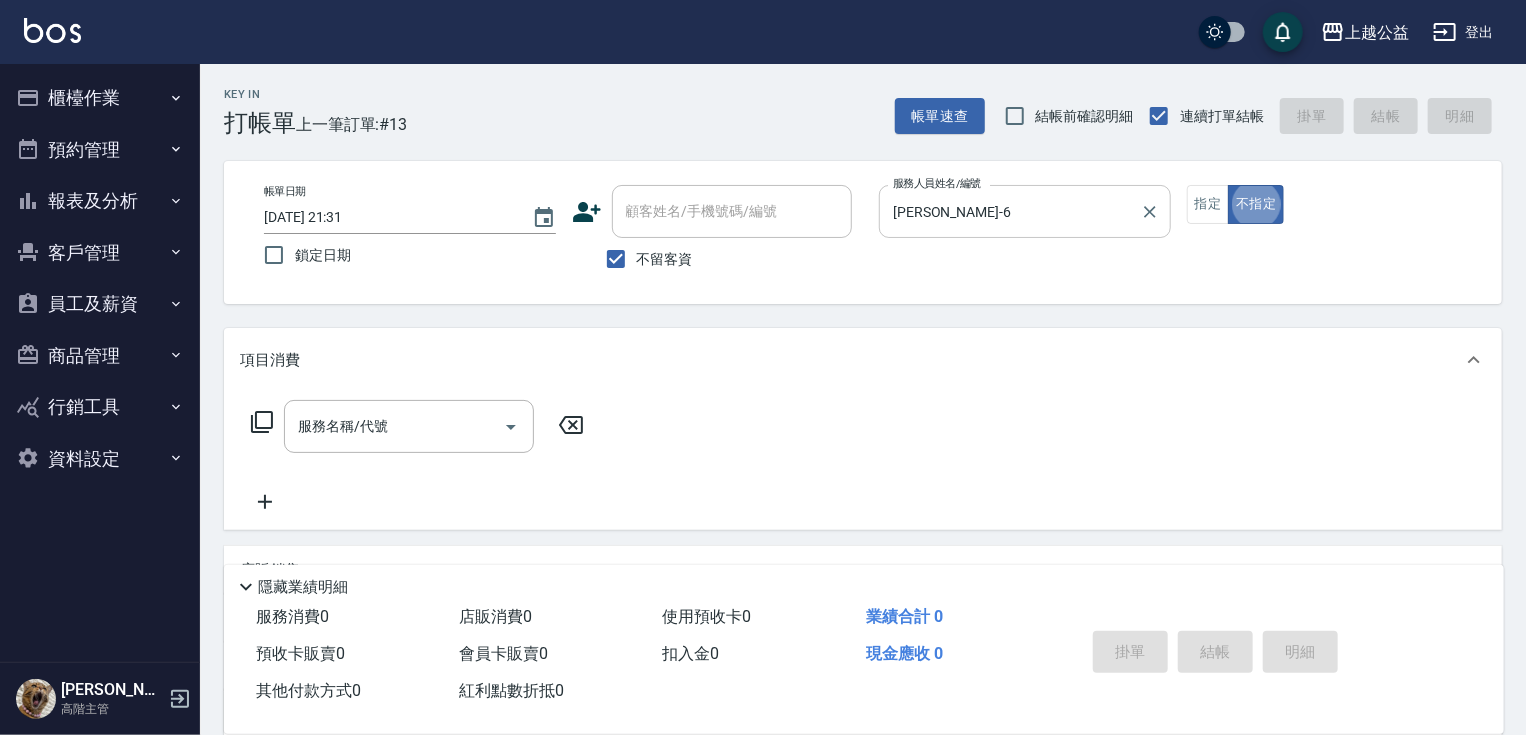 type on "false" 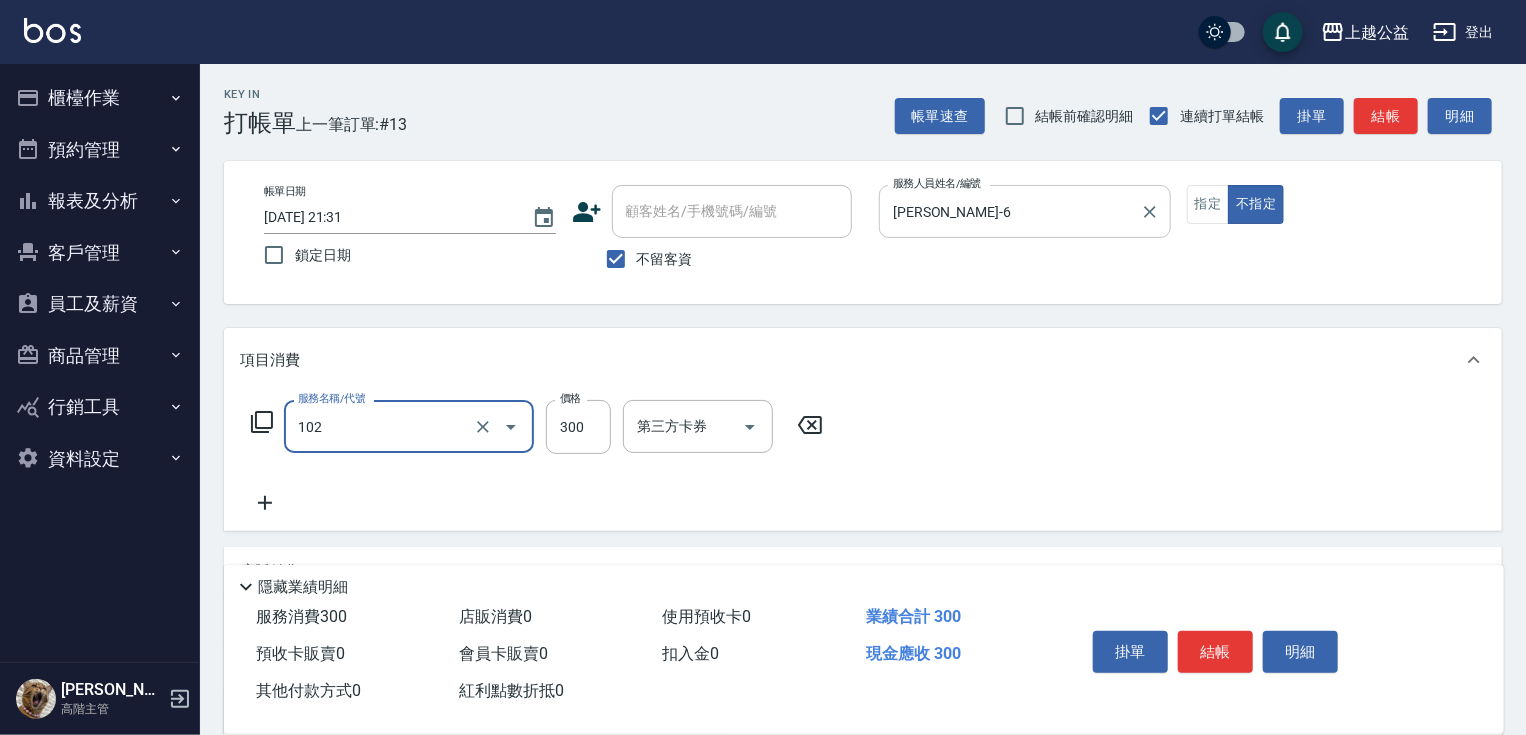 type on "活氧舒壓洗300(102)" 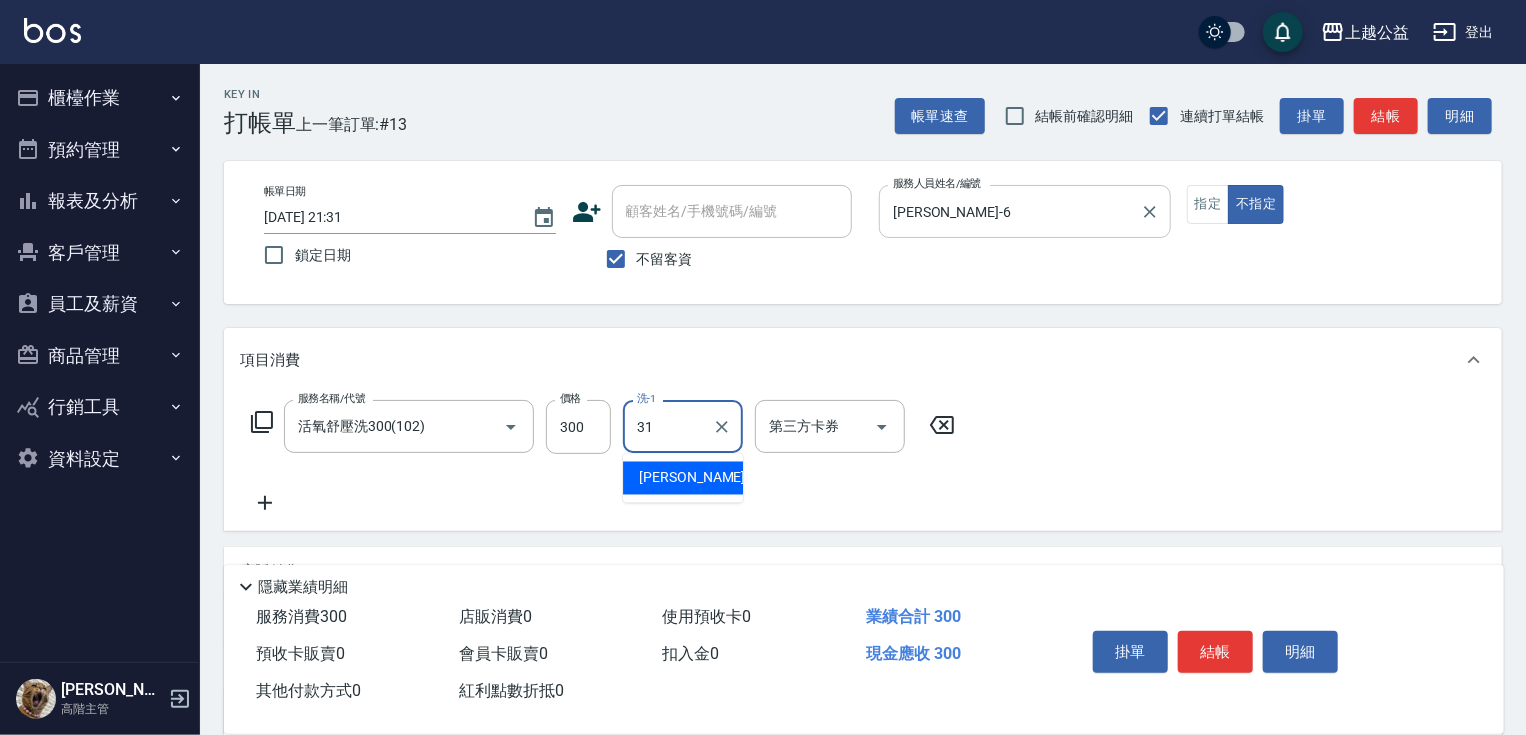 type on "[PERSON_NAME]-31" 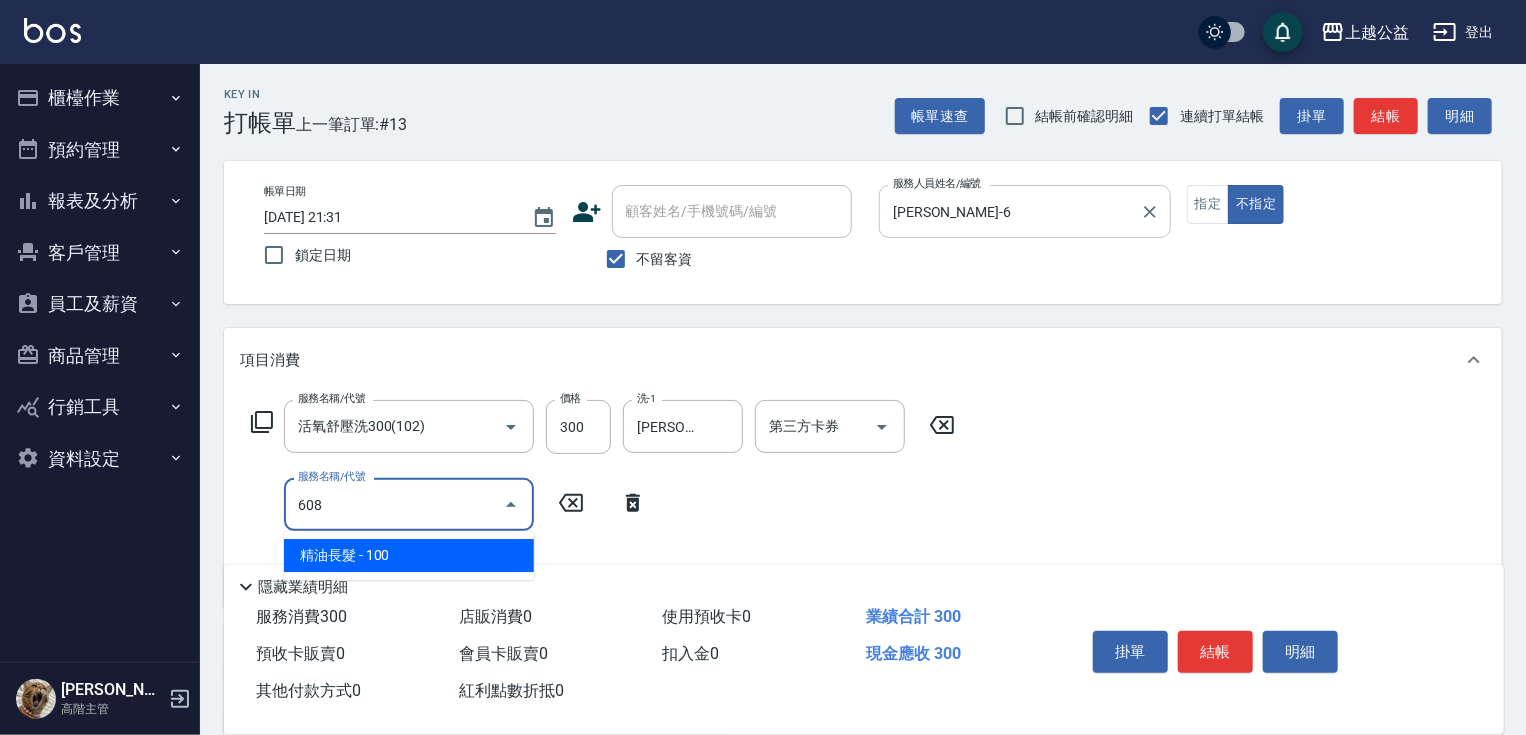 type on "精油長髮(608)" 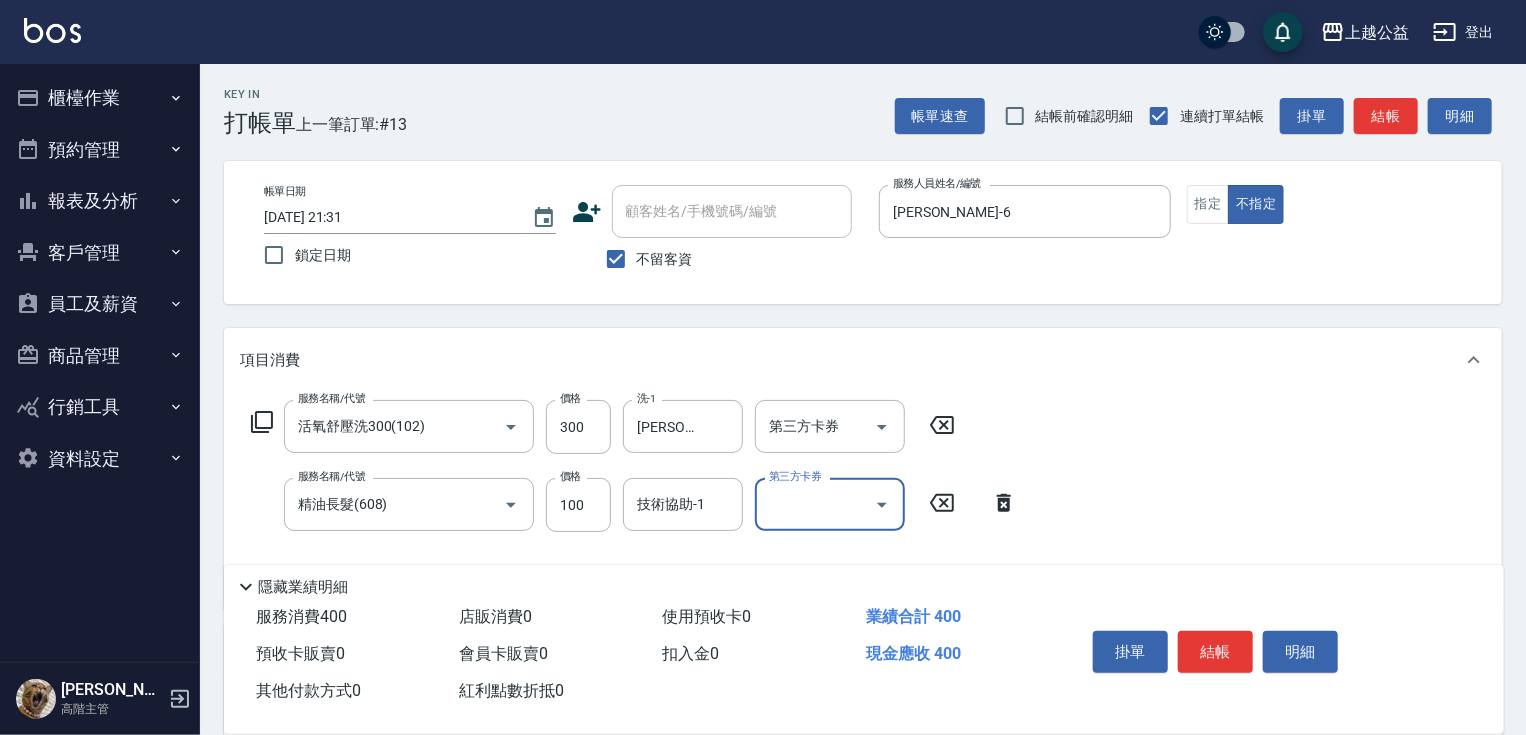 click on "服務名稱/代號 活氧舒壓洗300(102) 服務名稱/代號 價格 300 價格 洗-1 [PERSON_NAME]-31 洗-1 第三方卡券 第三方卡券 服務名稱/代號 精油長髮(608) 服務名稱/代號 價格 100 價格 技術協助-1 技術協助-1 第三方卡券 第三方卡券" at bounding box center [634, 496] 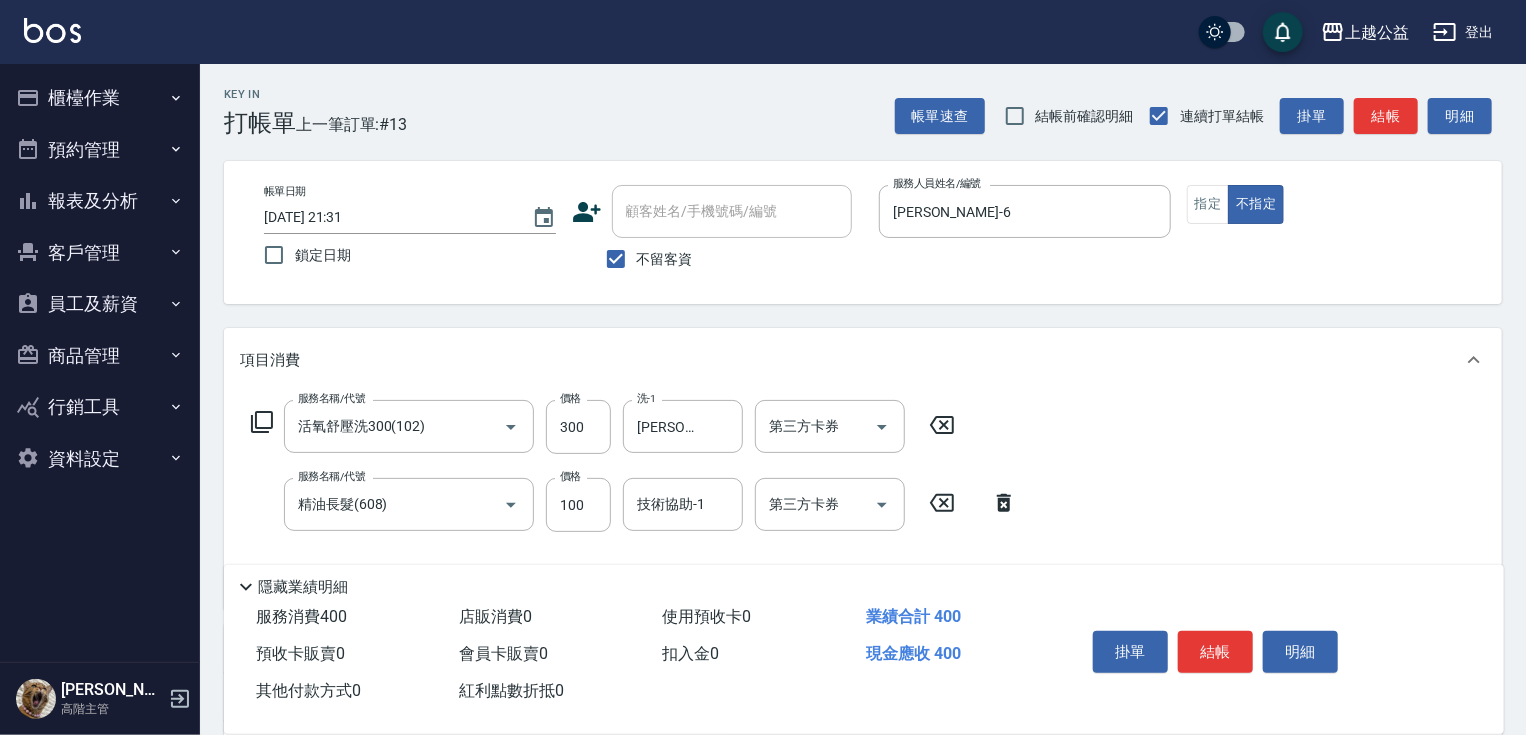 click on "技術協助-1 技術協助-1" at bounding box center [683, 504] 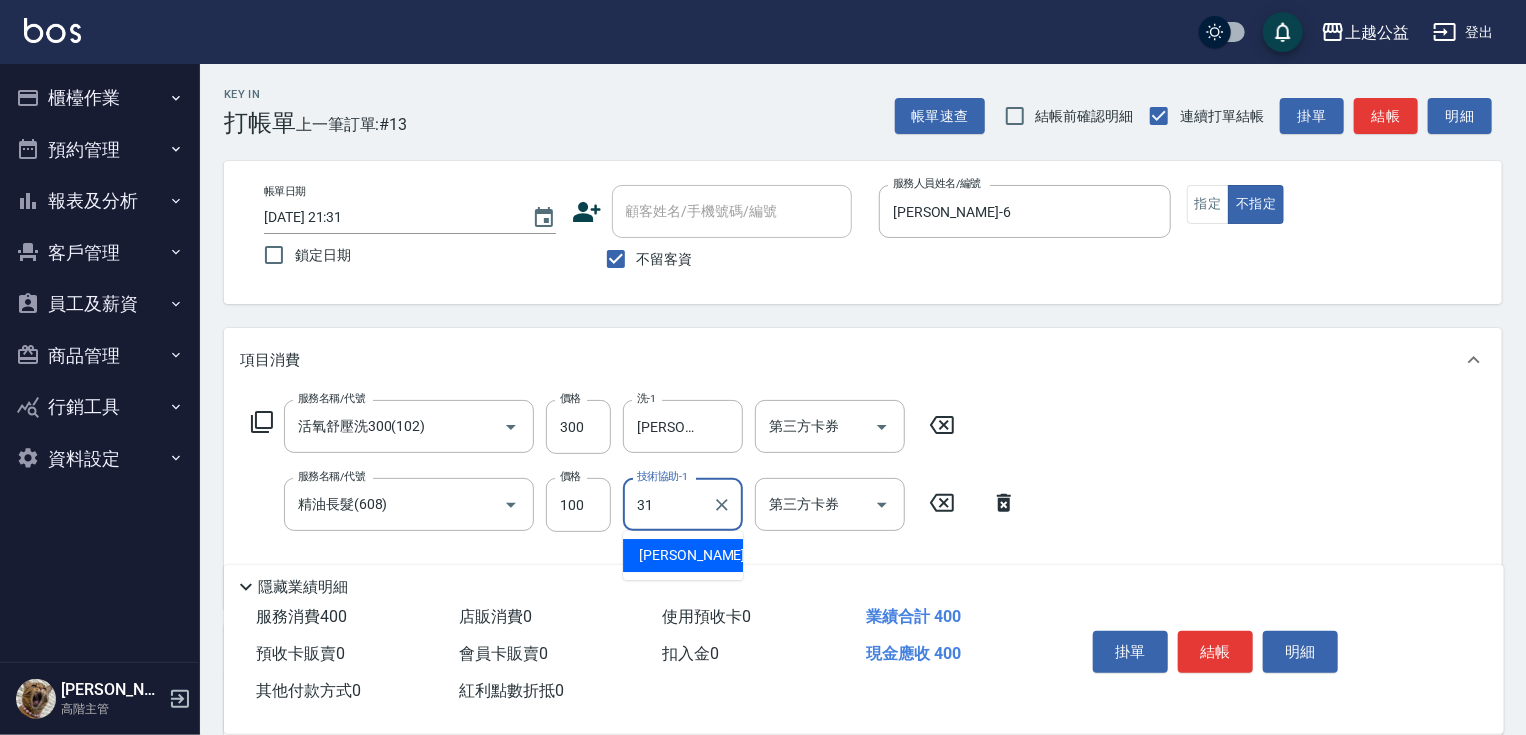 type on "[PERSON_NAME]-31" 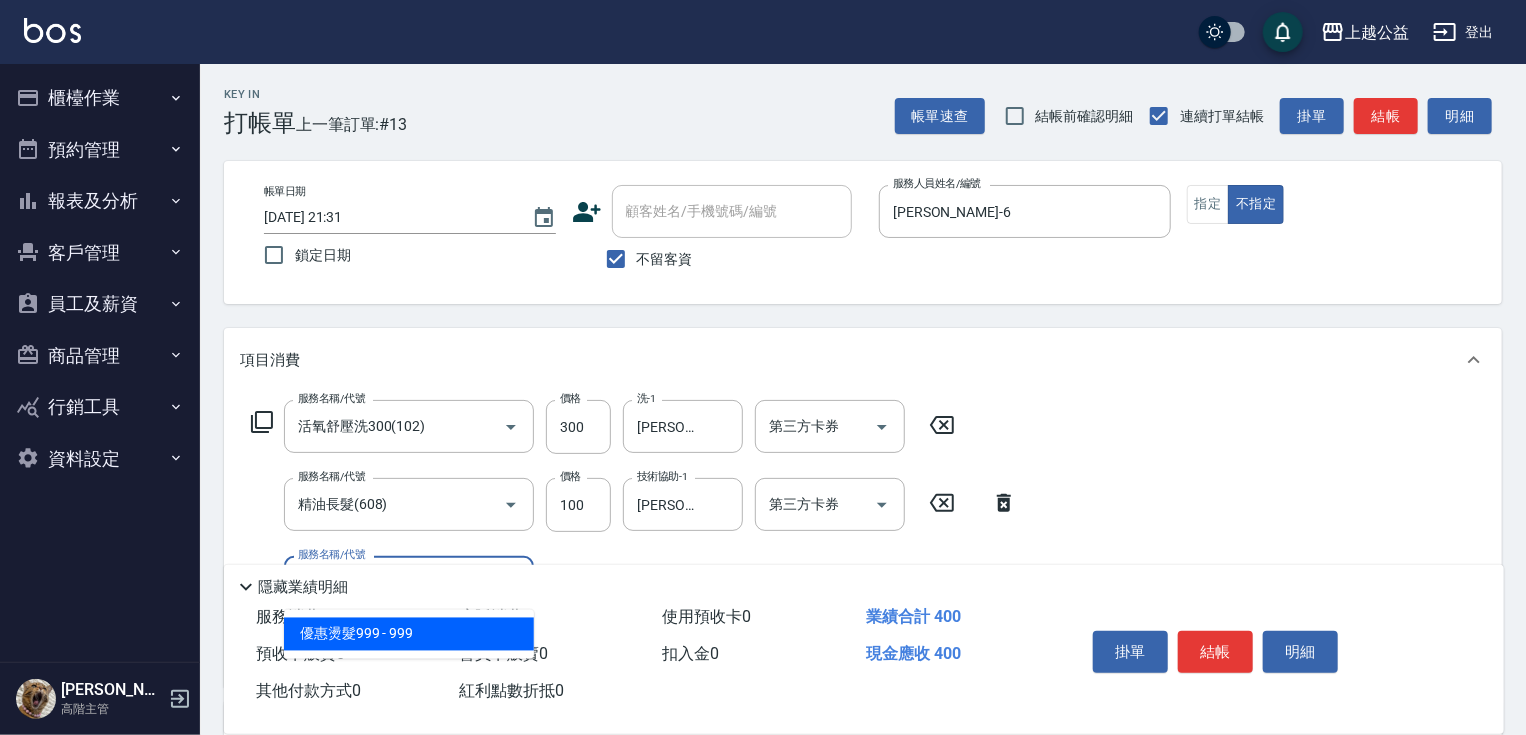 scroll, scrollTop: 50, scrollLeft: 0, axis: vertical 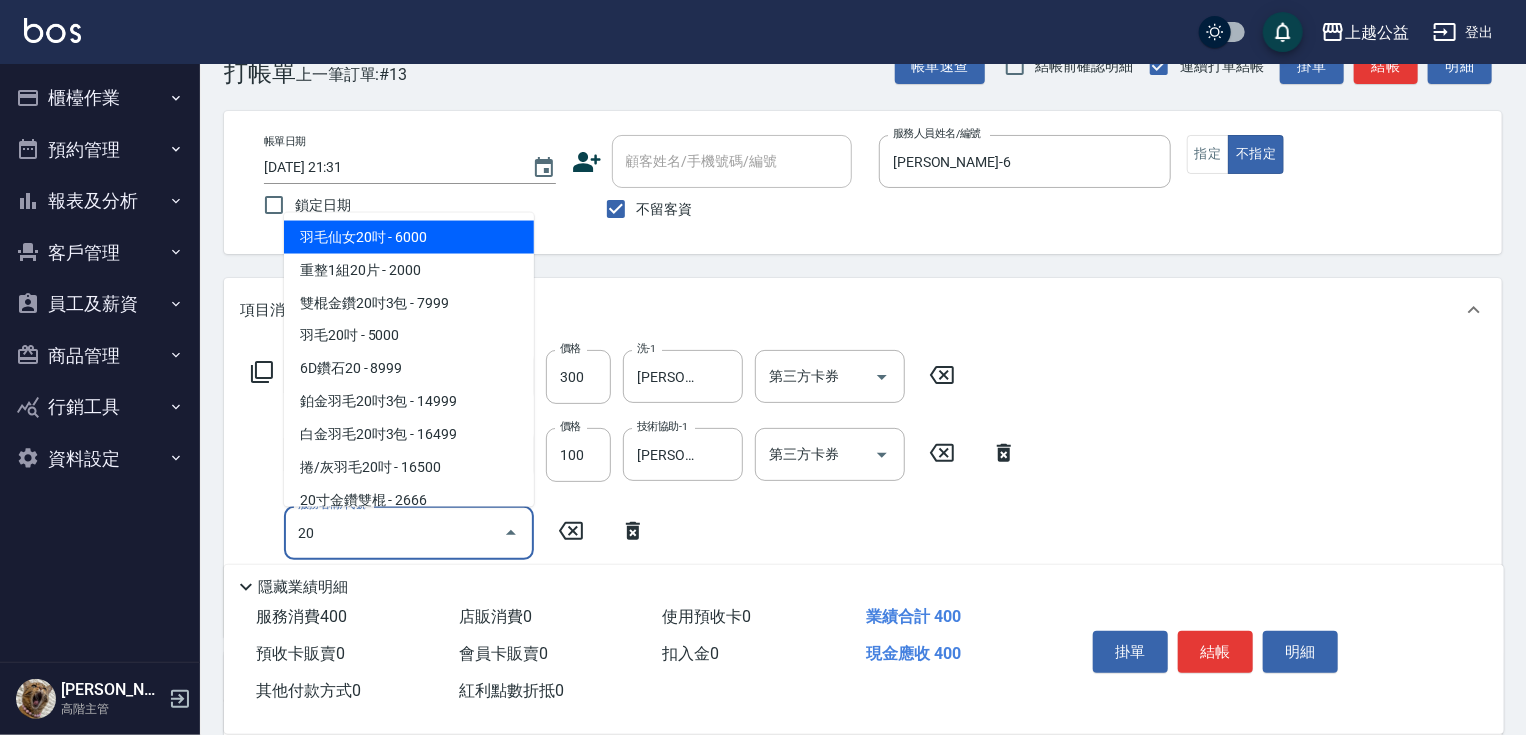 type on "2" 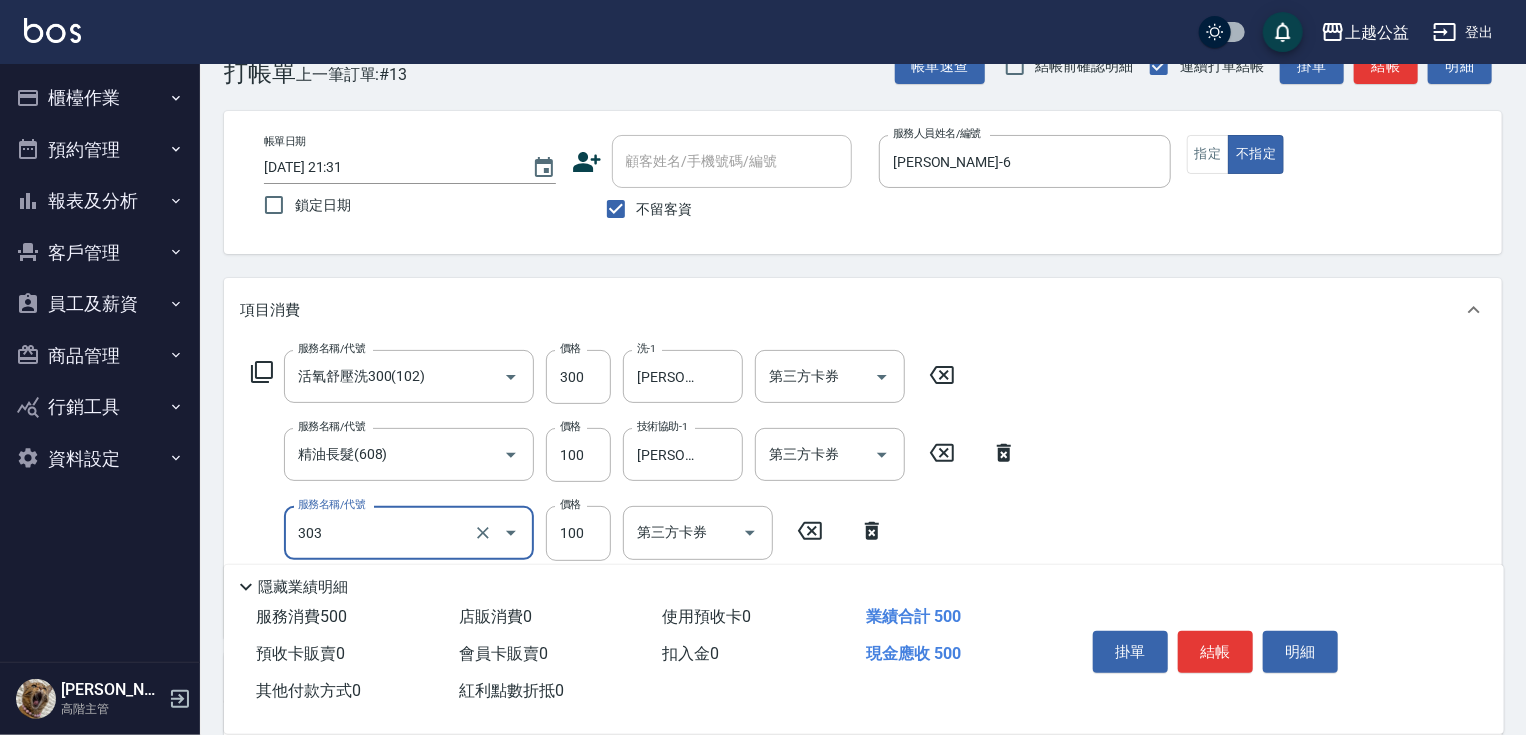 type on "剪髮(303)" 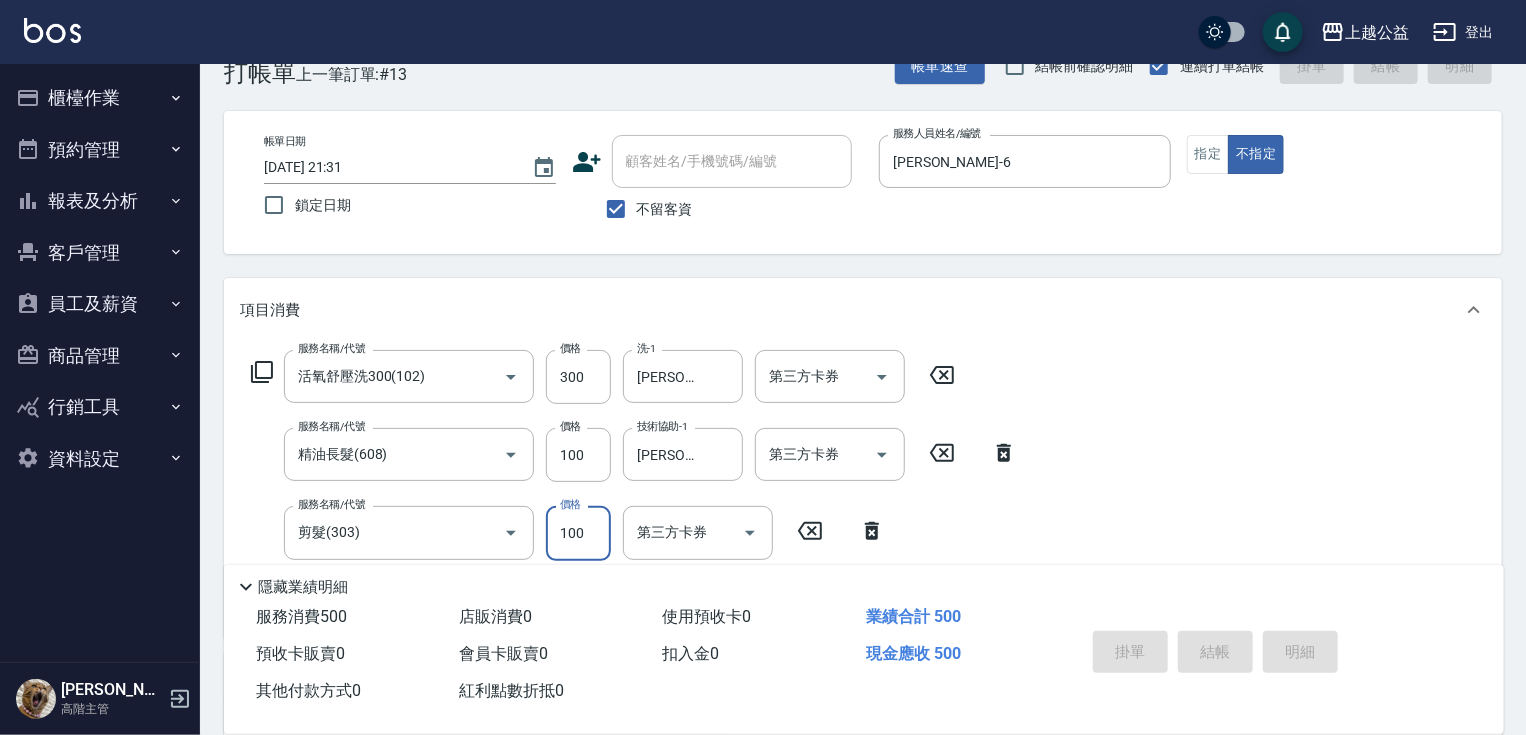 type on "[DATE] 21:32" 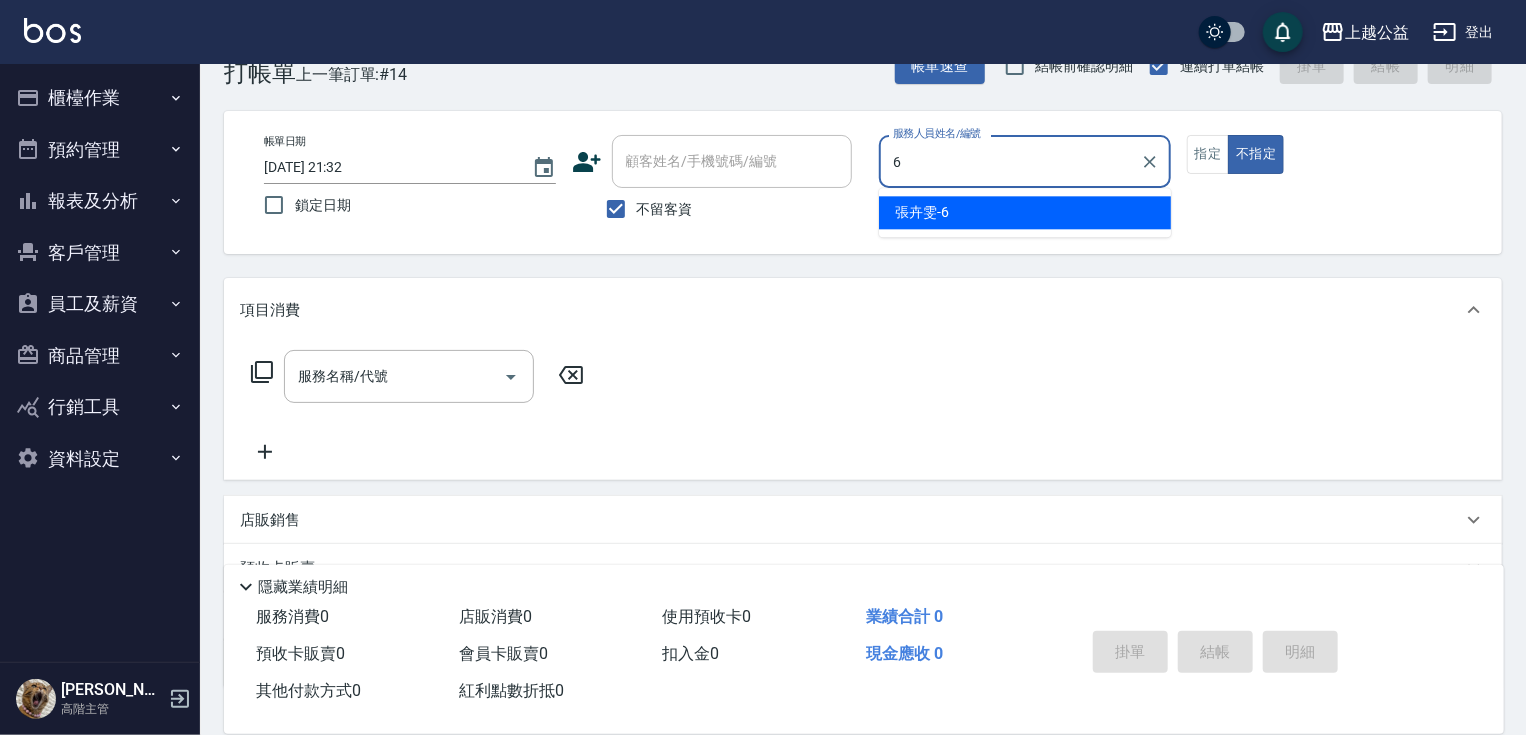 type on "[PERSON_NAME]-6" 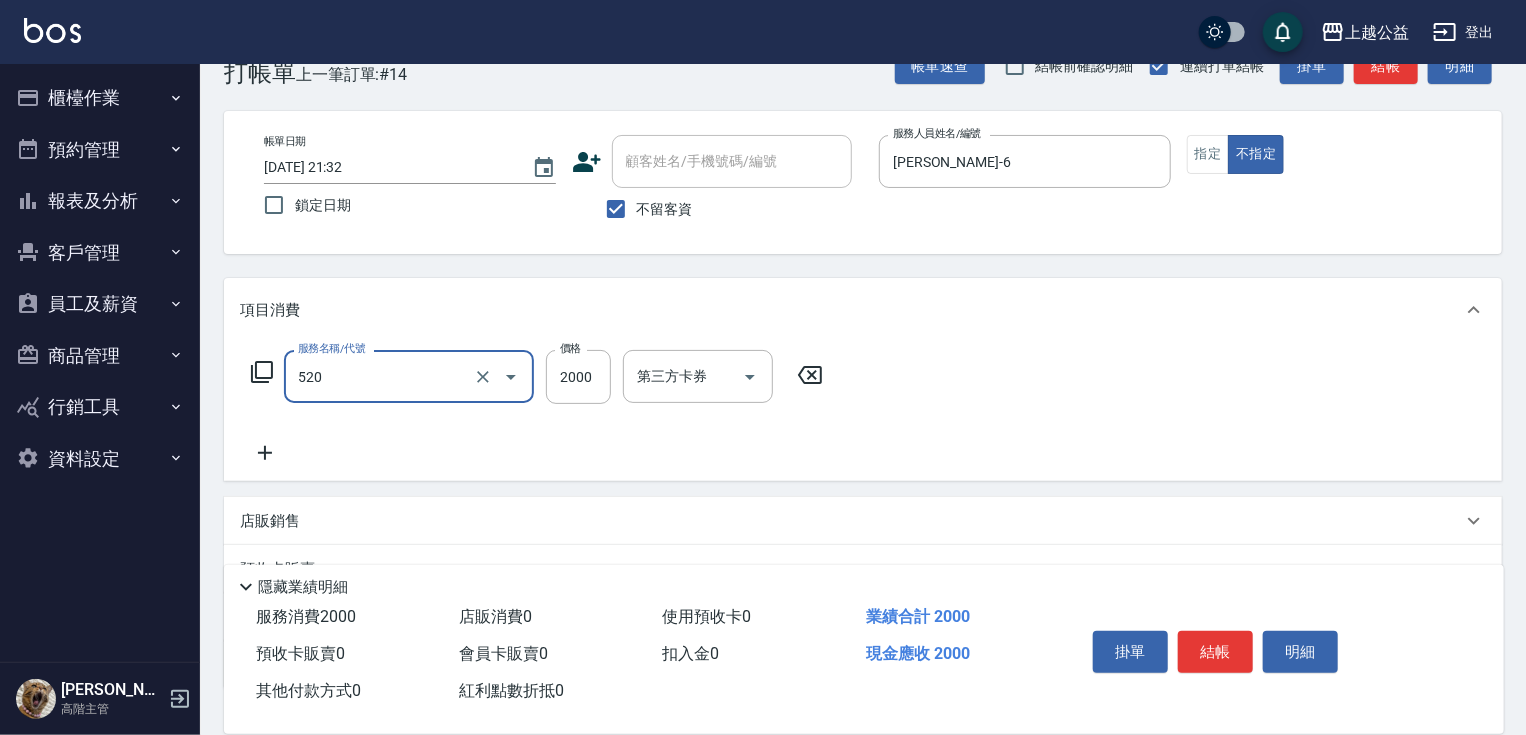 type on "繽紛染髮(520)" 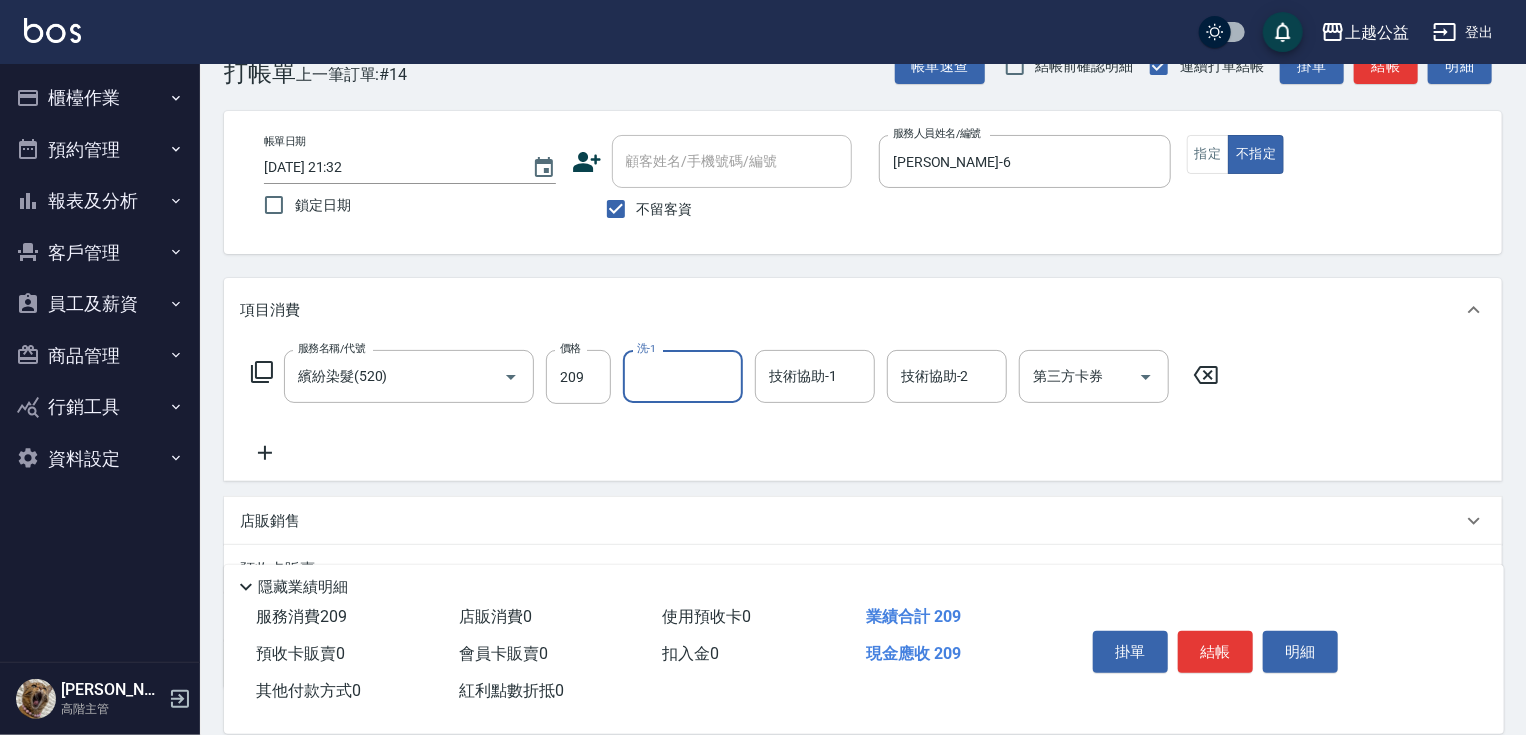 click on "價格" at bounding box center [570, 348] 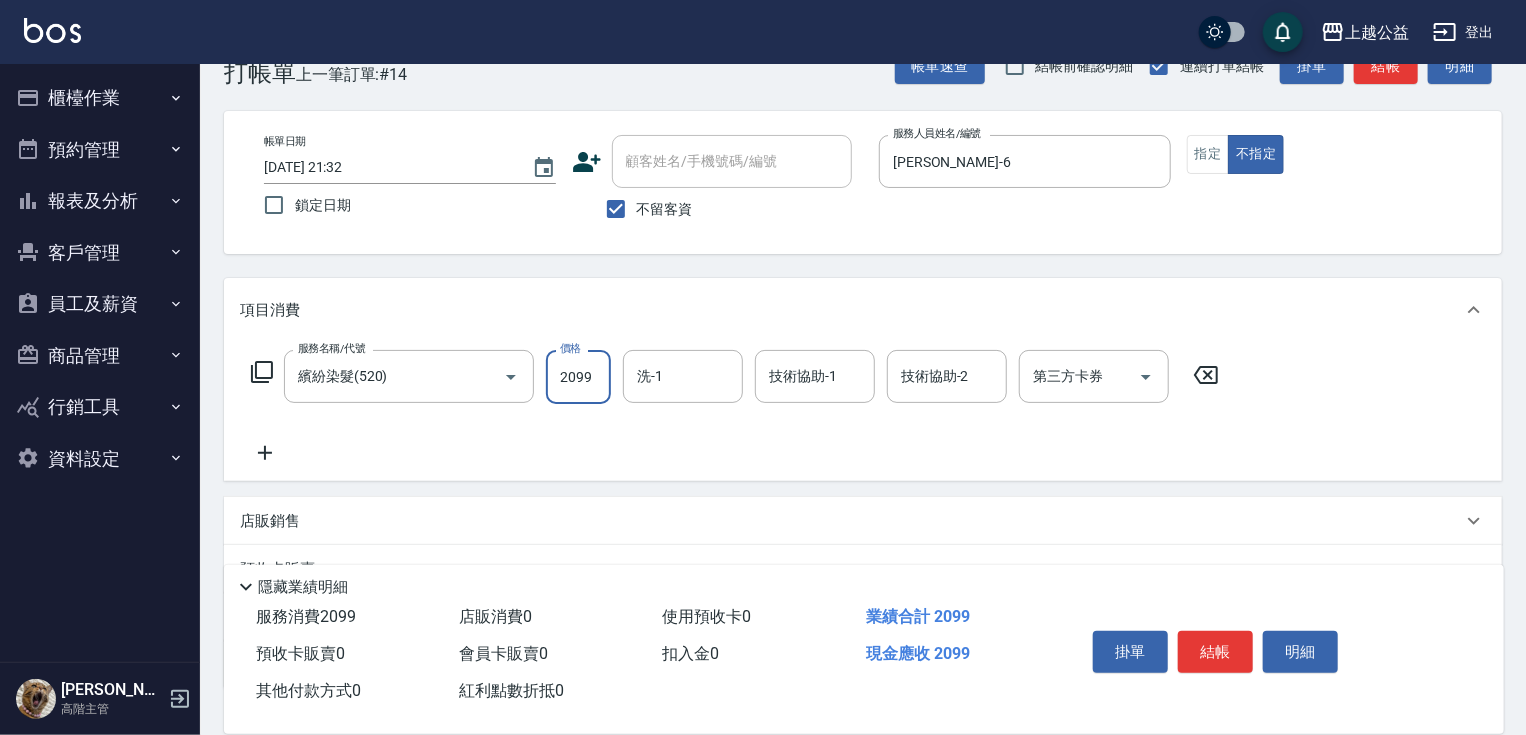 type on "2099" 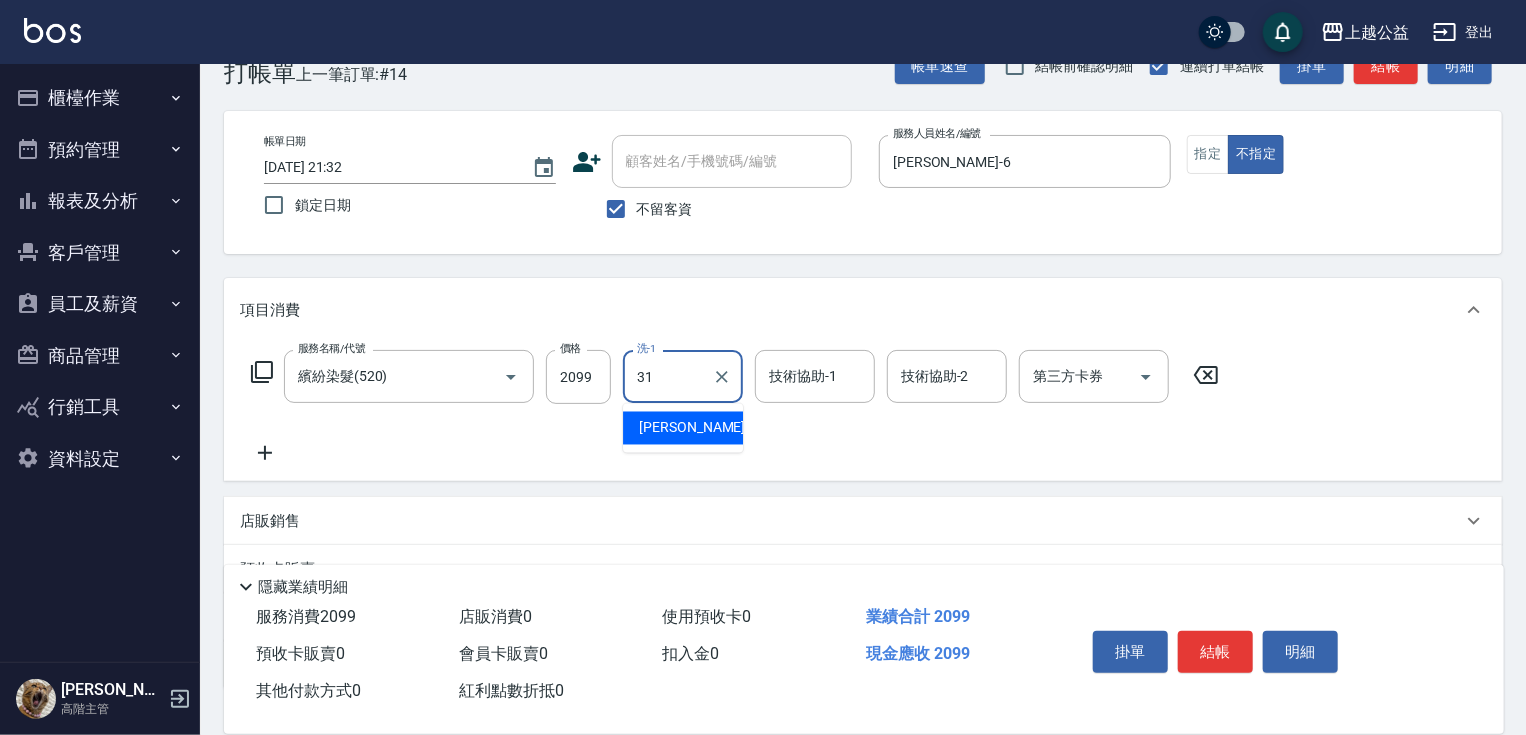type on "[PERSON_NAME]-31" 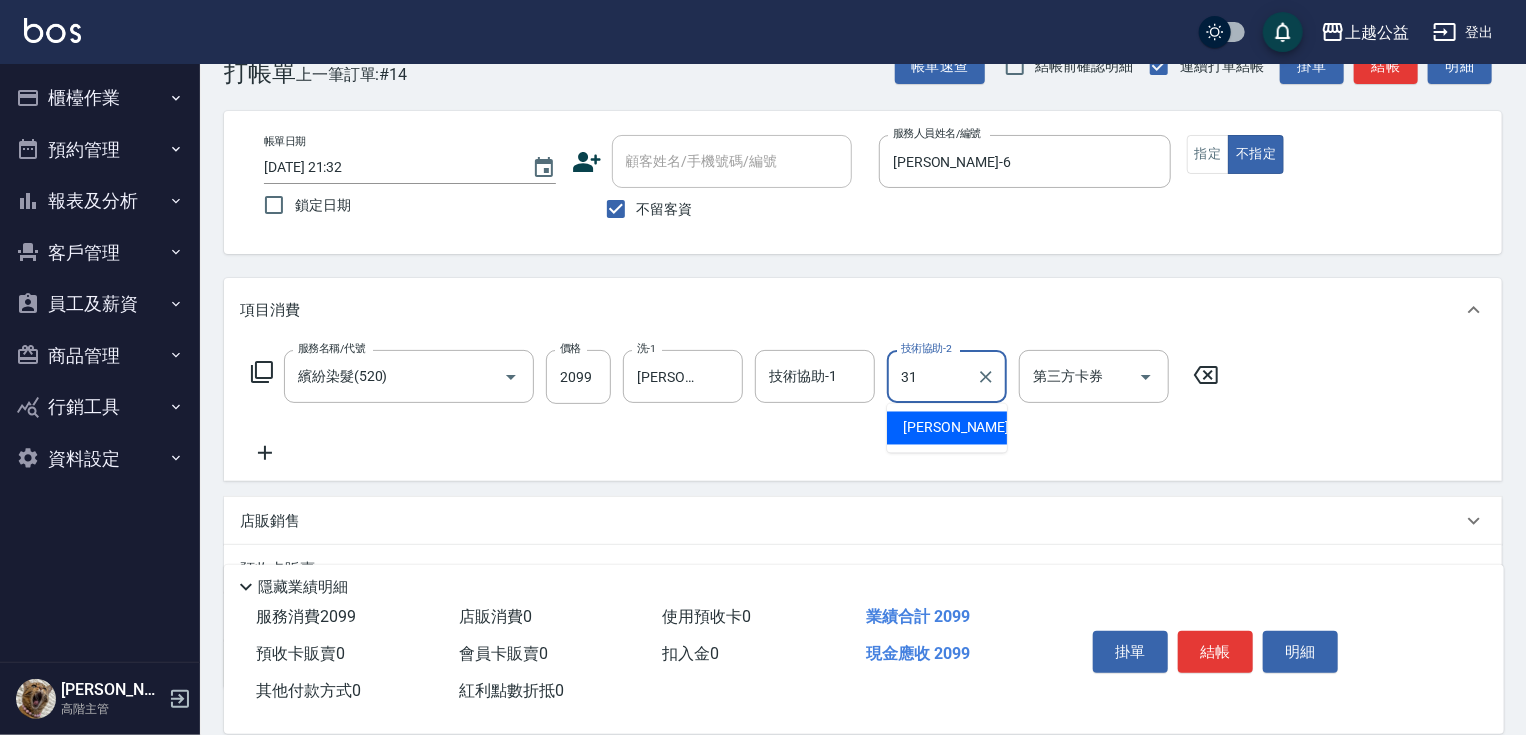 type on "[PERSON_NAME]-31" 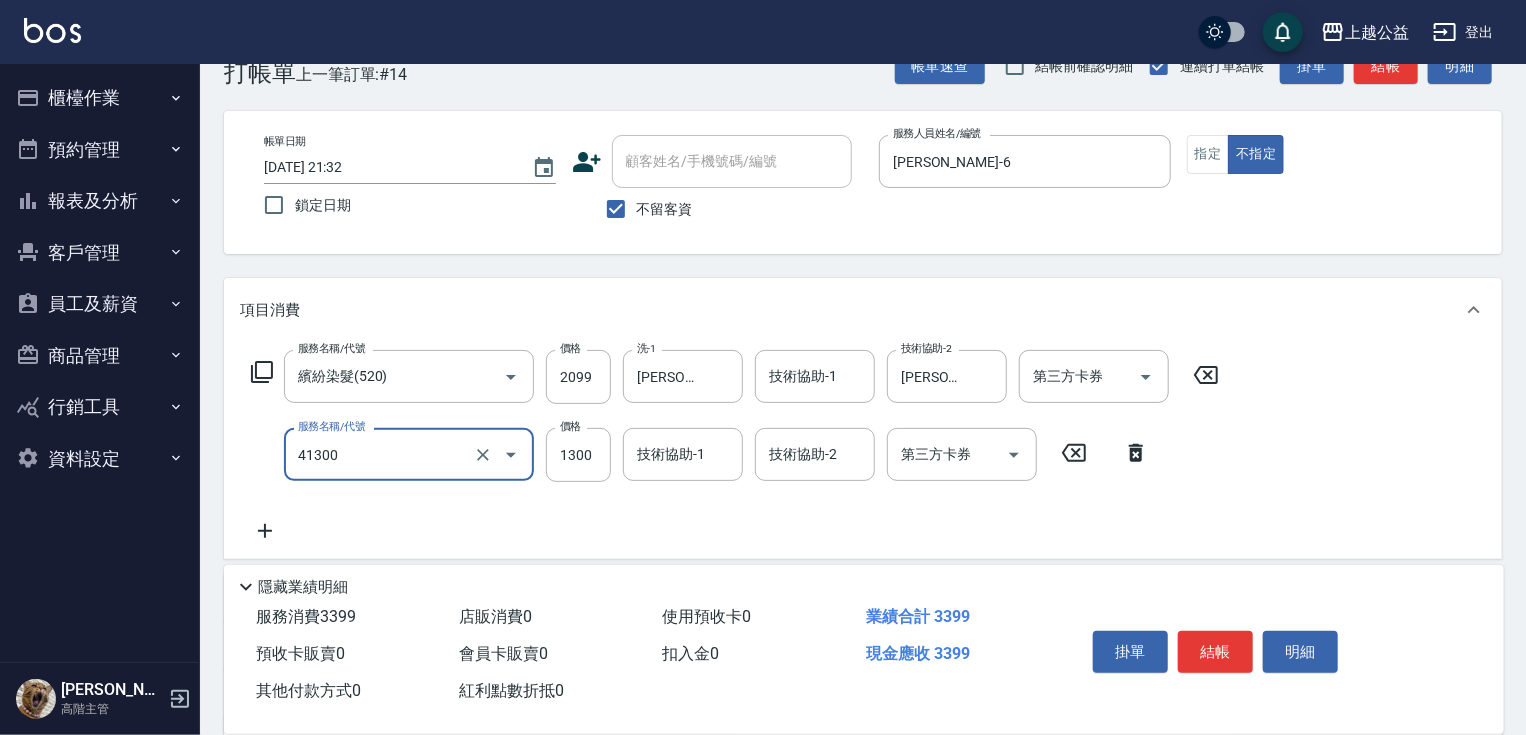 type on "鏡面1300(41300)" 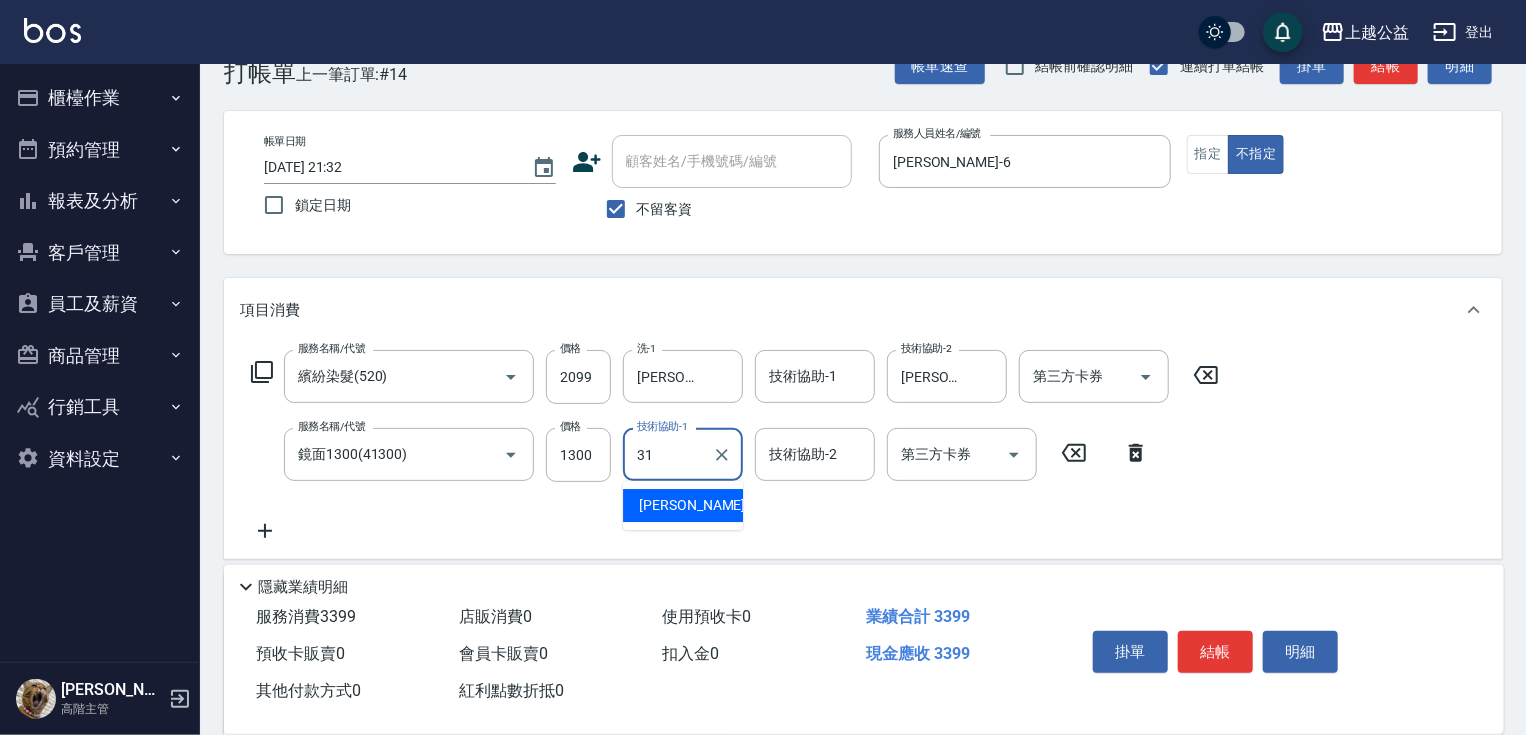 type on "[PERSON_NAME]-31" 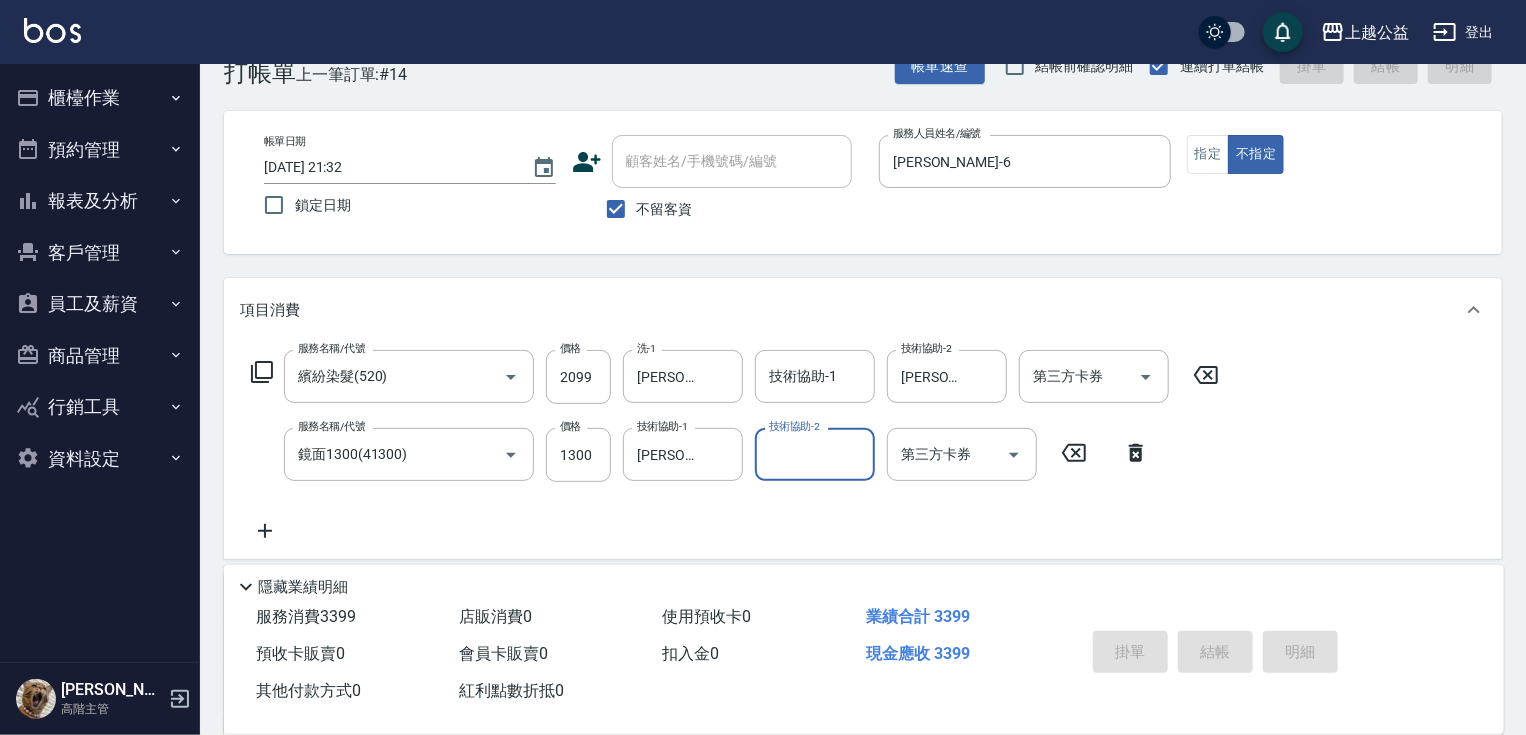type 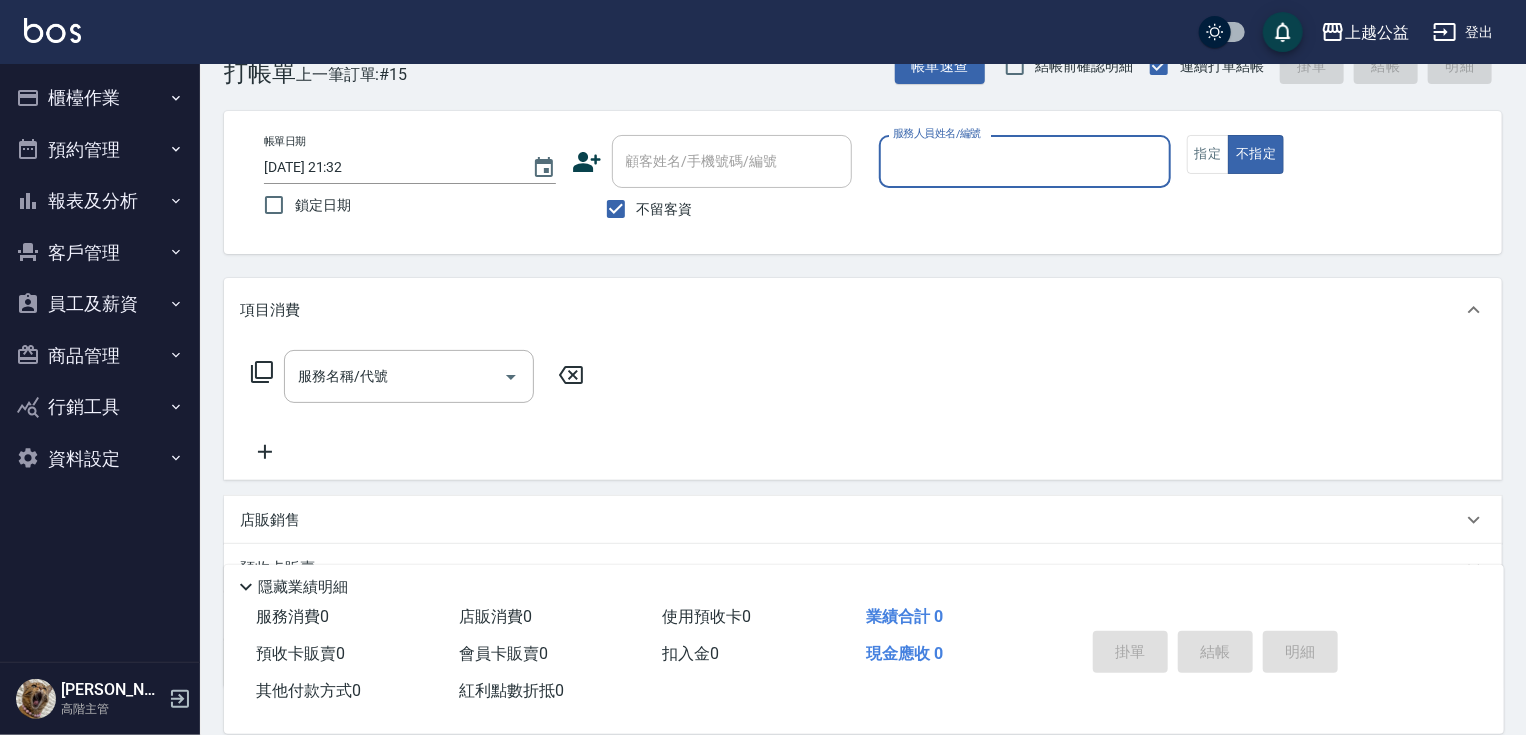 type on "1" 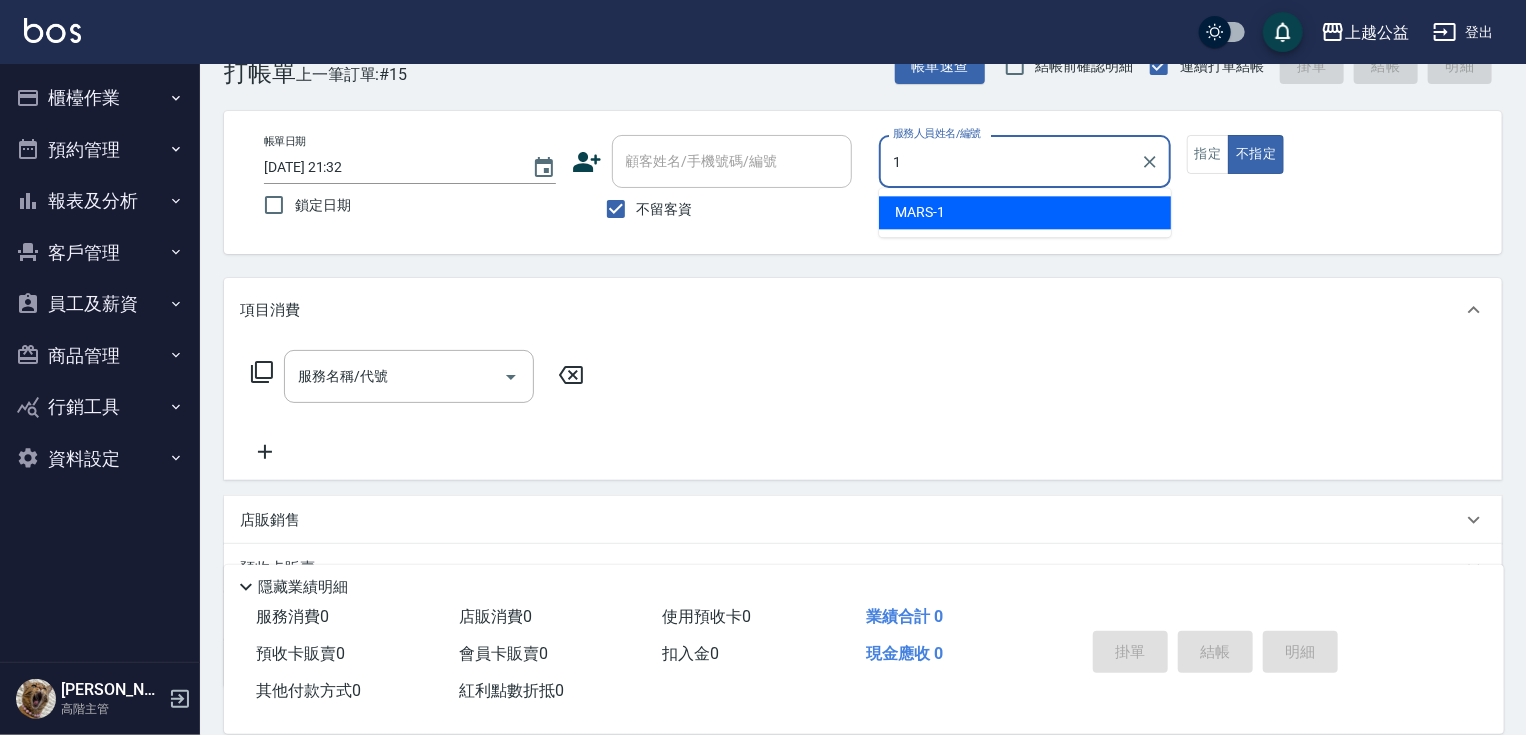 type on "MARS-1" 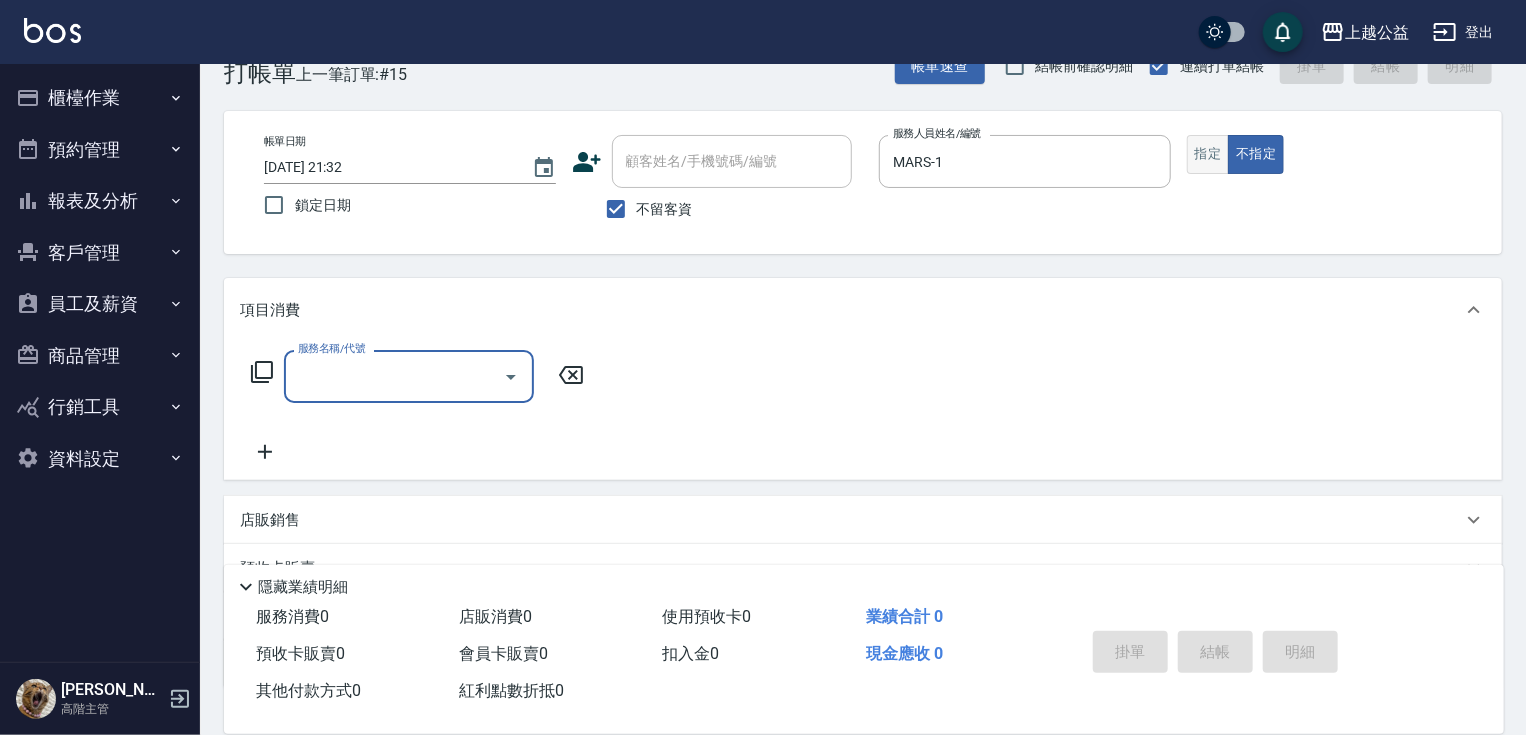 click on "指定" at bounding box center [1208, 154] 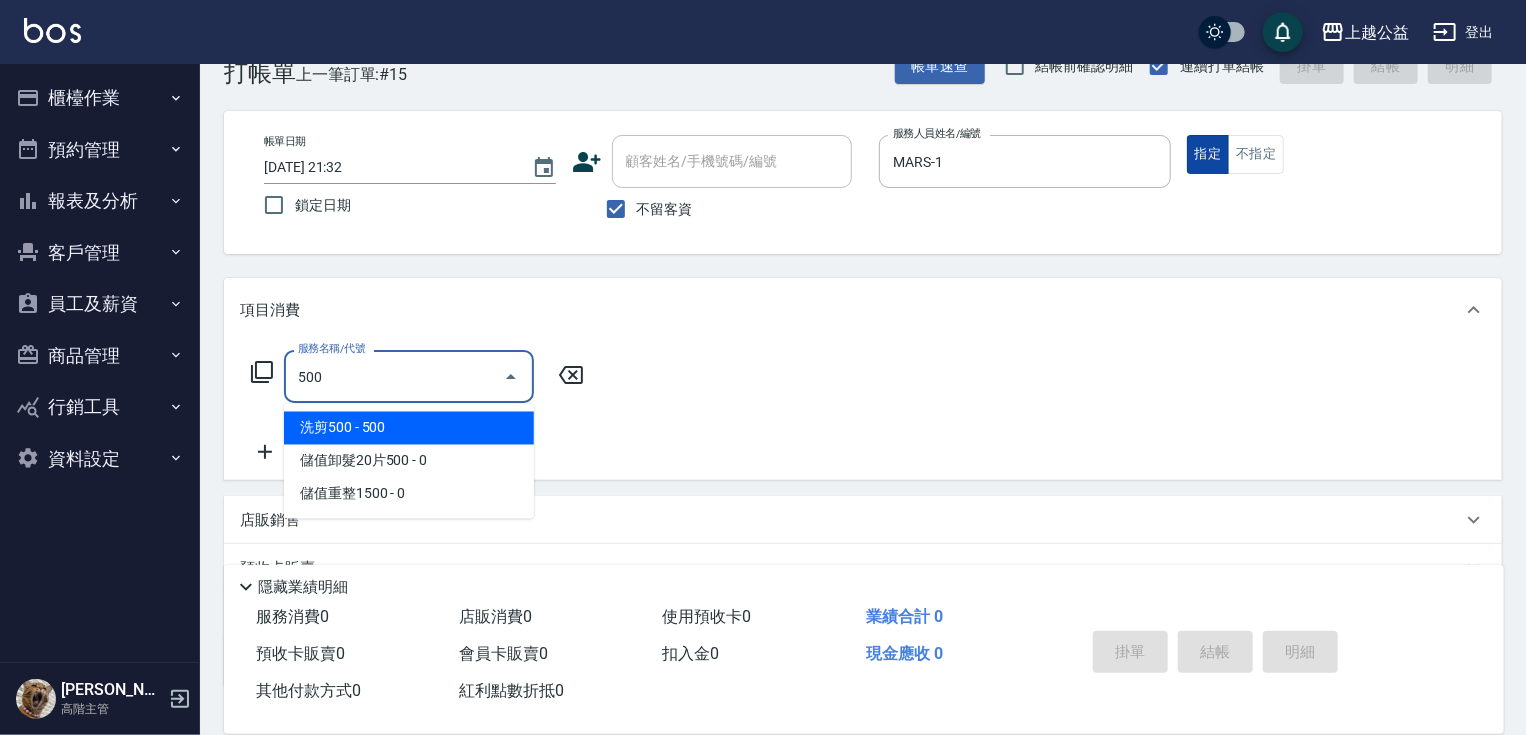 type on "洗剪500(500)" 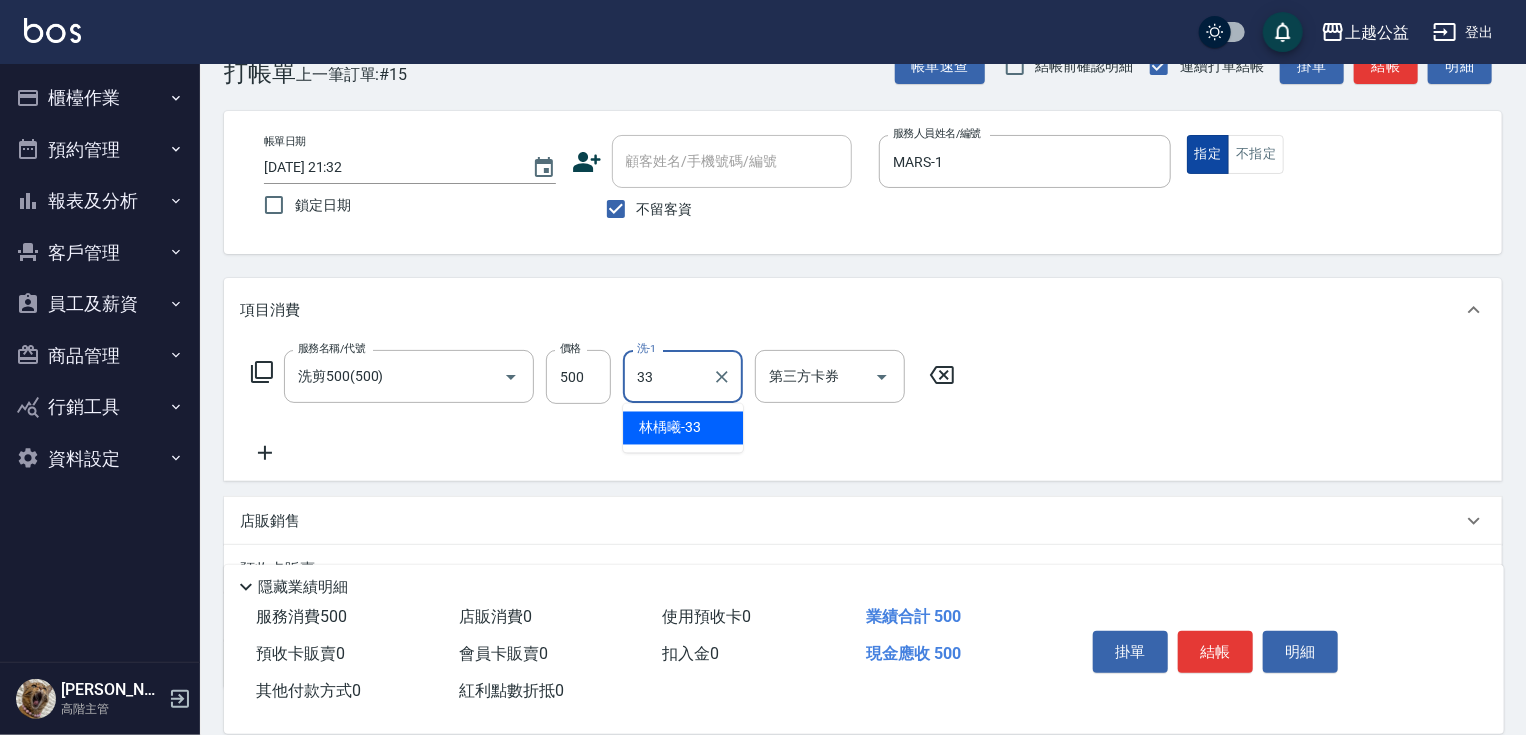 type on "[PERSON_NAME]-33" 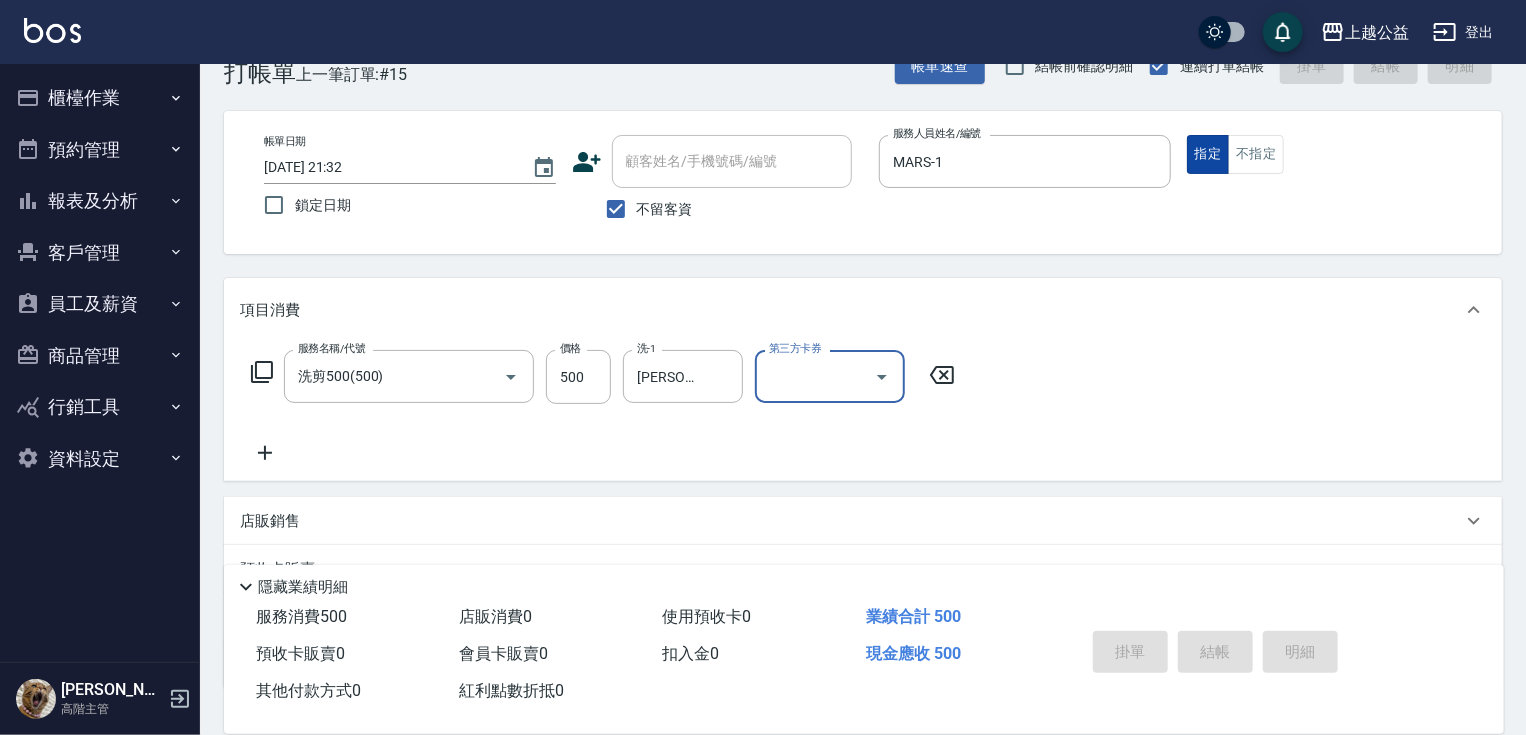 type on "[DATE] 21:33" 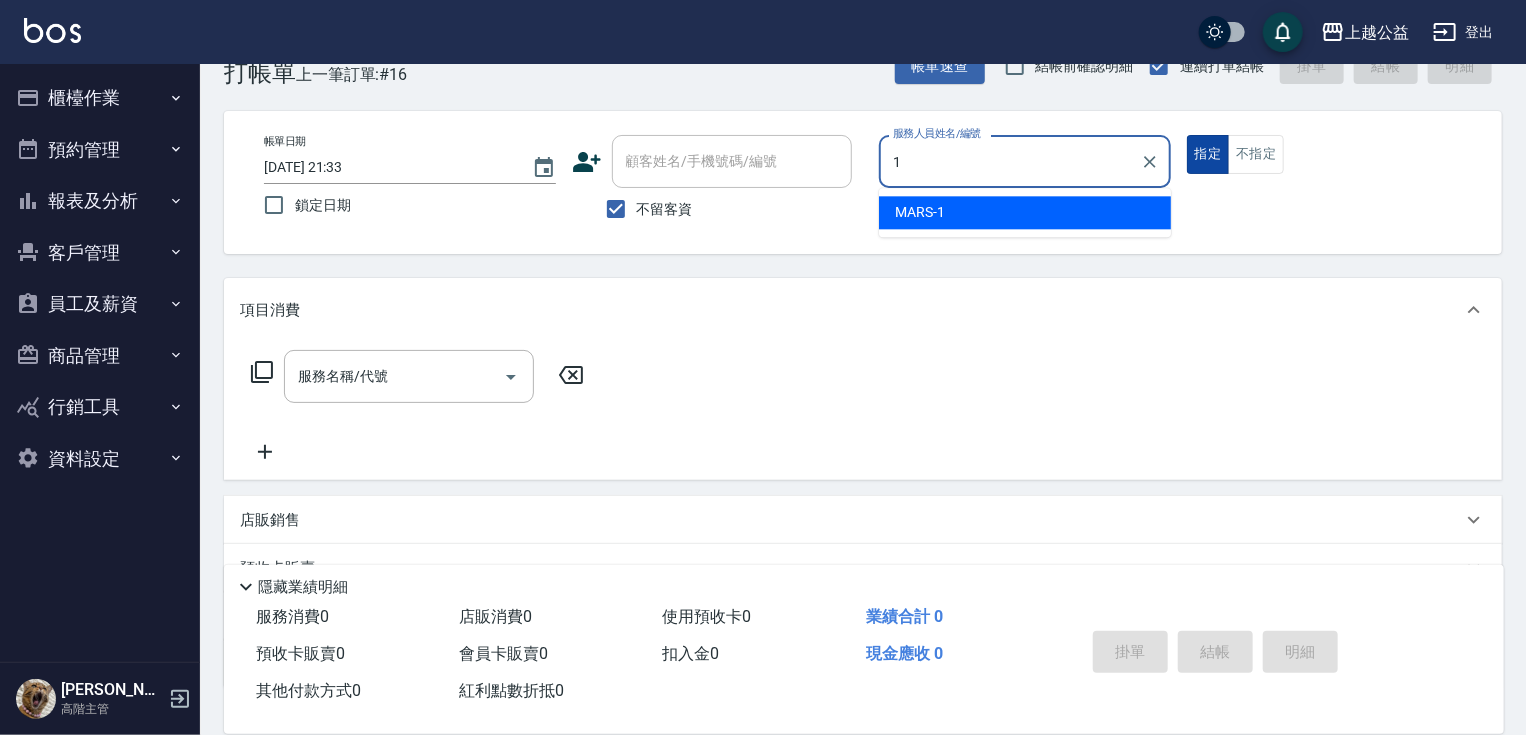 type on "MARS-1" 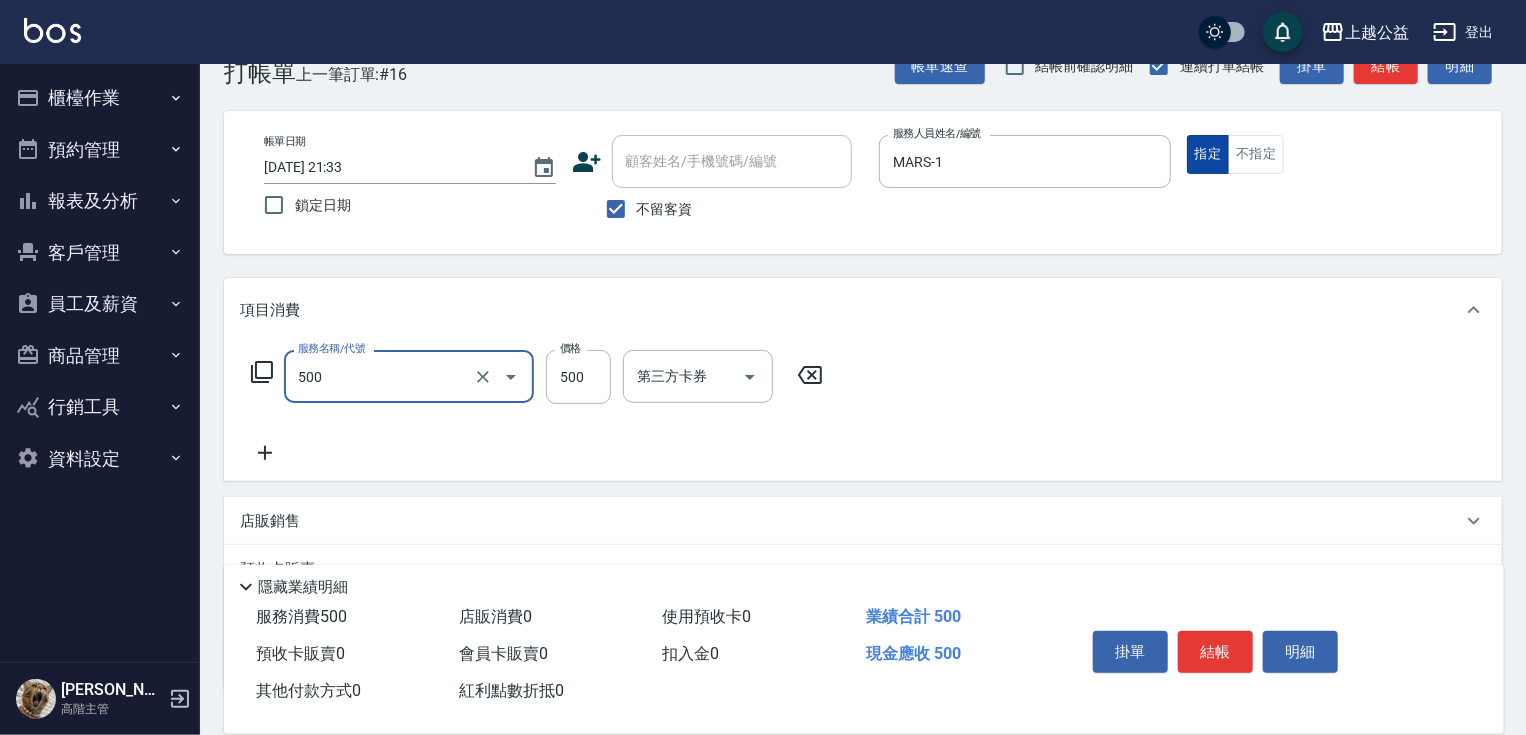type on "洗剪500(500)" 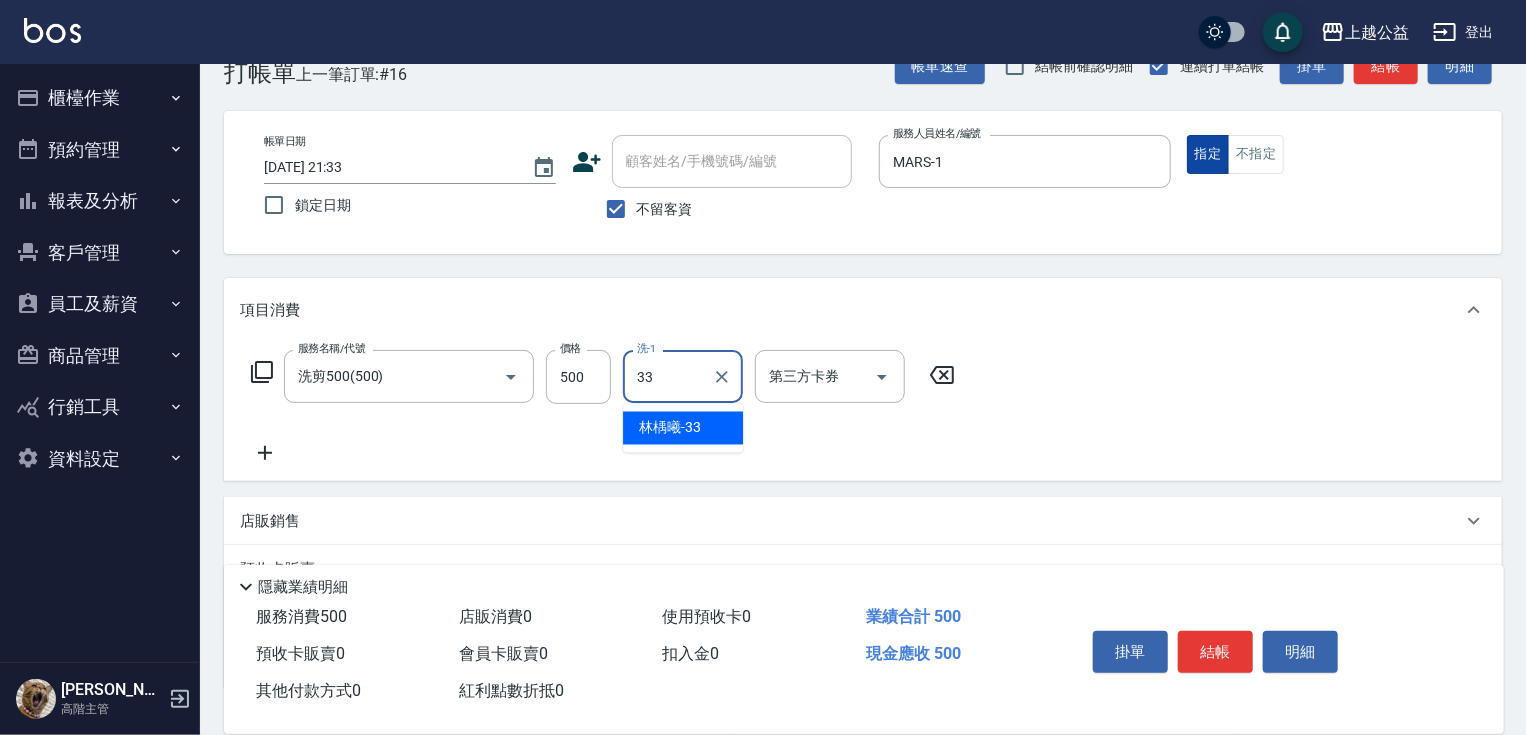 type on "[PERSON_NAME]-33" 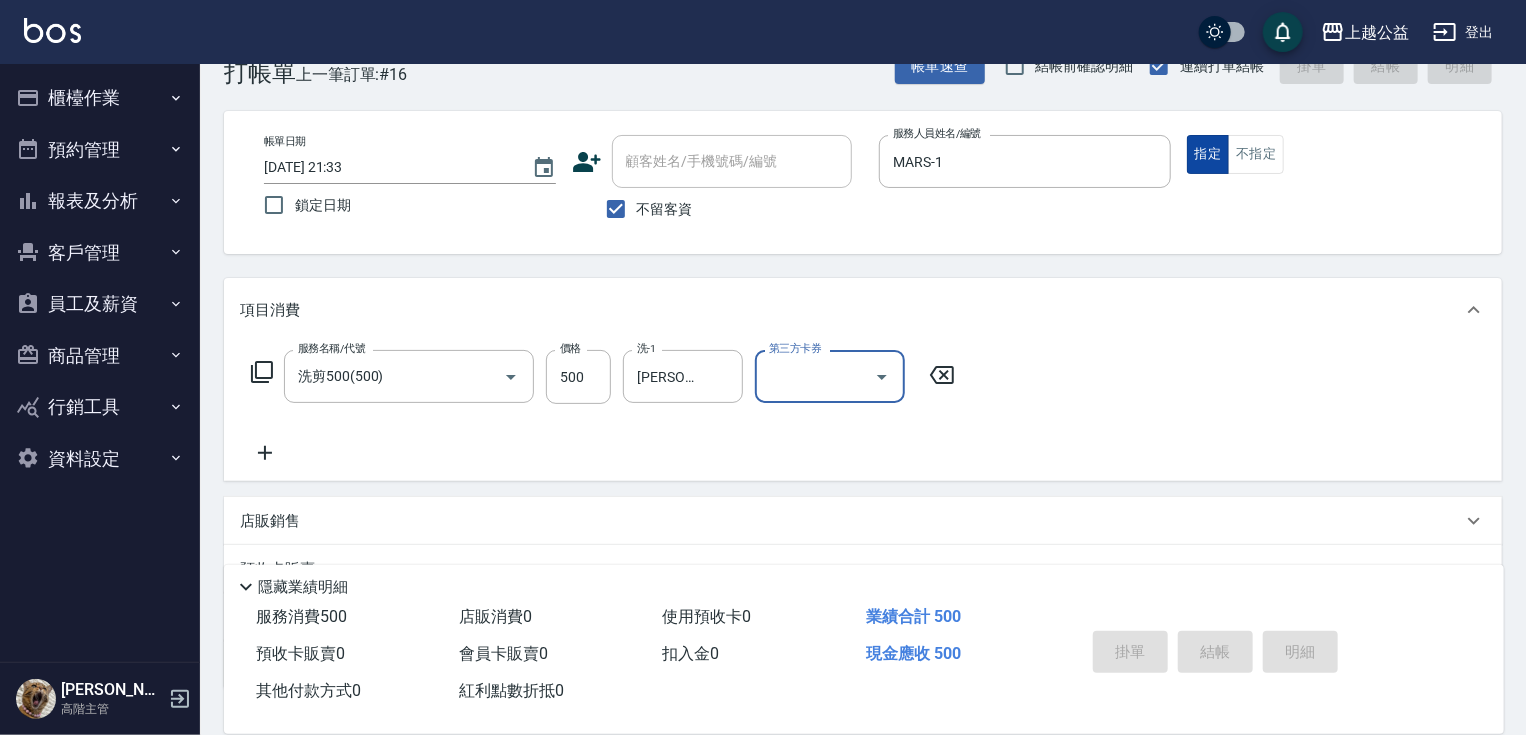 type 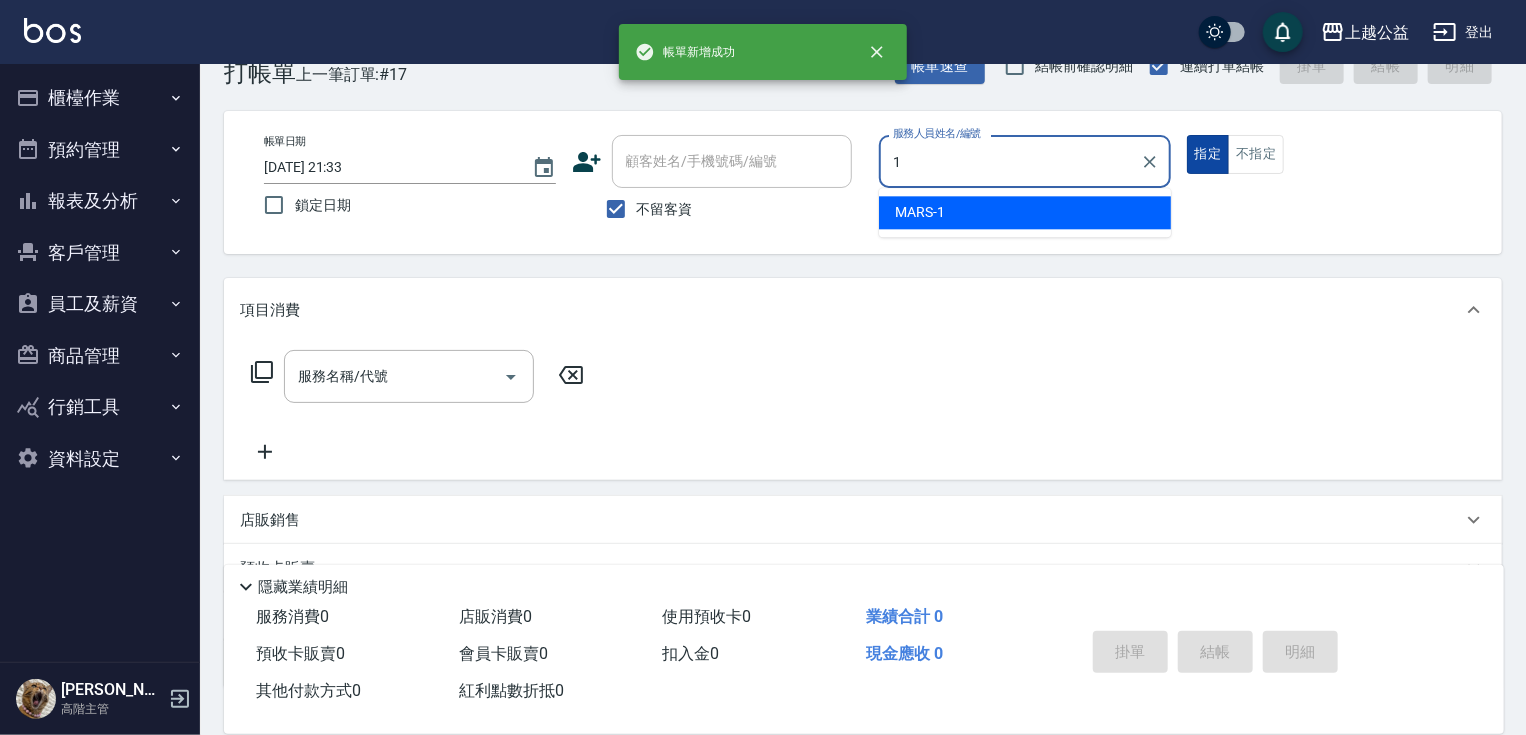 type on "MARS-1" 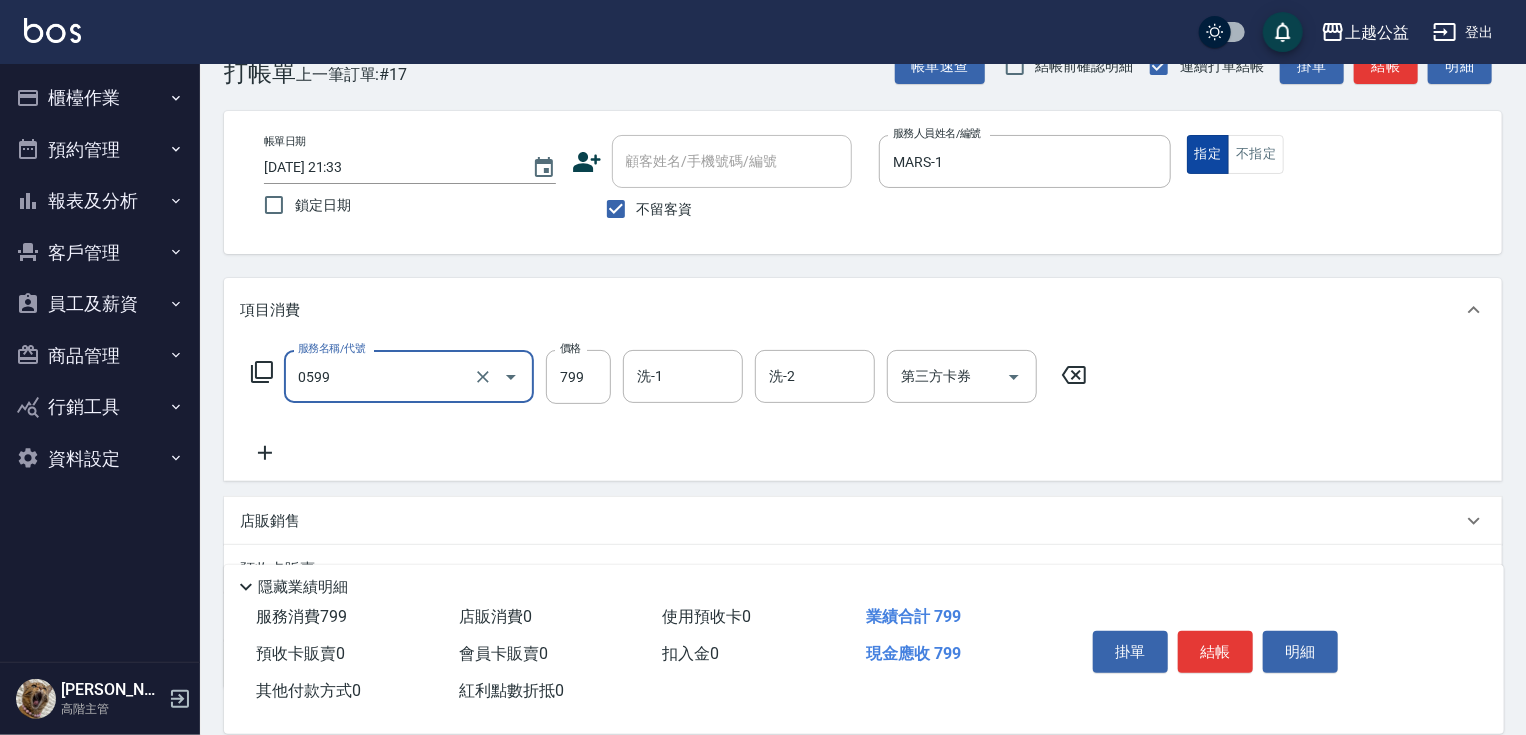 type on "精油SPA(0599)" 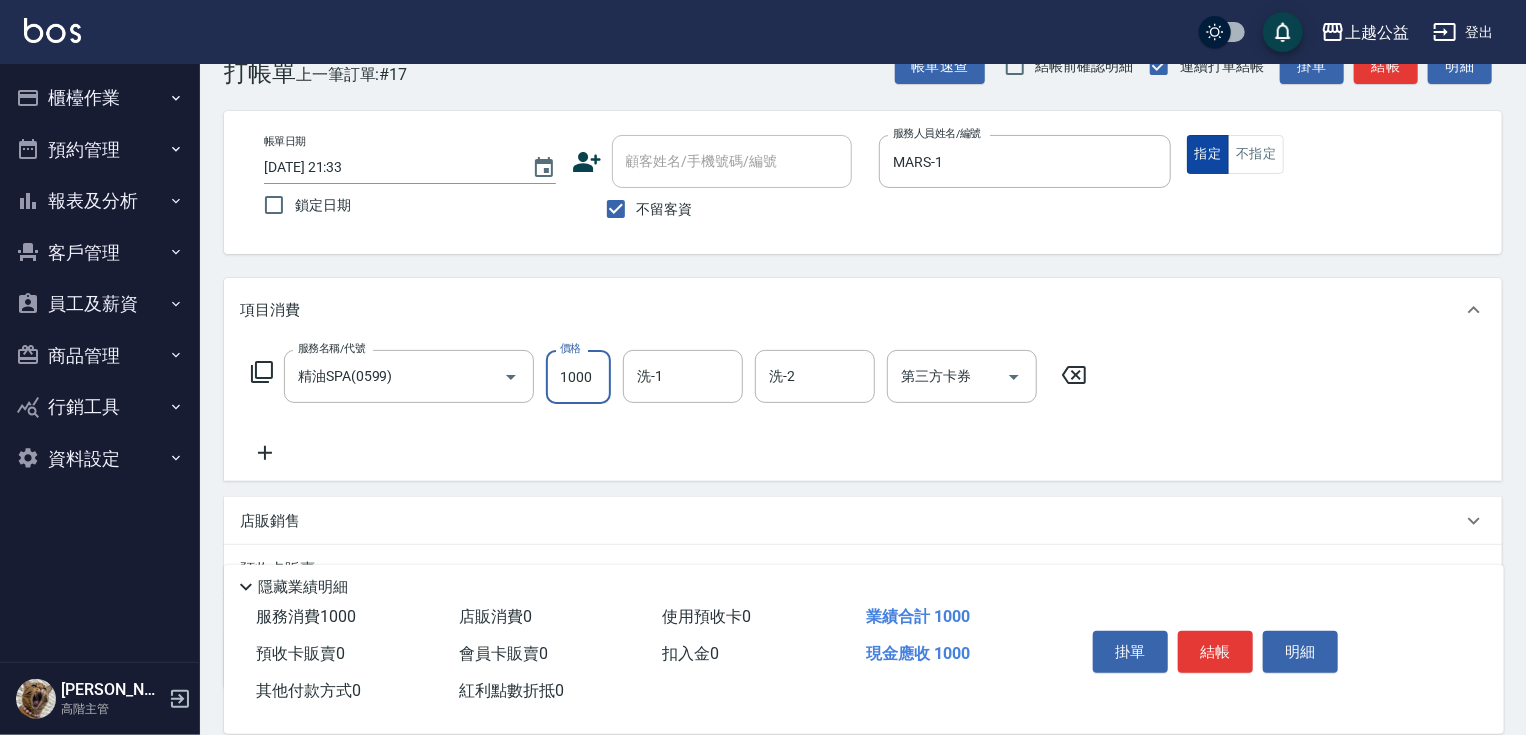 type on "1000" 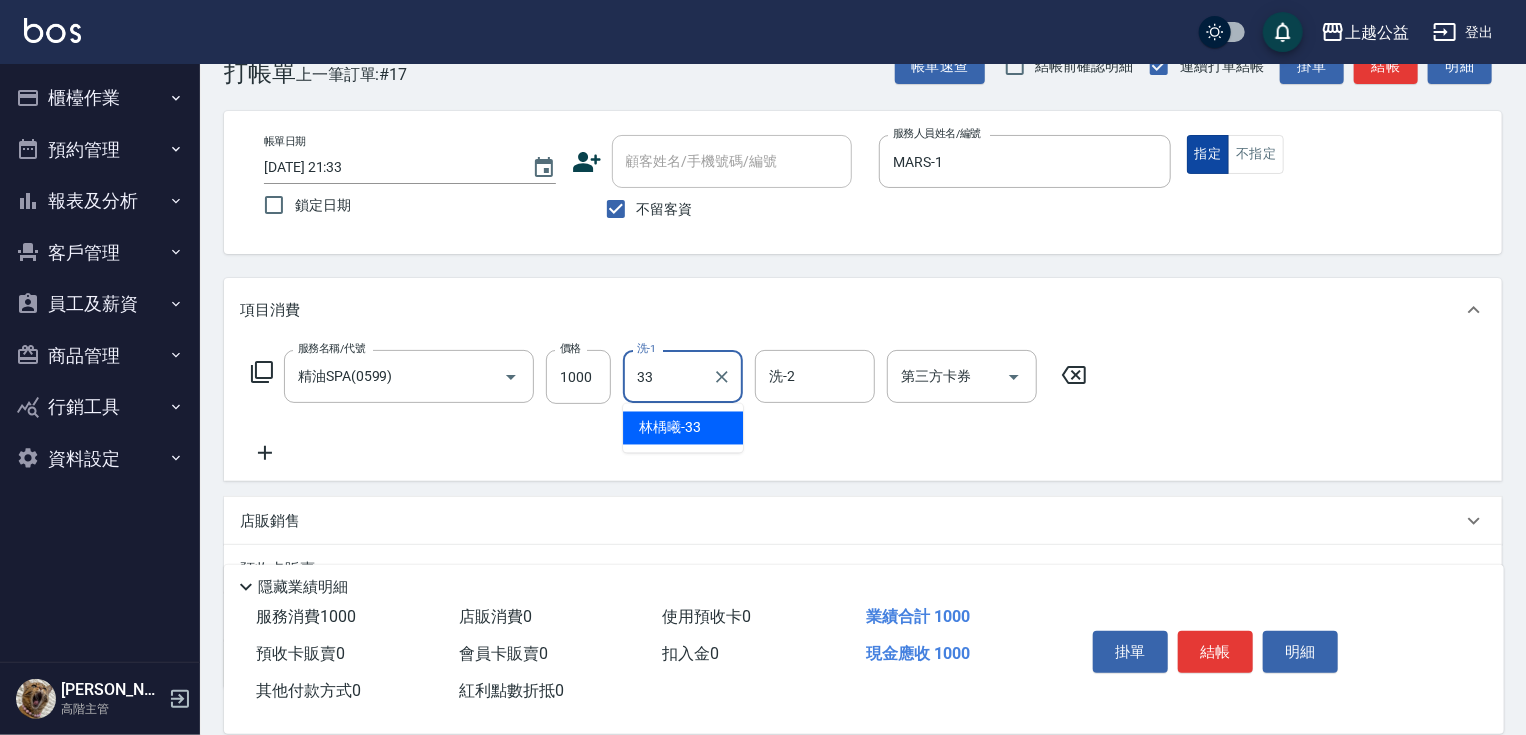 type on "[PERSON_NAME]-33" 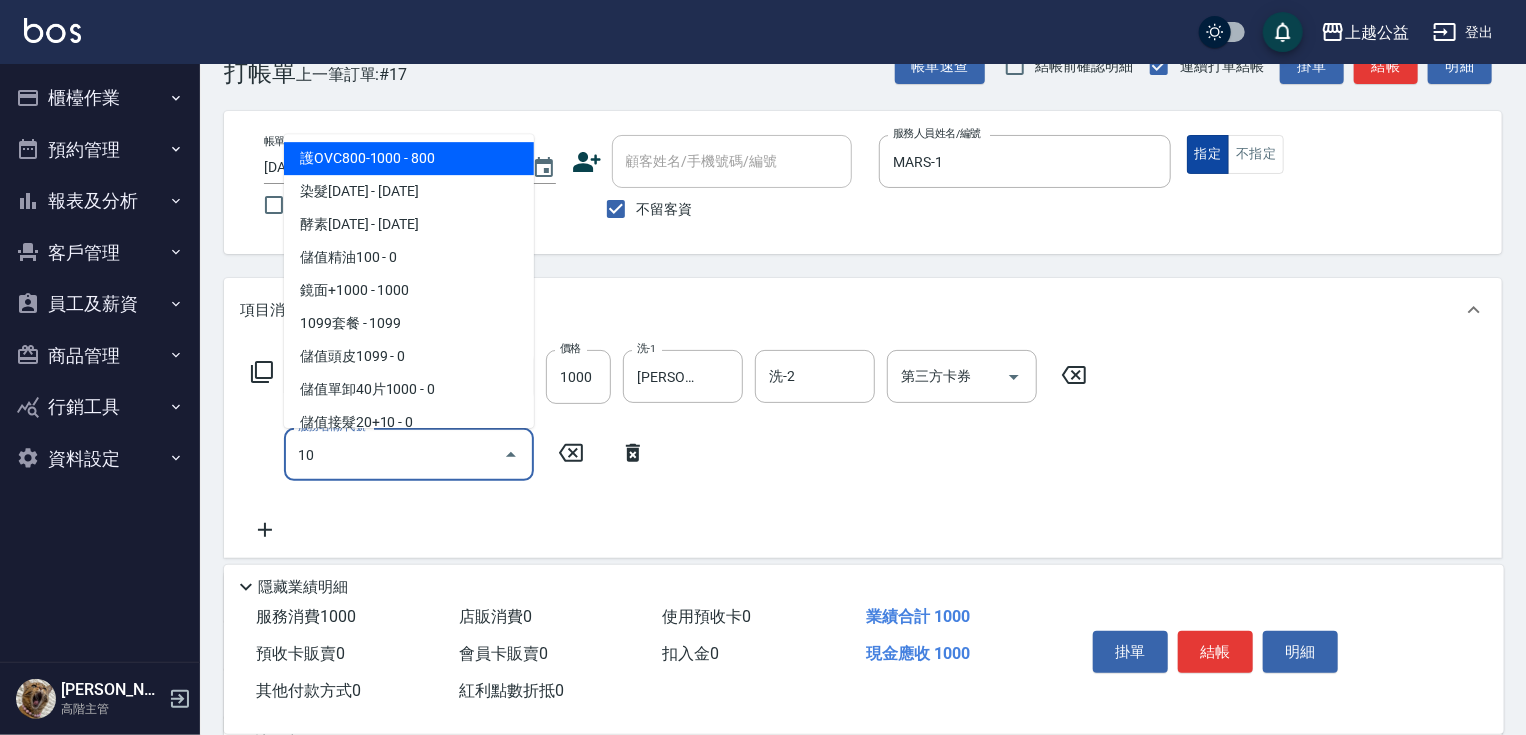 type on "101" 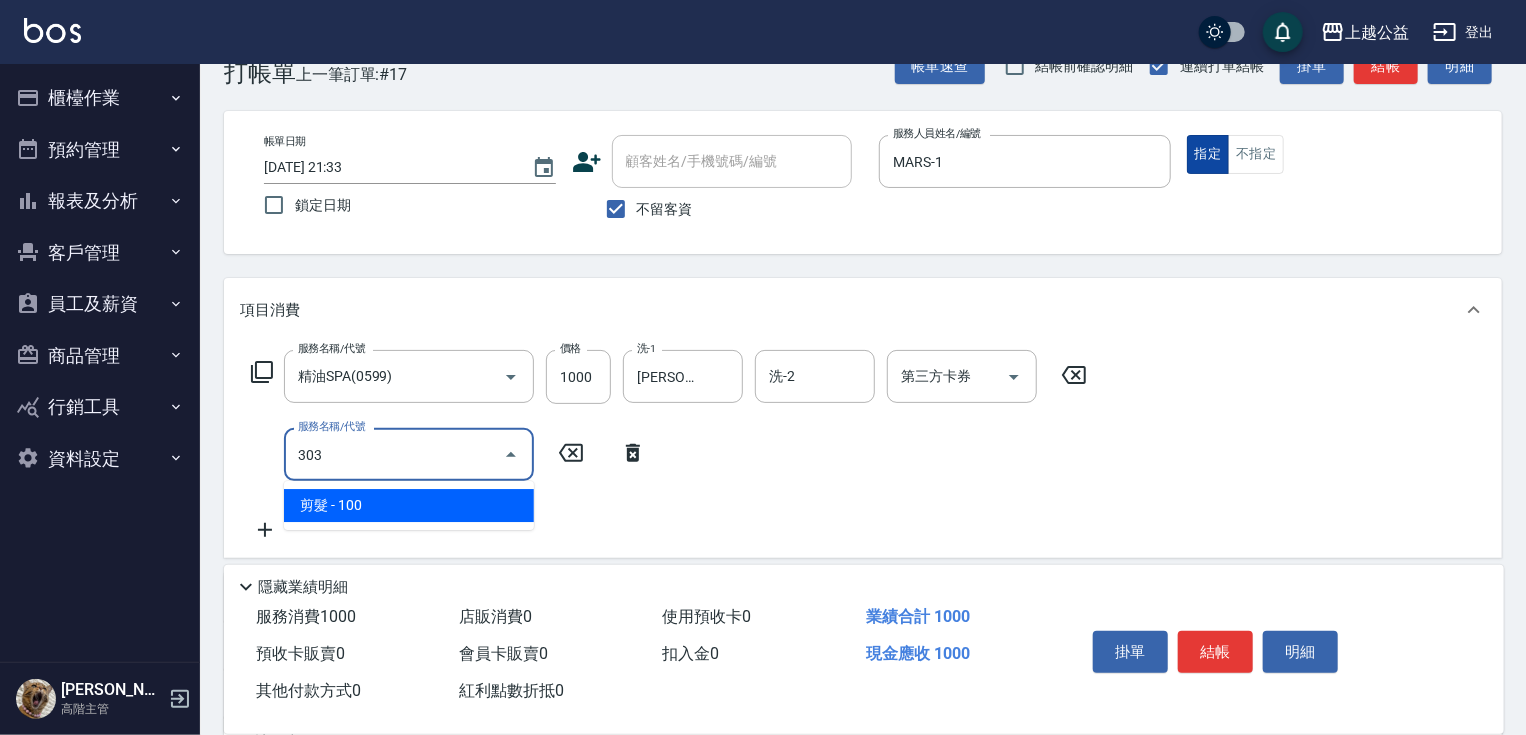 type on "剪髮(303)" 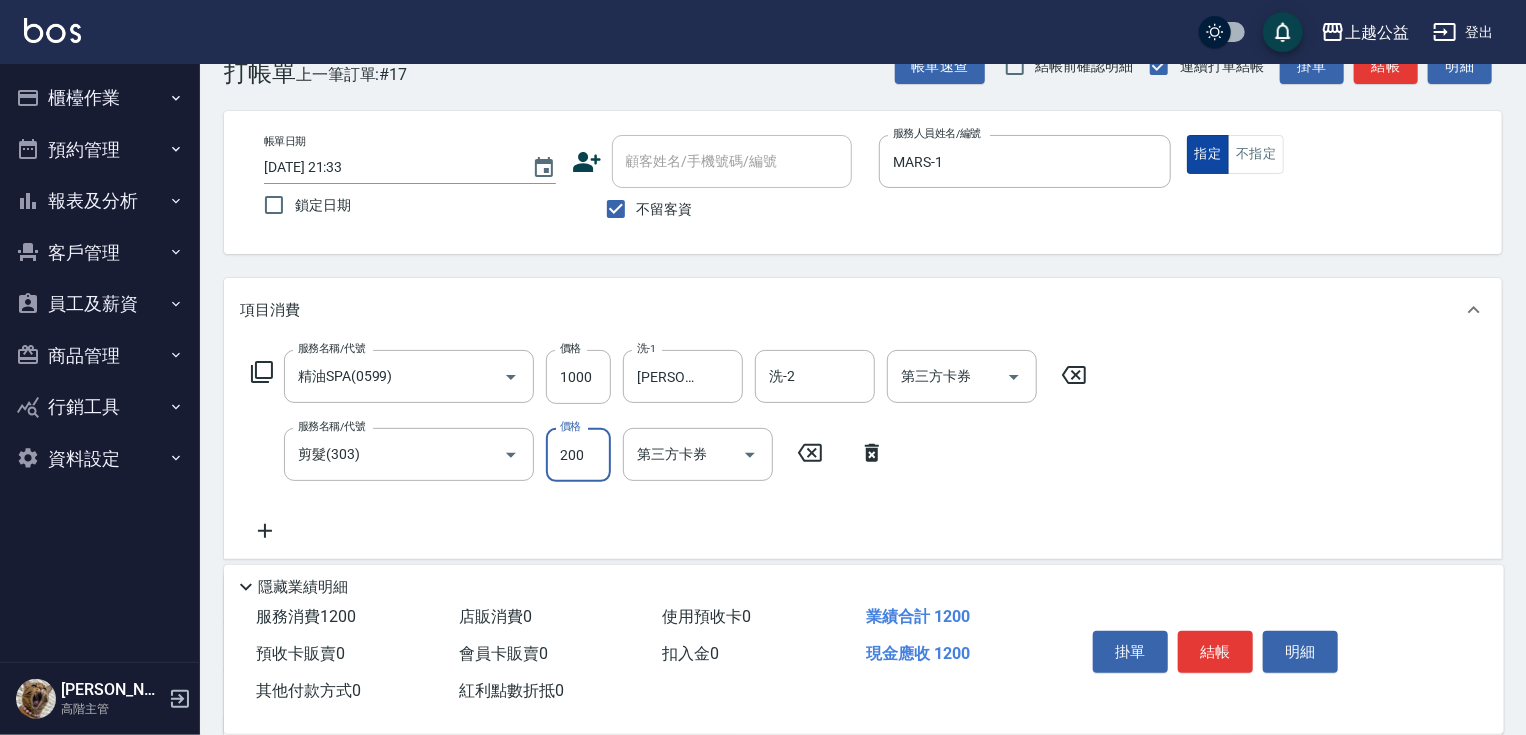 type on "200" 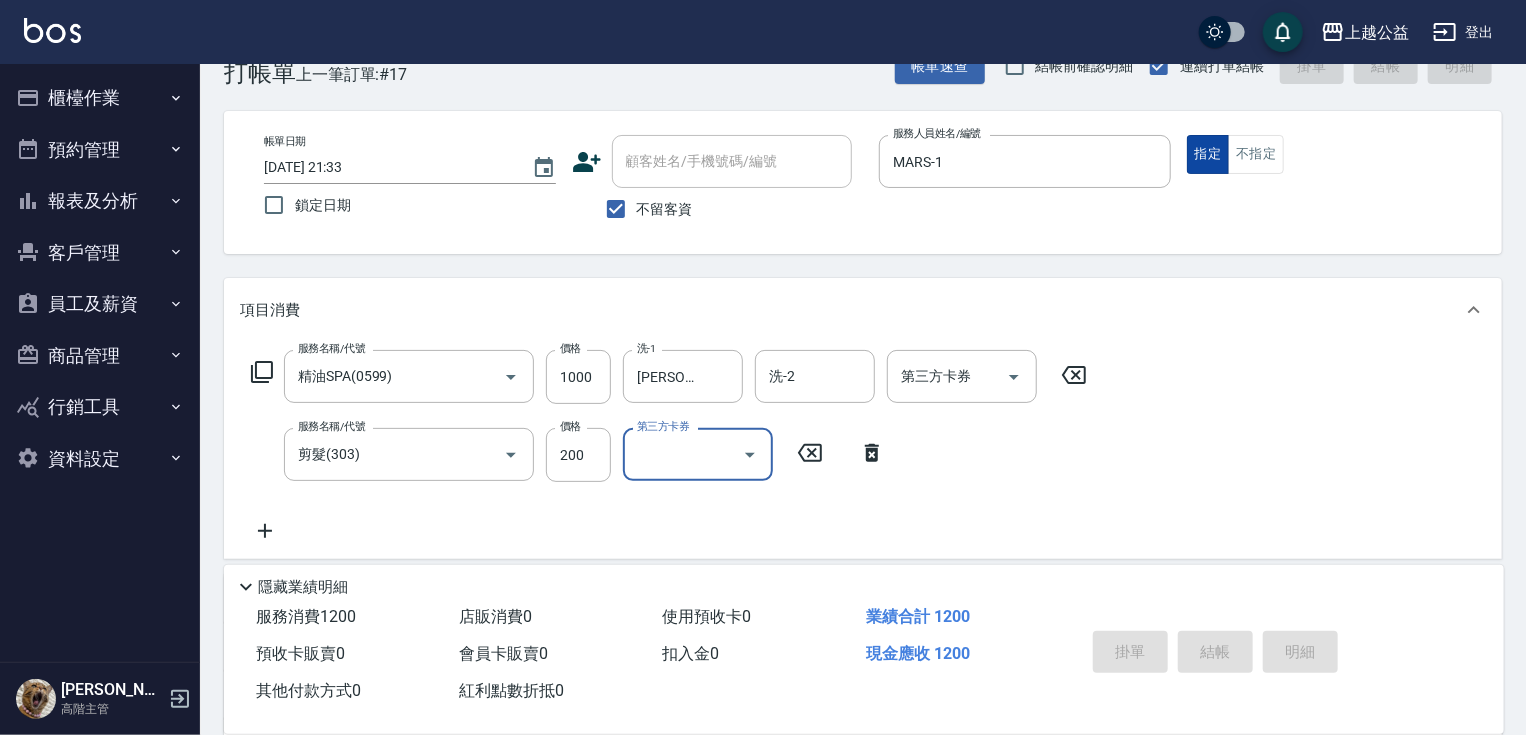 type on "[DATE] 21:34" 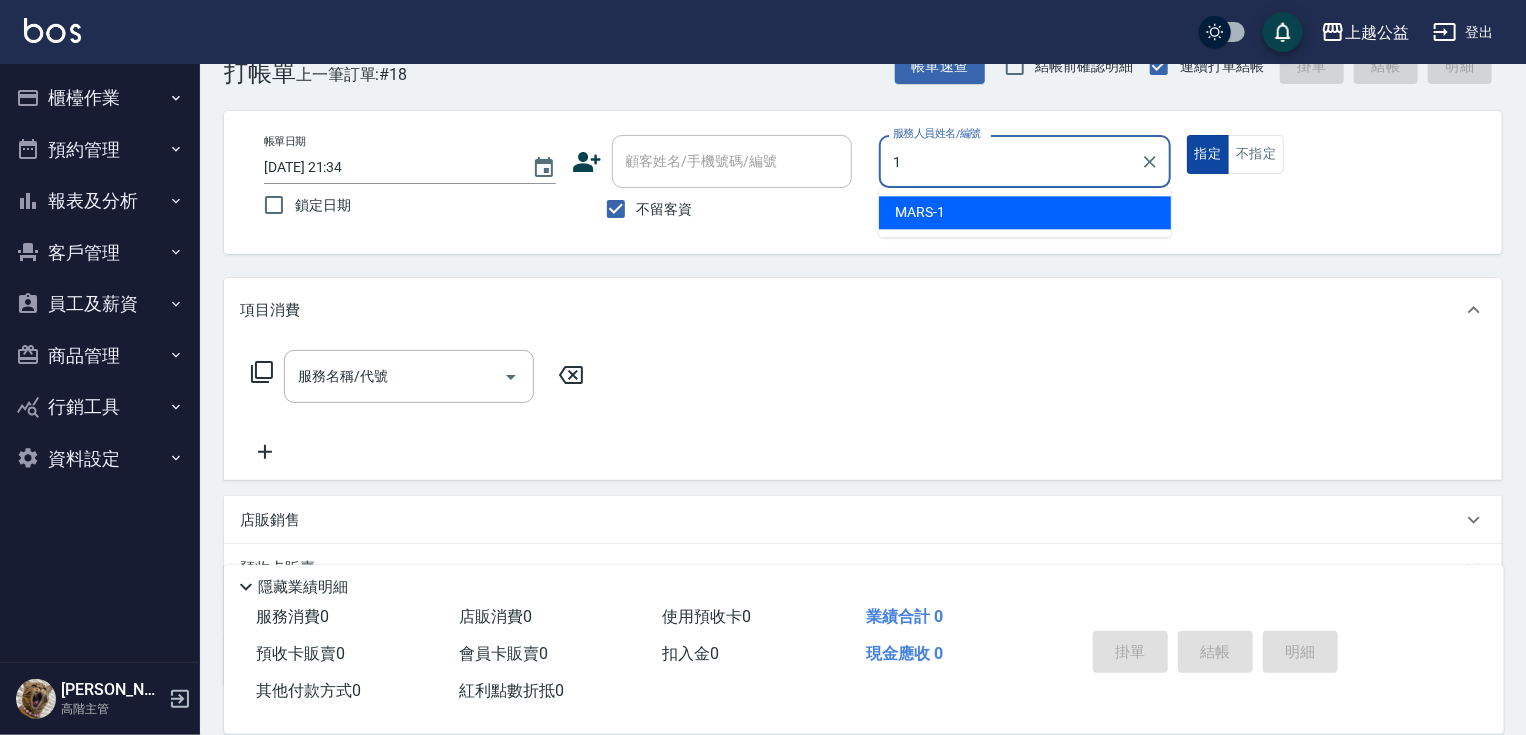 type on "MARS-1" 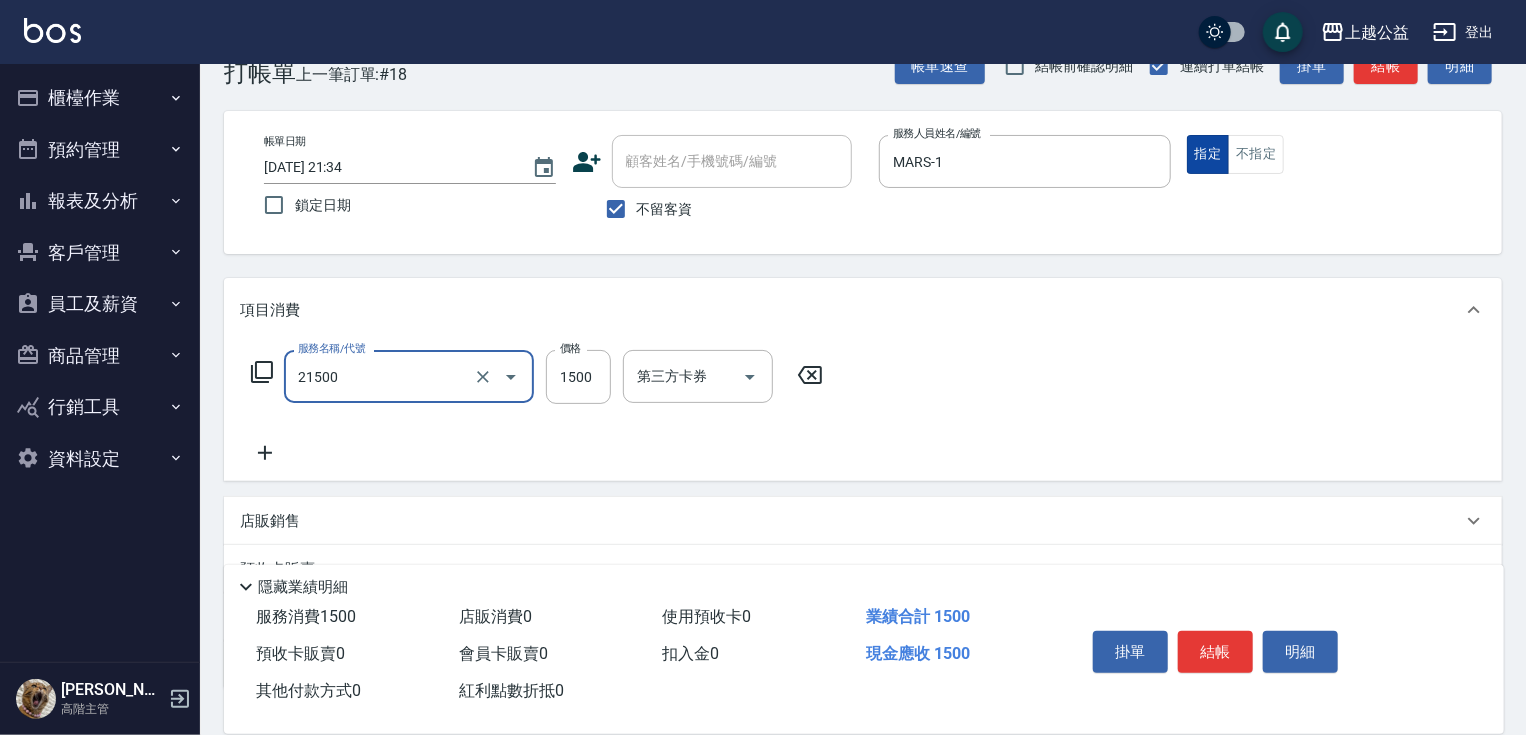 type on "燙髮(21500)" 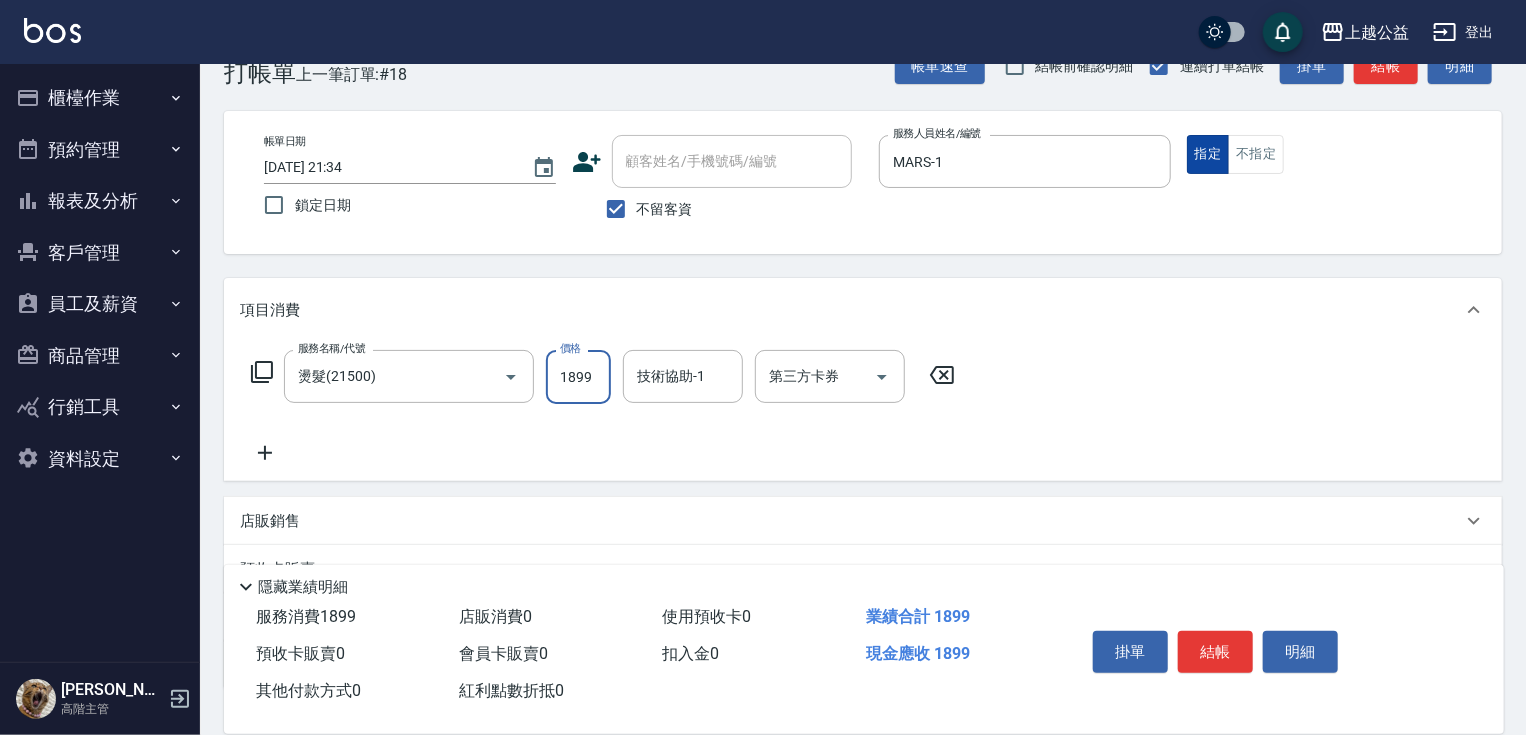 type on "1899" 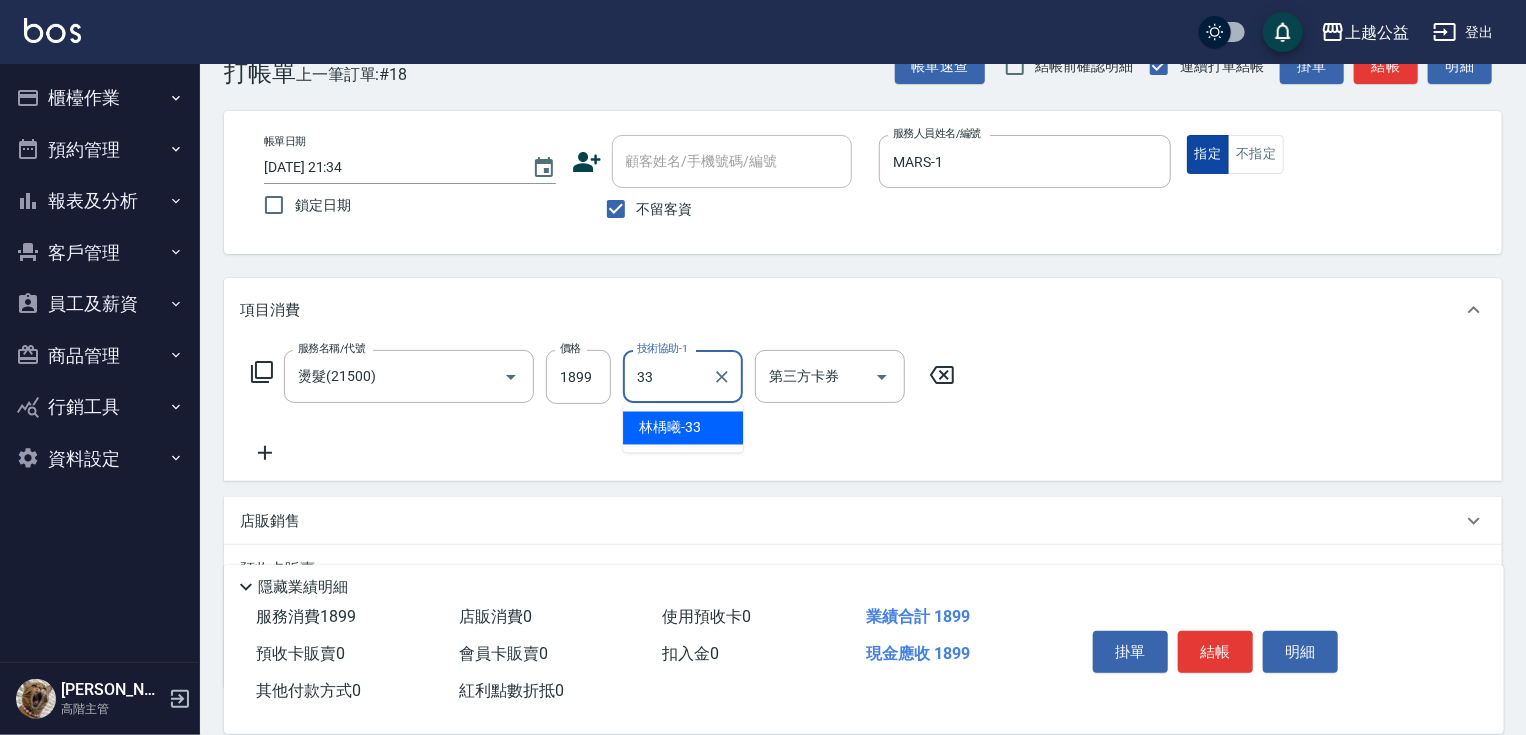 type on "[PERSON_NAME]-33" 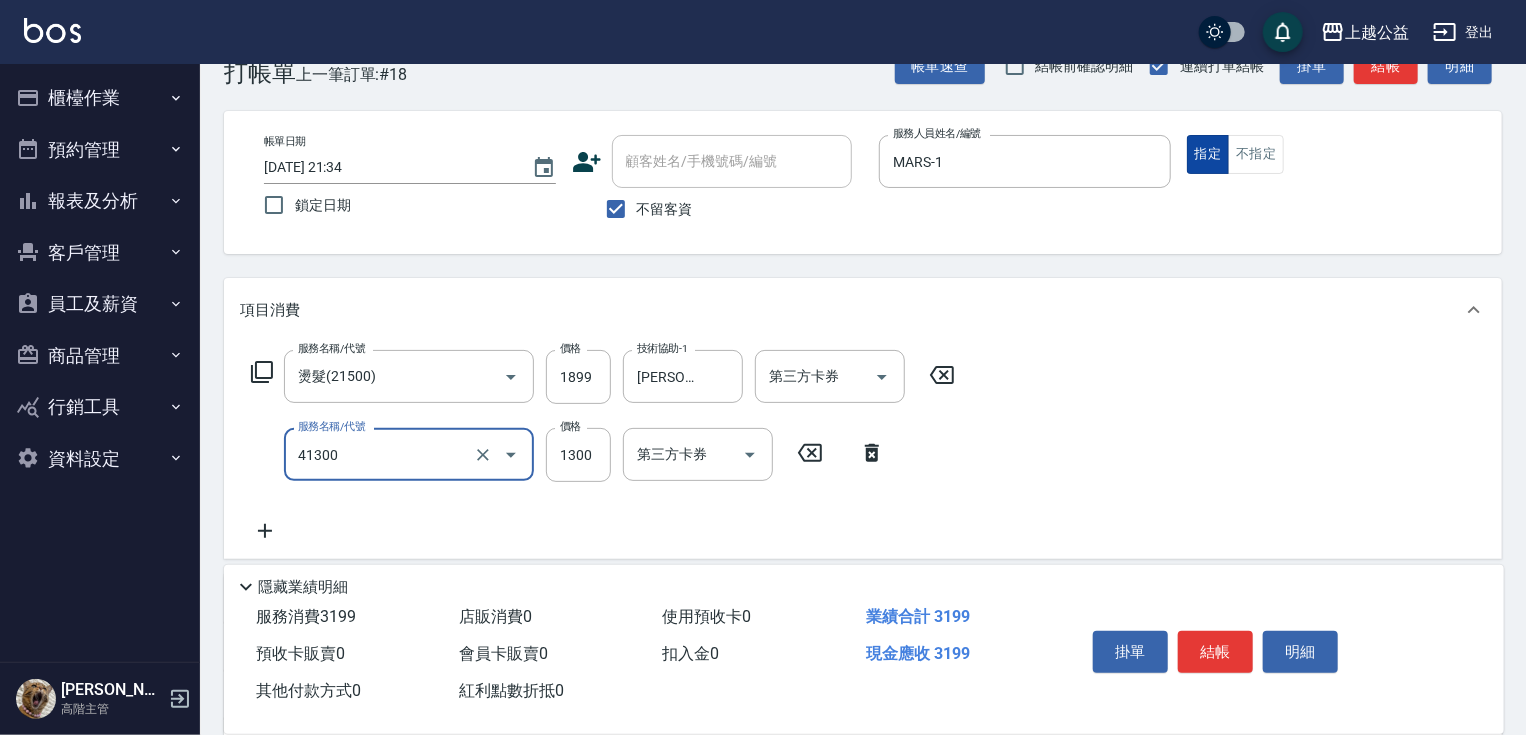 type on "鏡面1300(41300)" 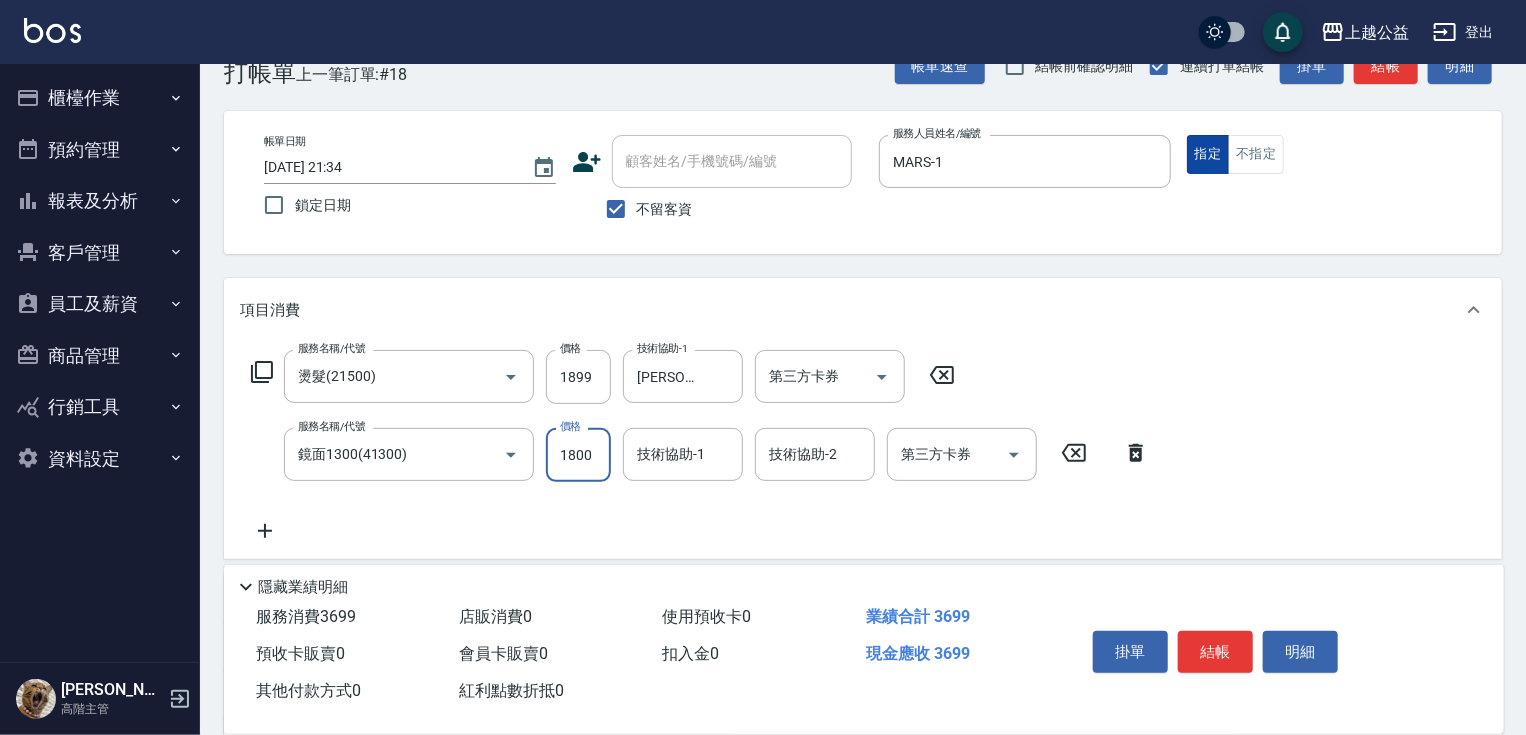 type on "1800" 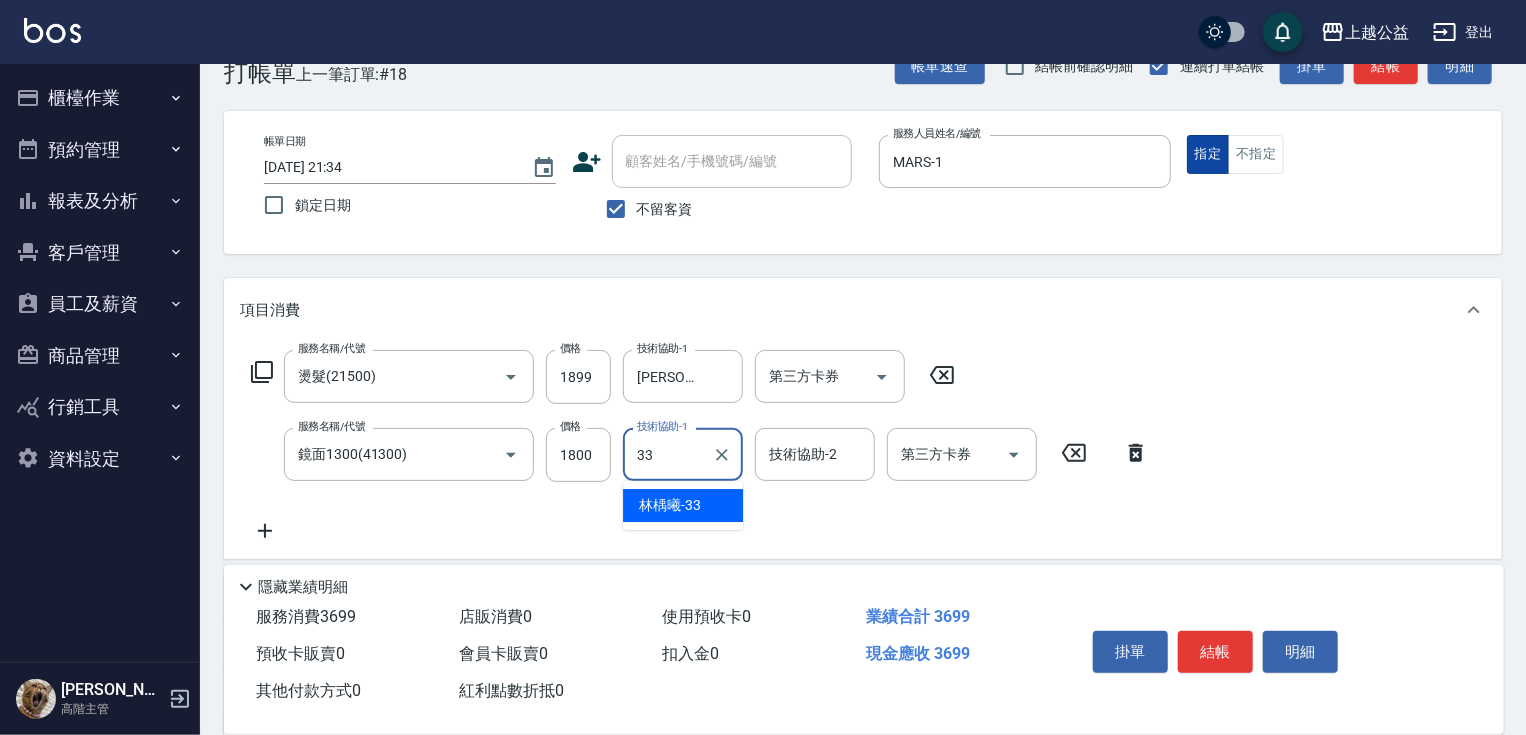 type on "[PERSON_NAME]-33" 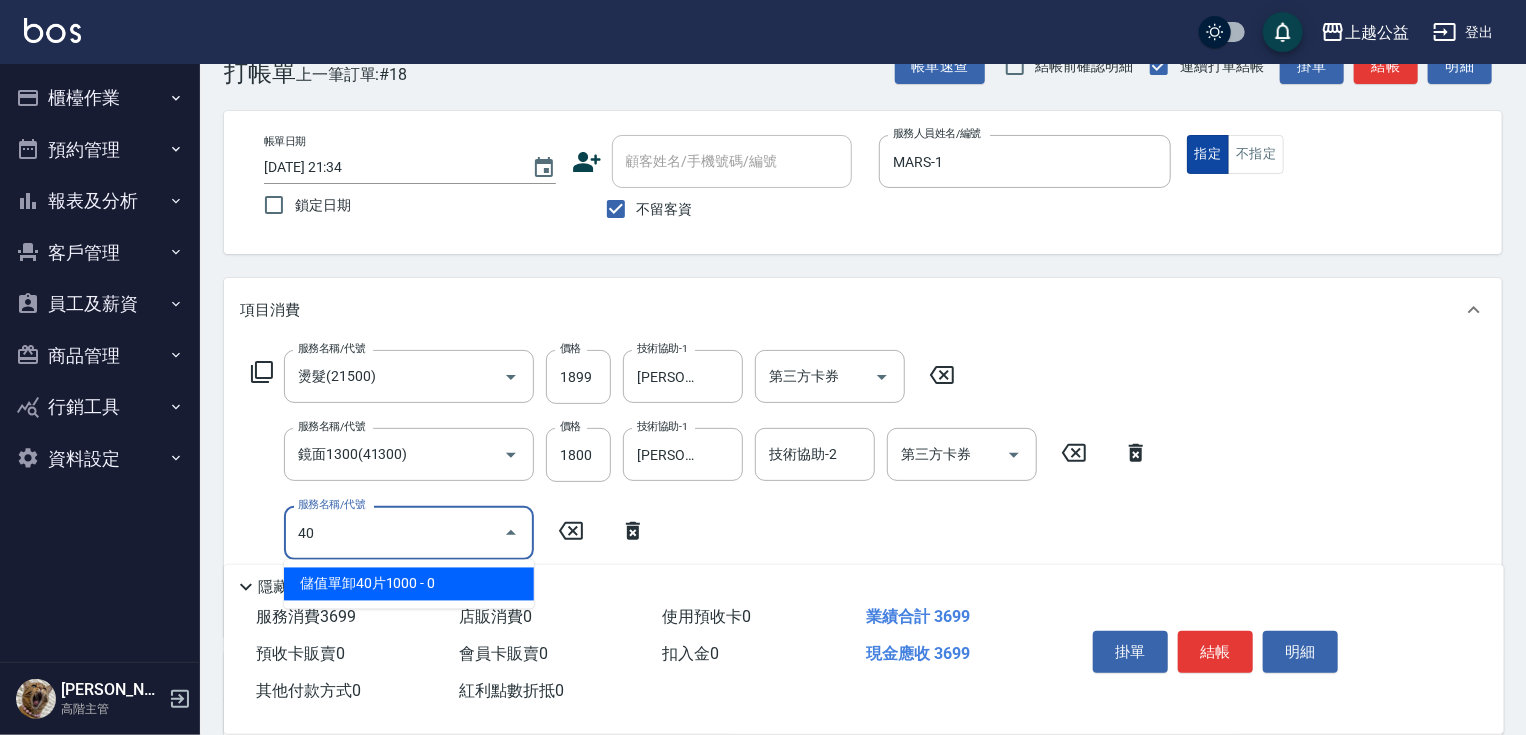 type on "4" 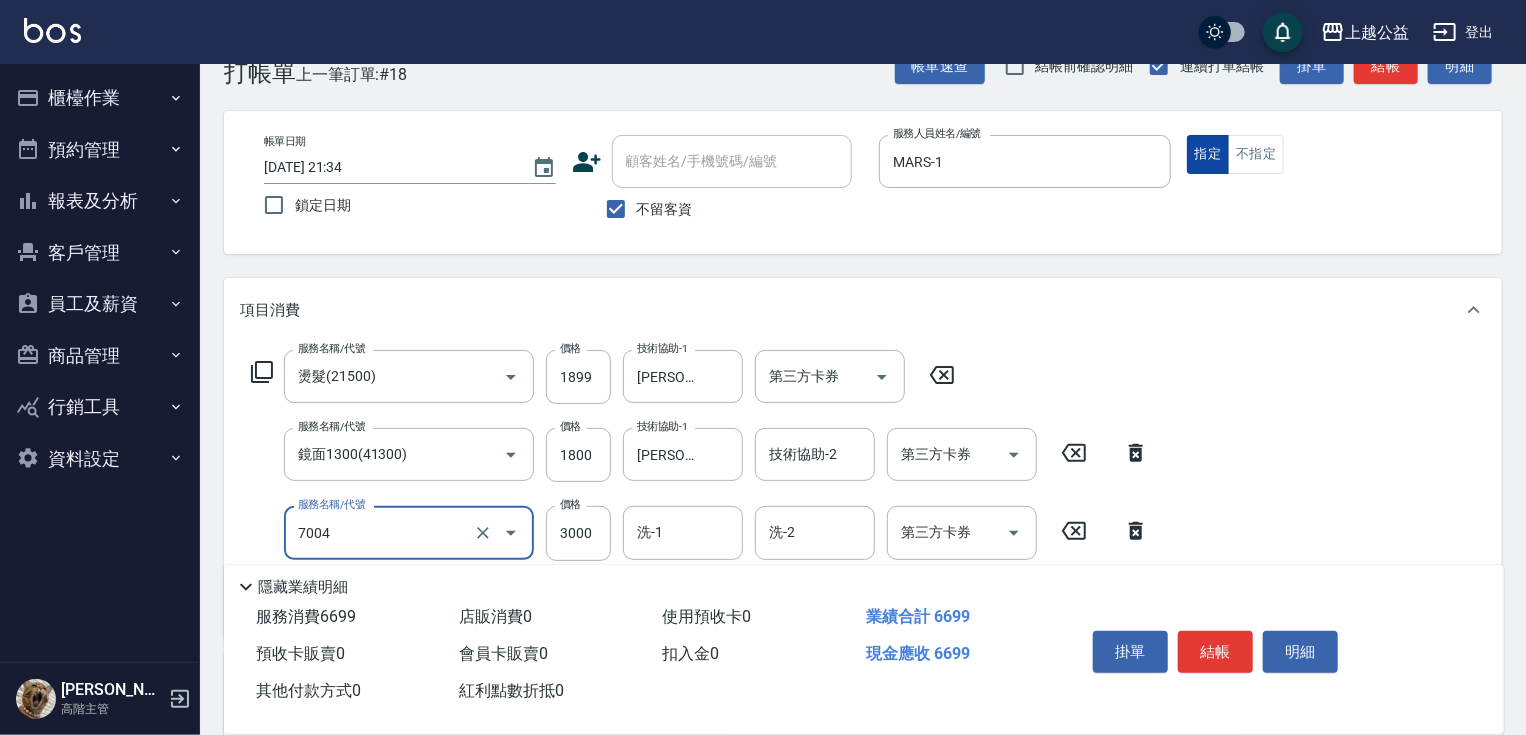 type on "重整3包(7004)" 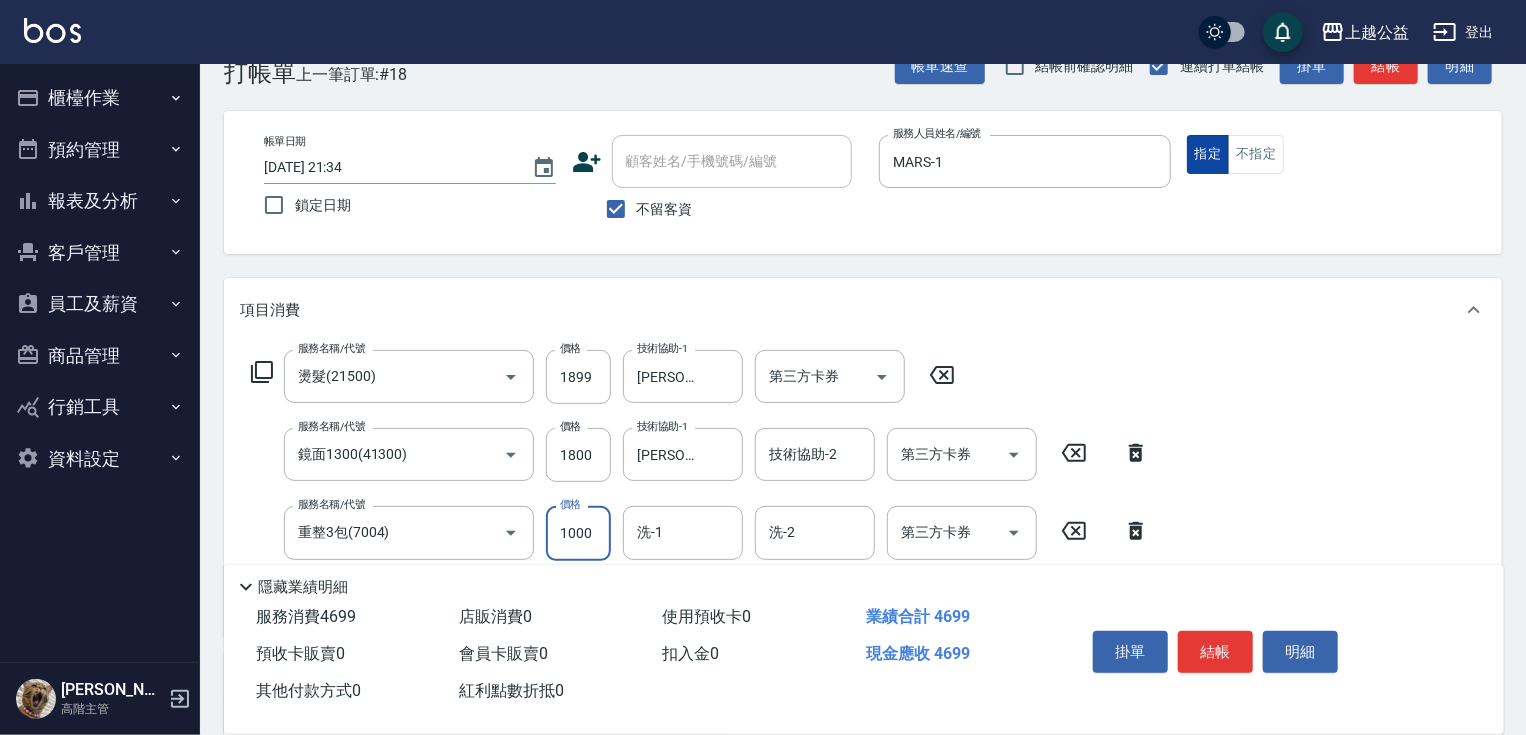 type on "1000" 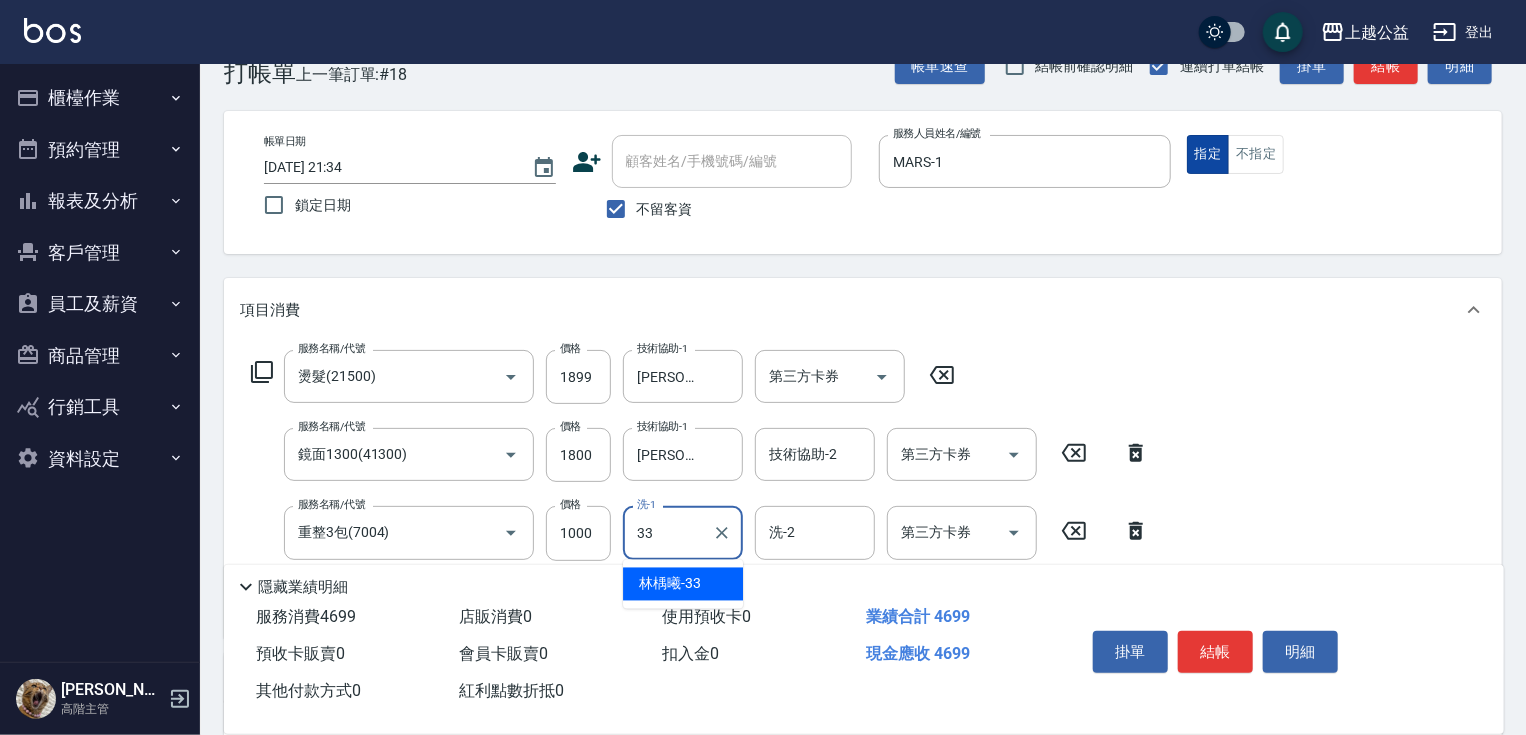 type on "[PERSON_NAME]-33" 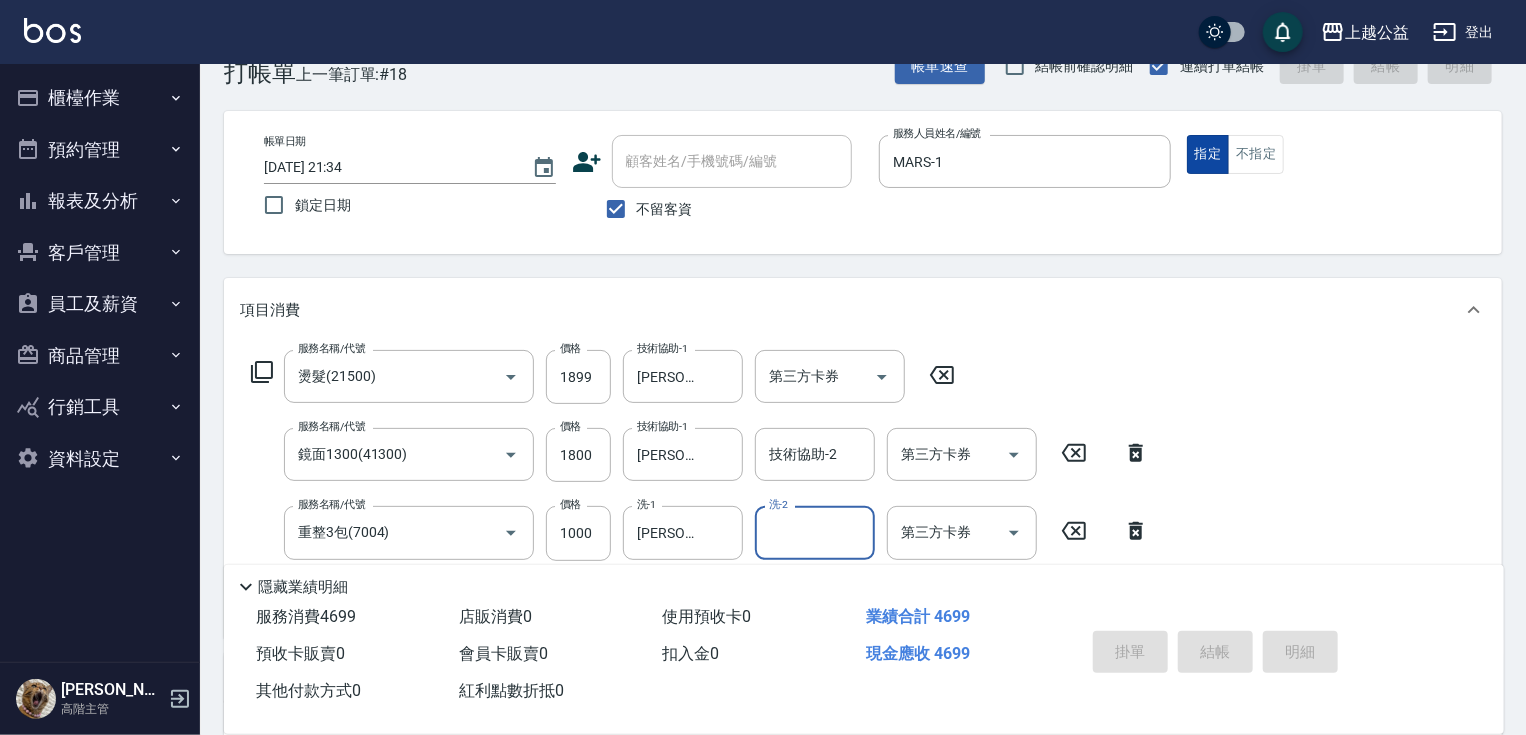 type 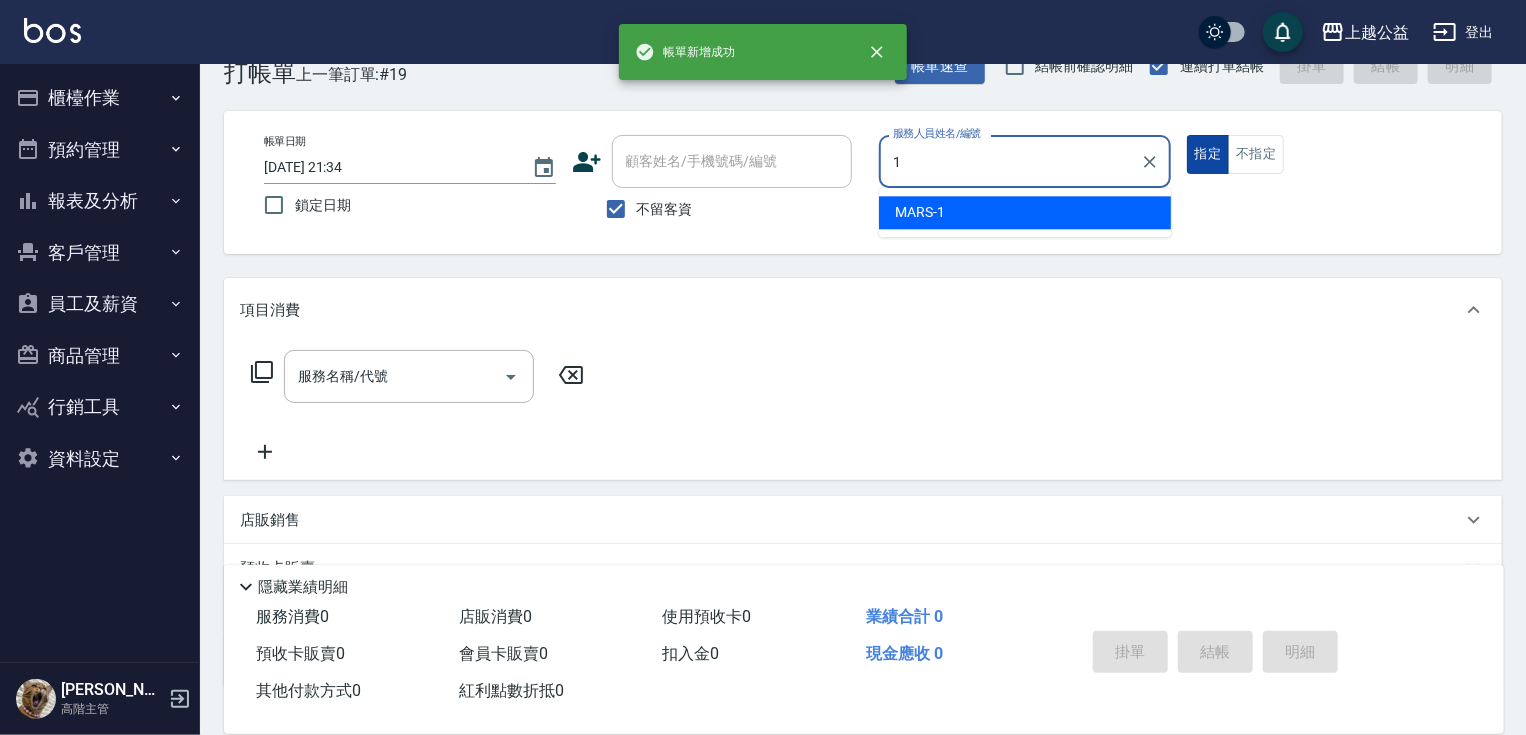 type on "MARS-1" 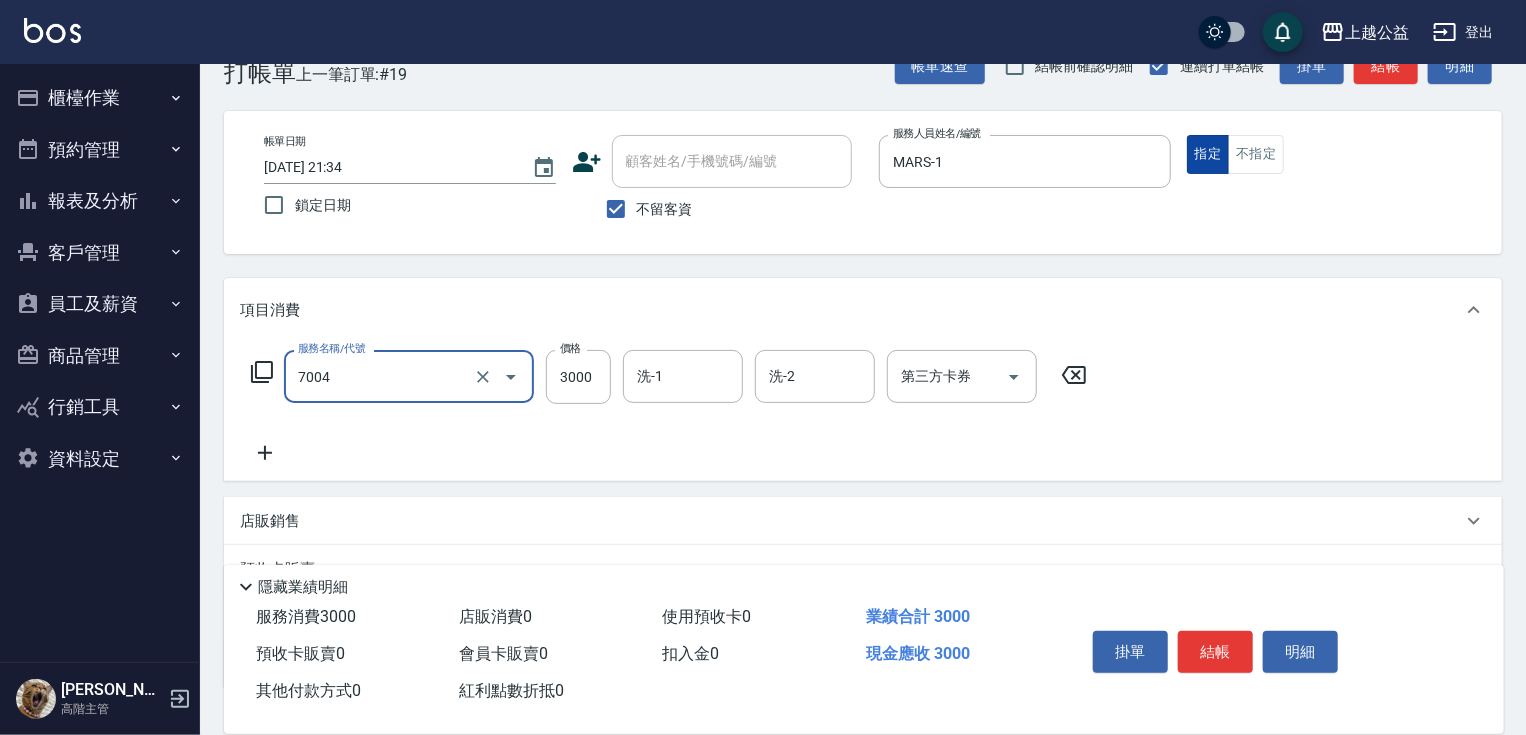 type on "重整3包(7004)" 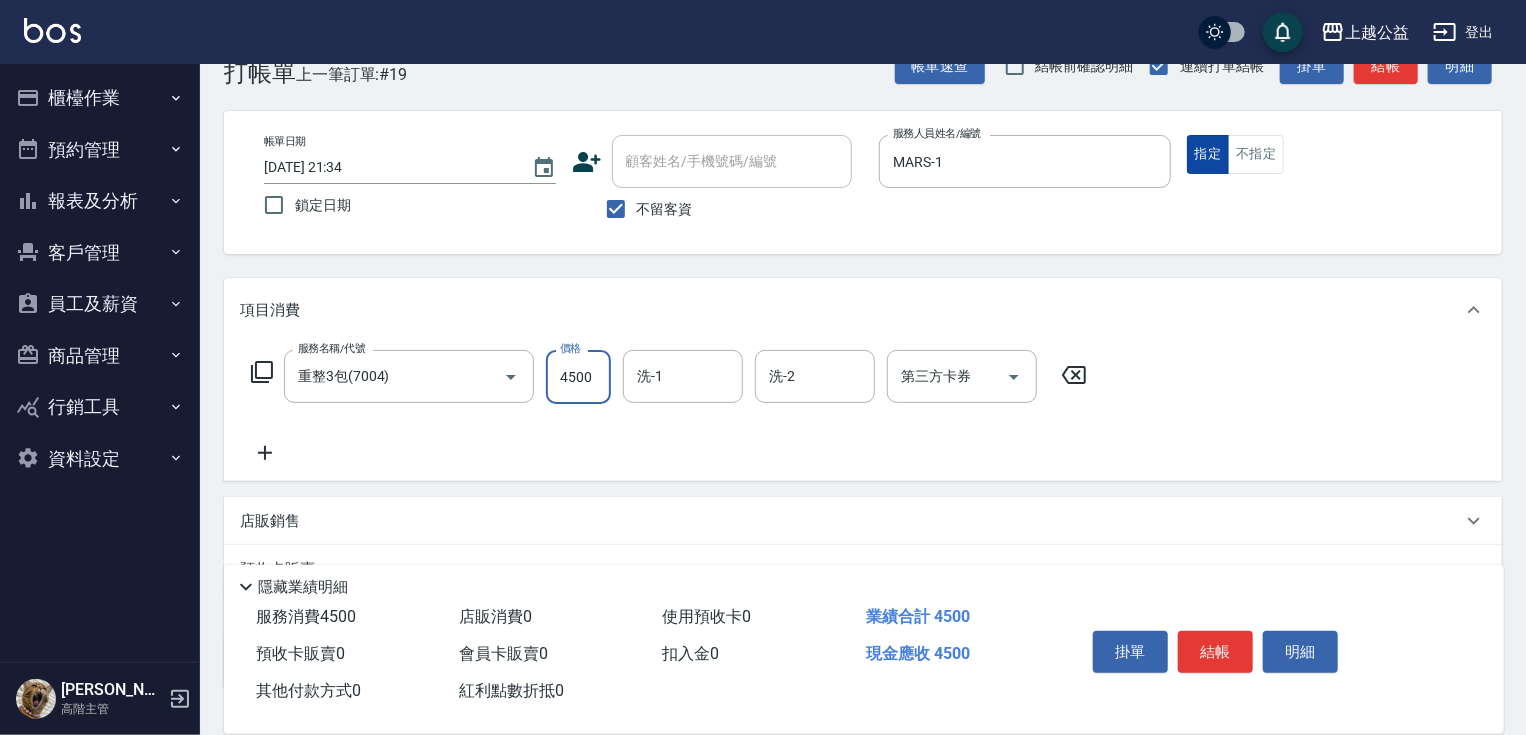 type on "4500" 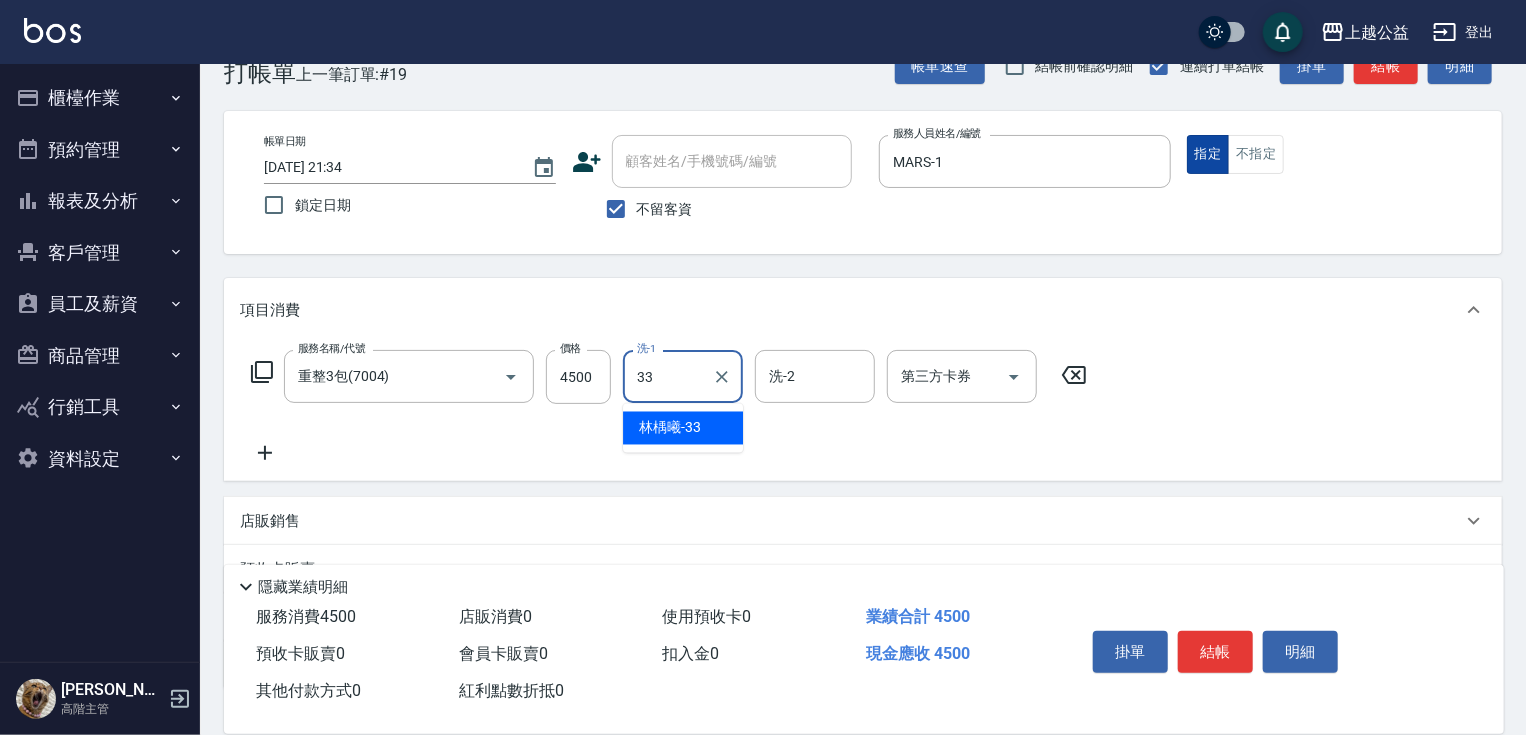 type on "[PERSON_NAME]-33" 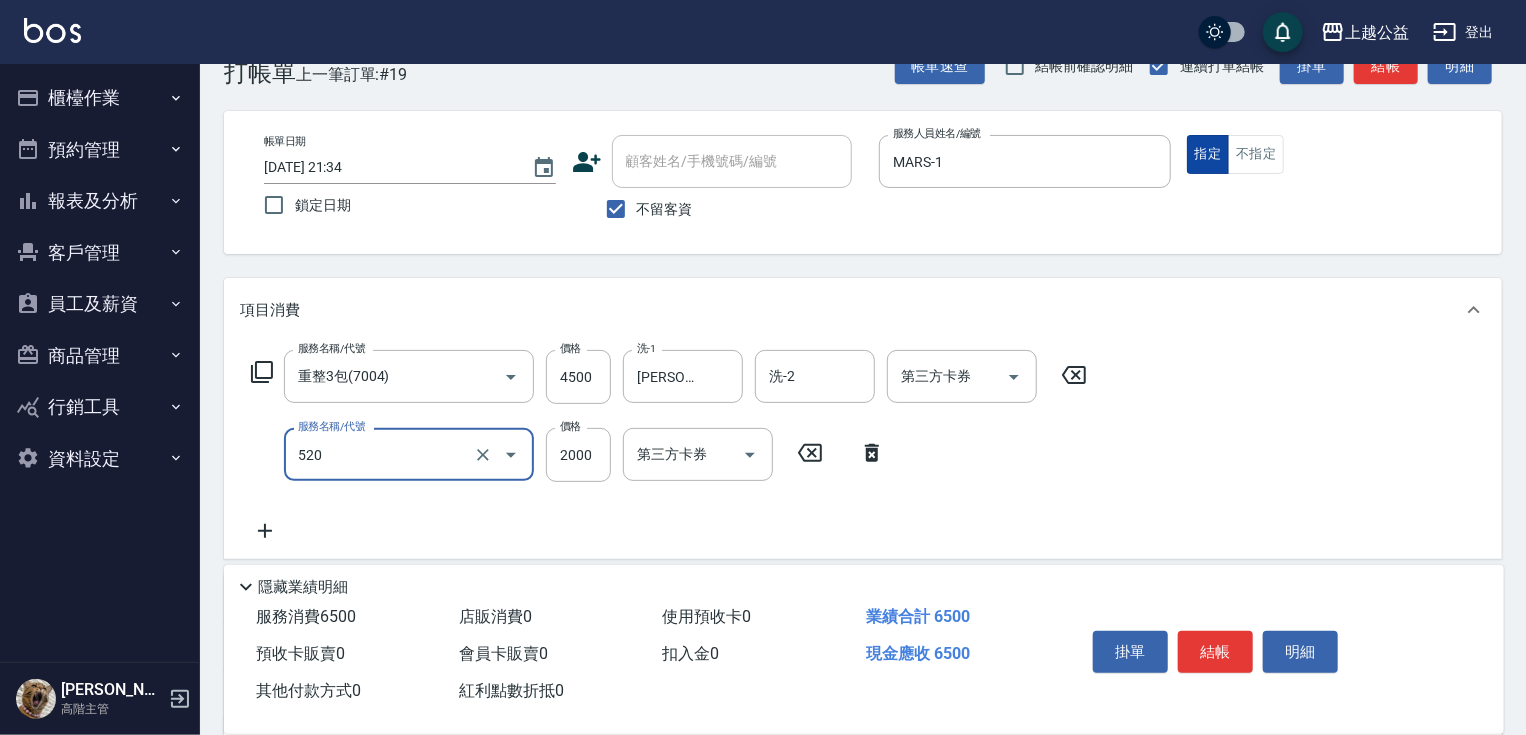 type on "繽紛染髮(520)" 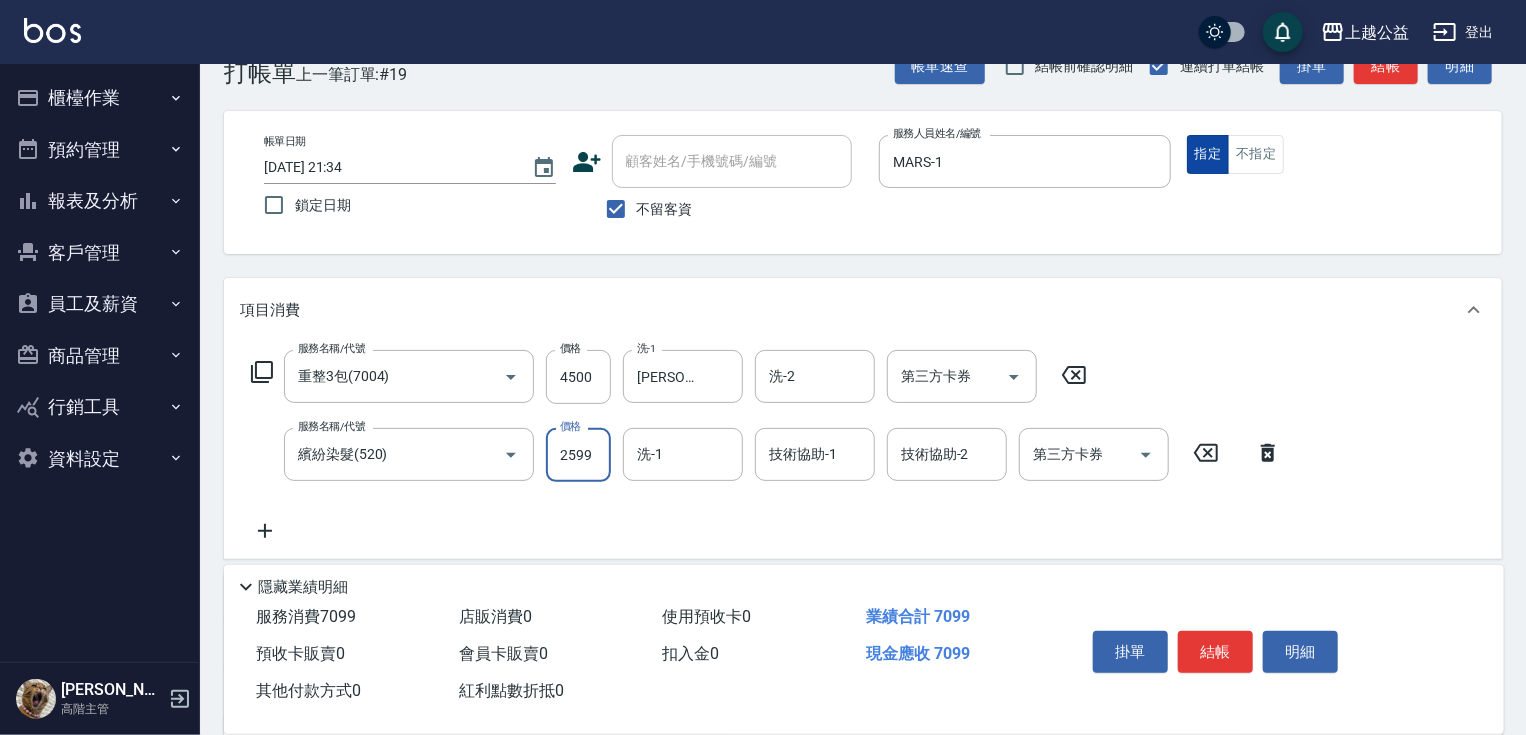 type on "2599" 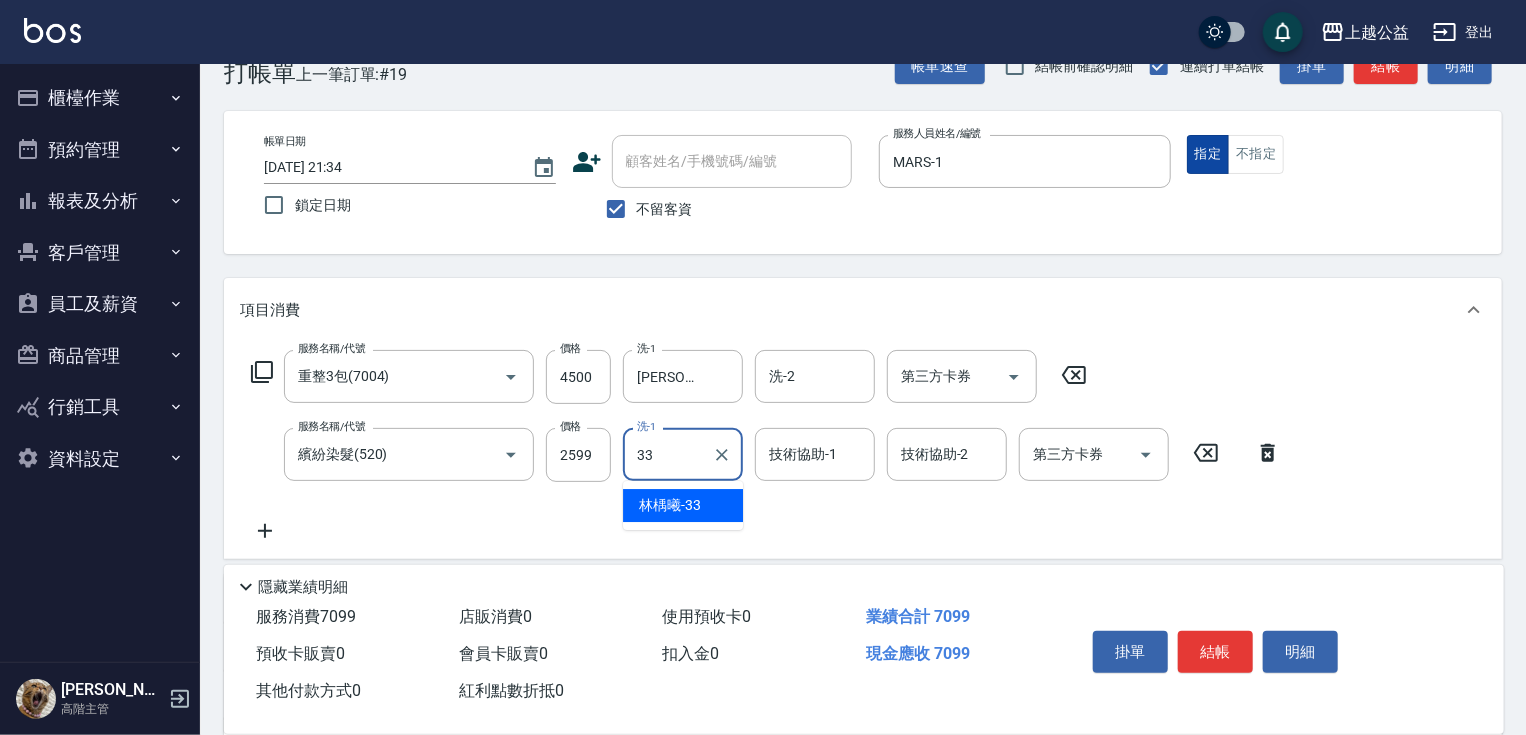 type on "[PERSON_NAME]-33" 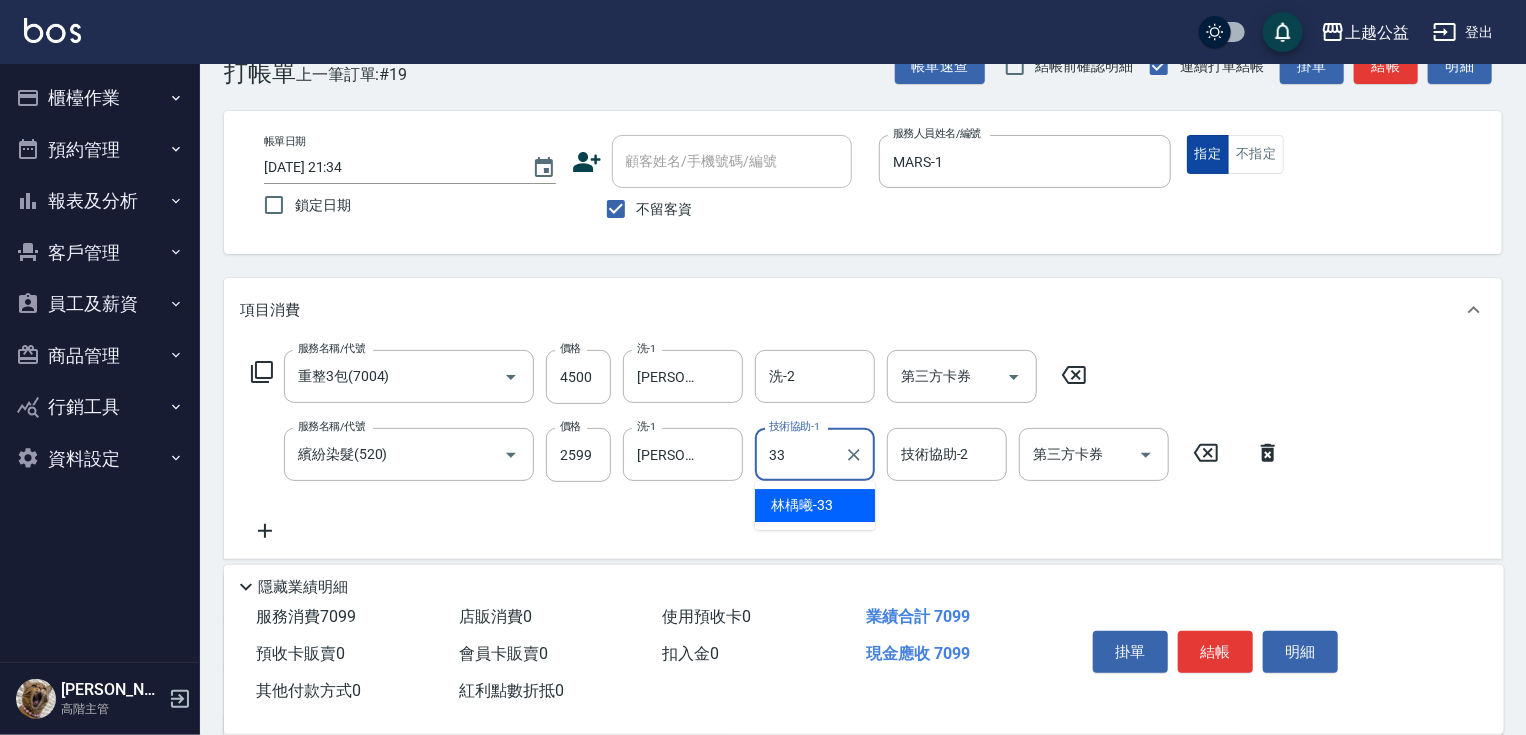 type on "[PERSON_NAME]-33" 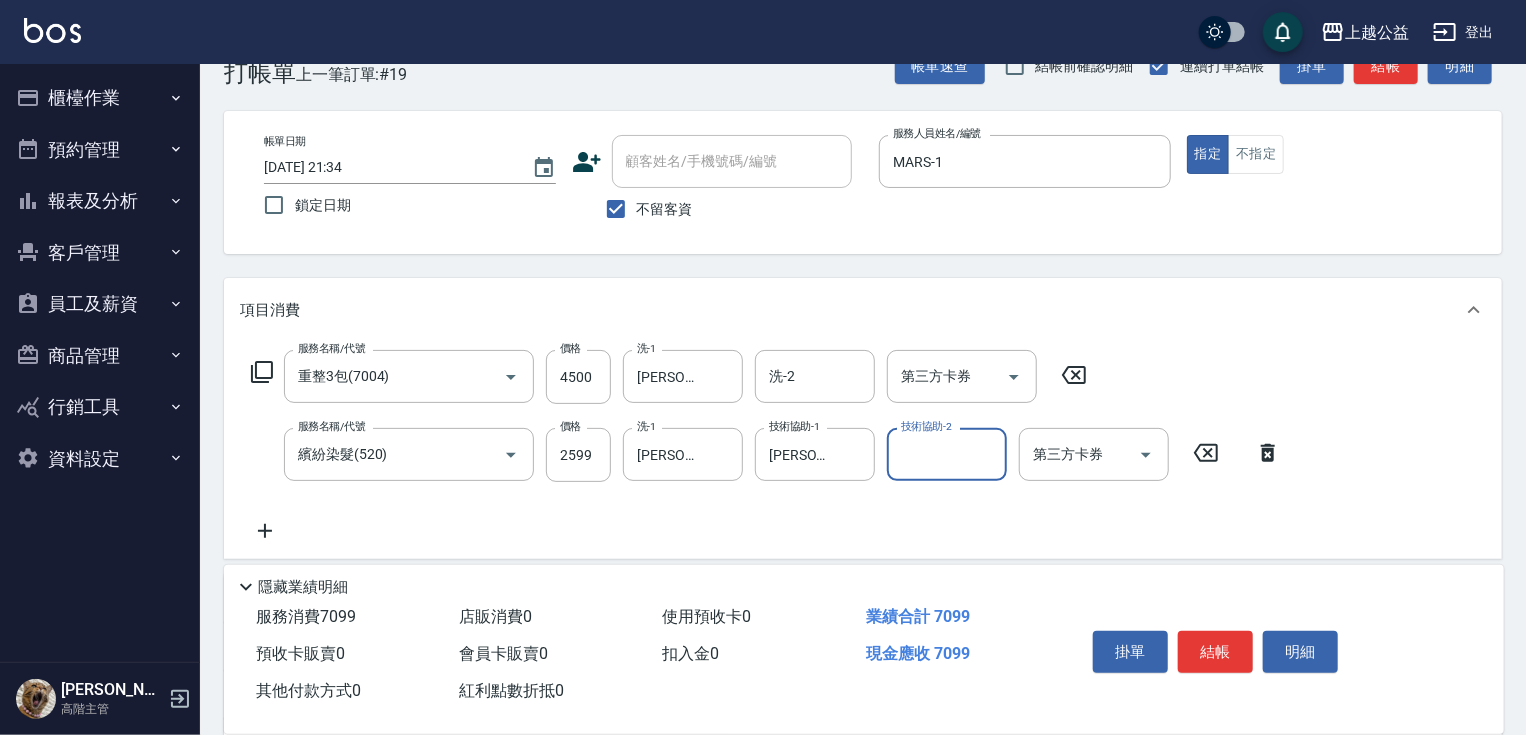 click on "不留客資" at bounding box center [665, 209] 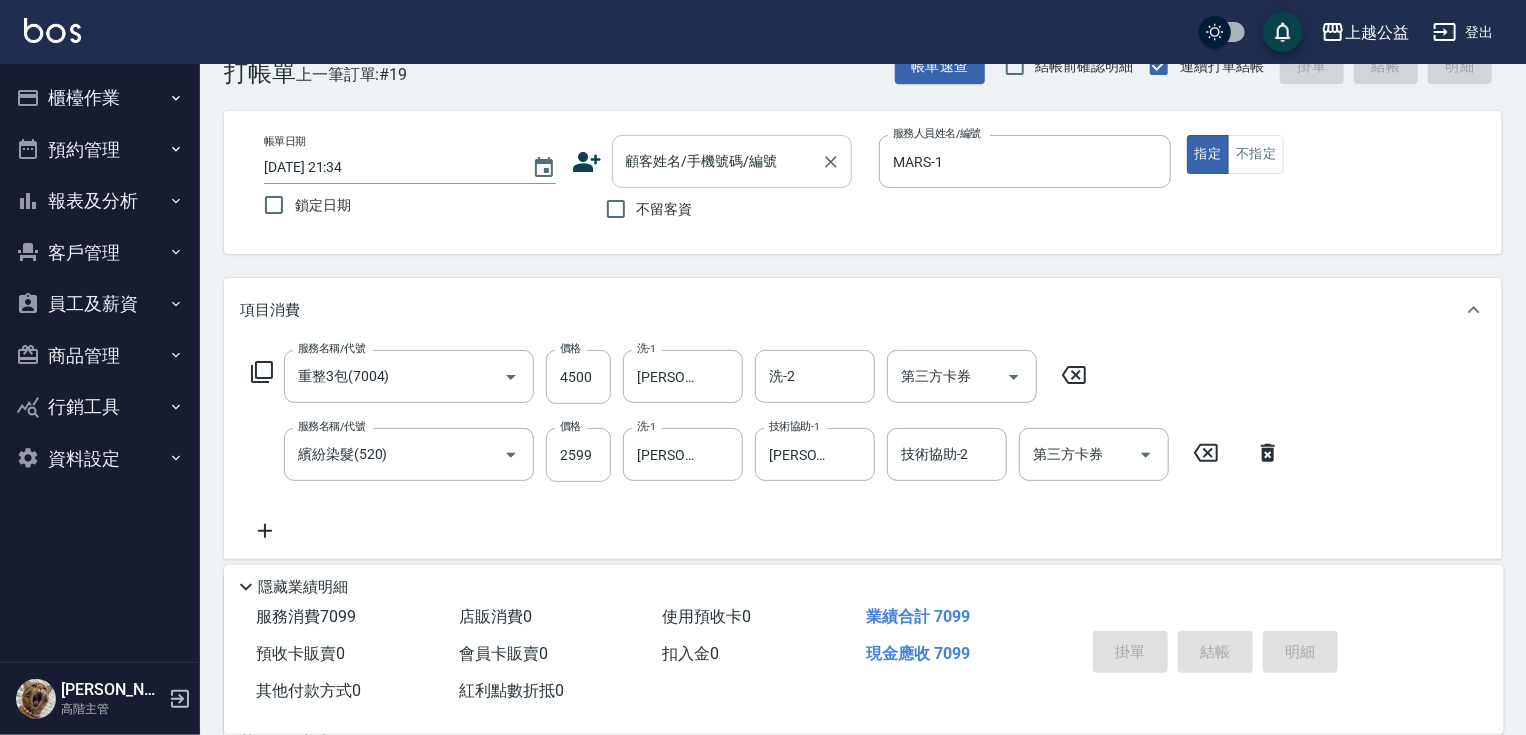 click on "顧客姓名/手機號碼/編號 顧客姓名/手機號碼/編號" at bounding box center (732, 161) 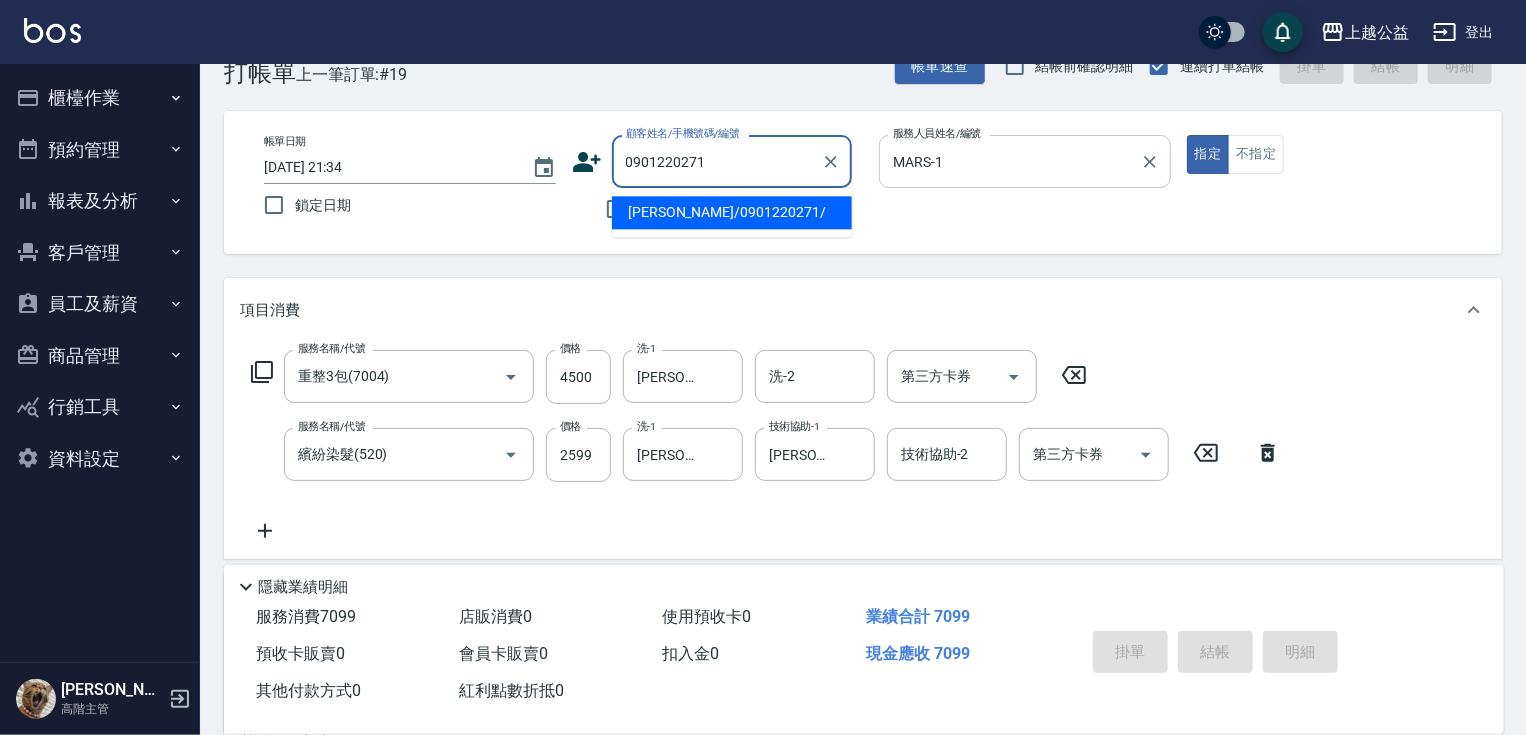 type on "[PERSON_NAME]/0901220271/" 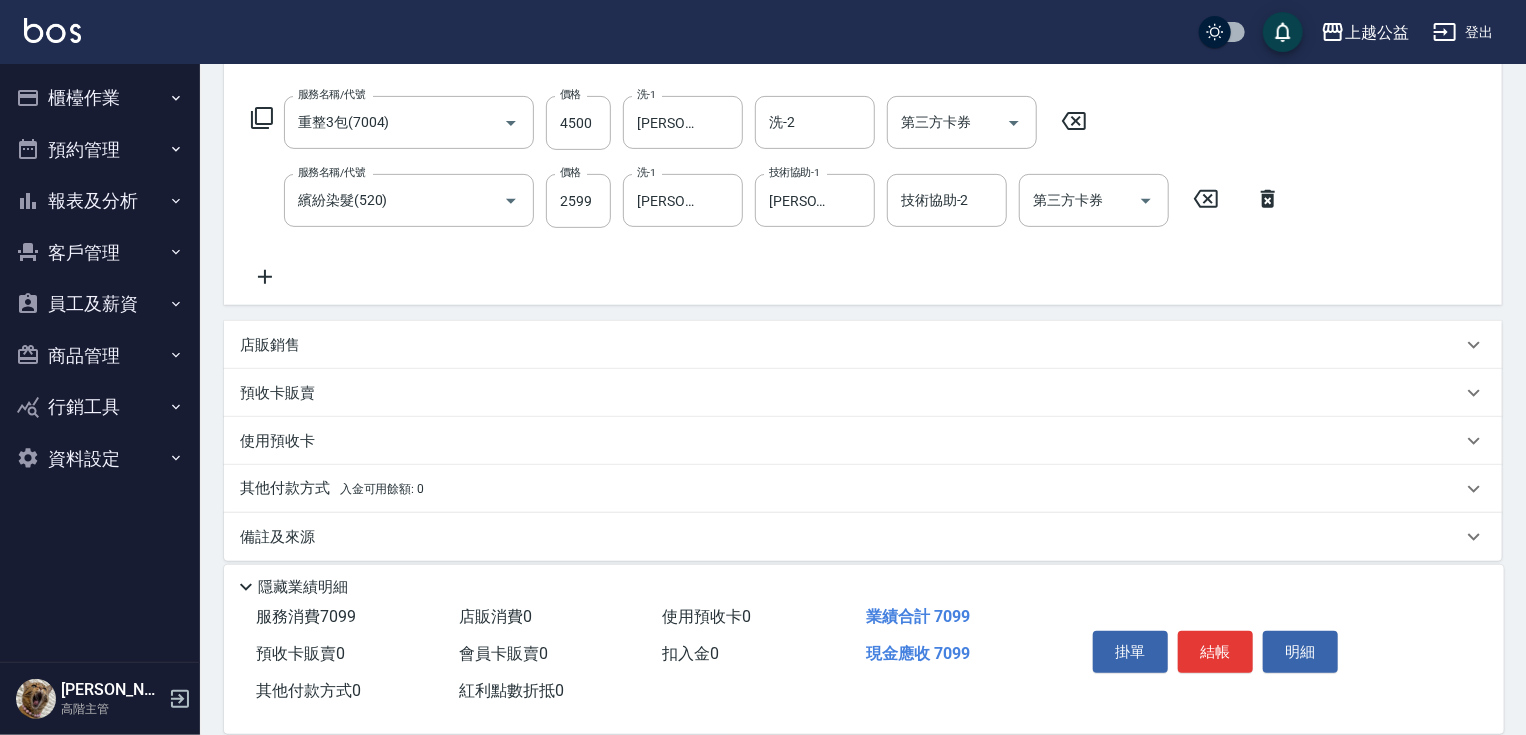 scroll, scrollTop: 320, scrollLeft: 0, axis: vertical 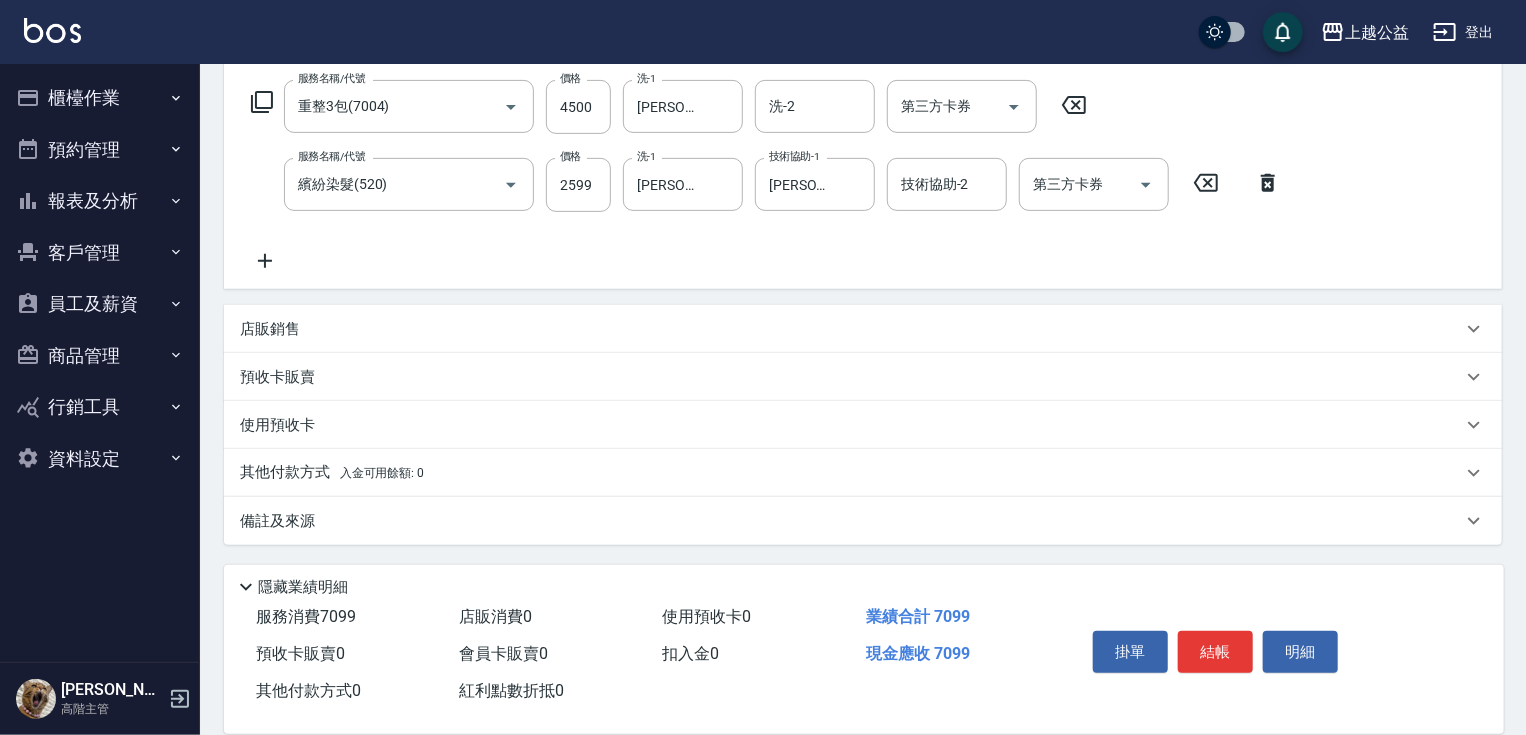 click on "預收卡販賣" at bounding box center (277, 377) 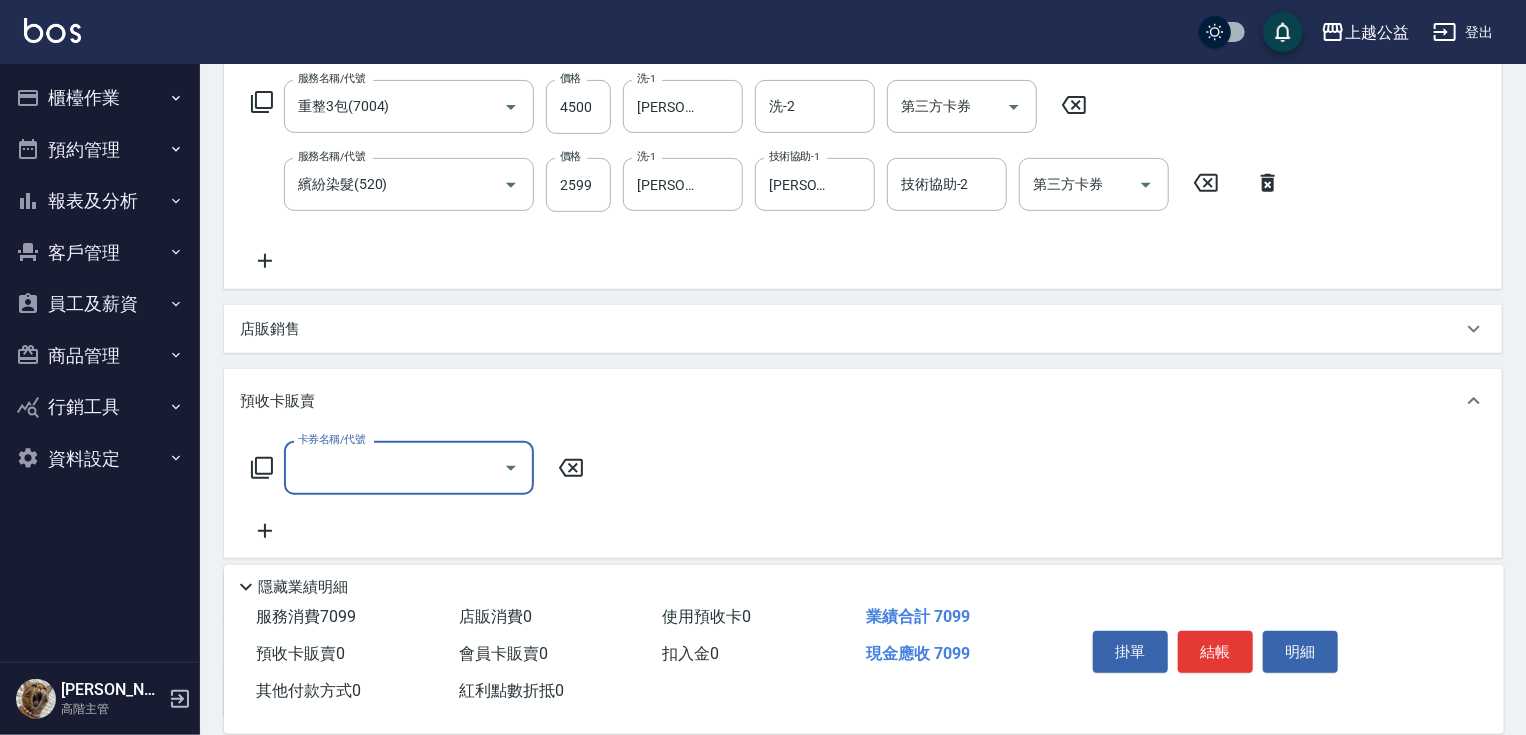scroll, scrollTop: 0, scrollLeft: 0, axis: both 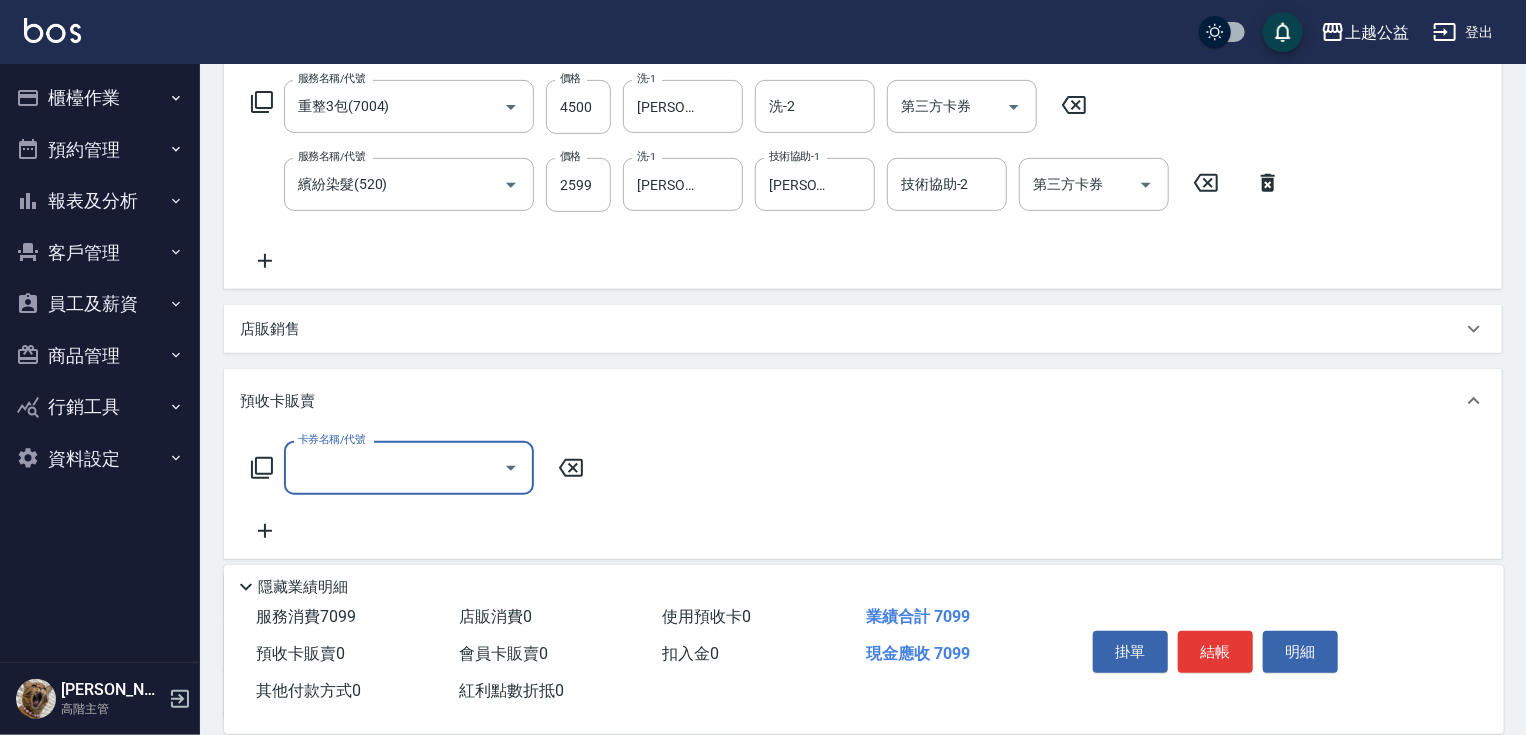 click on "卡券名稱/代號" at bounding box center (394, 467) 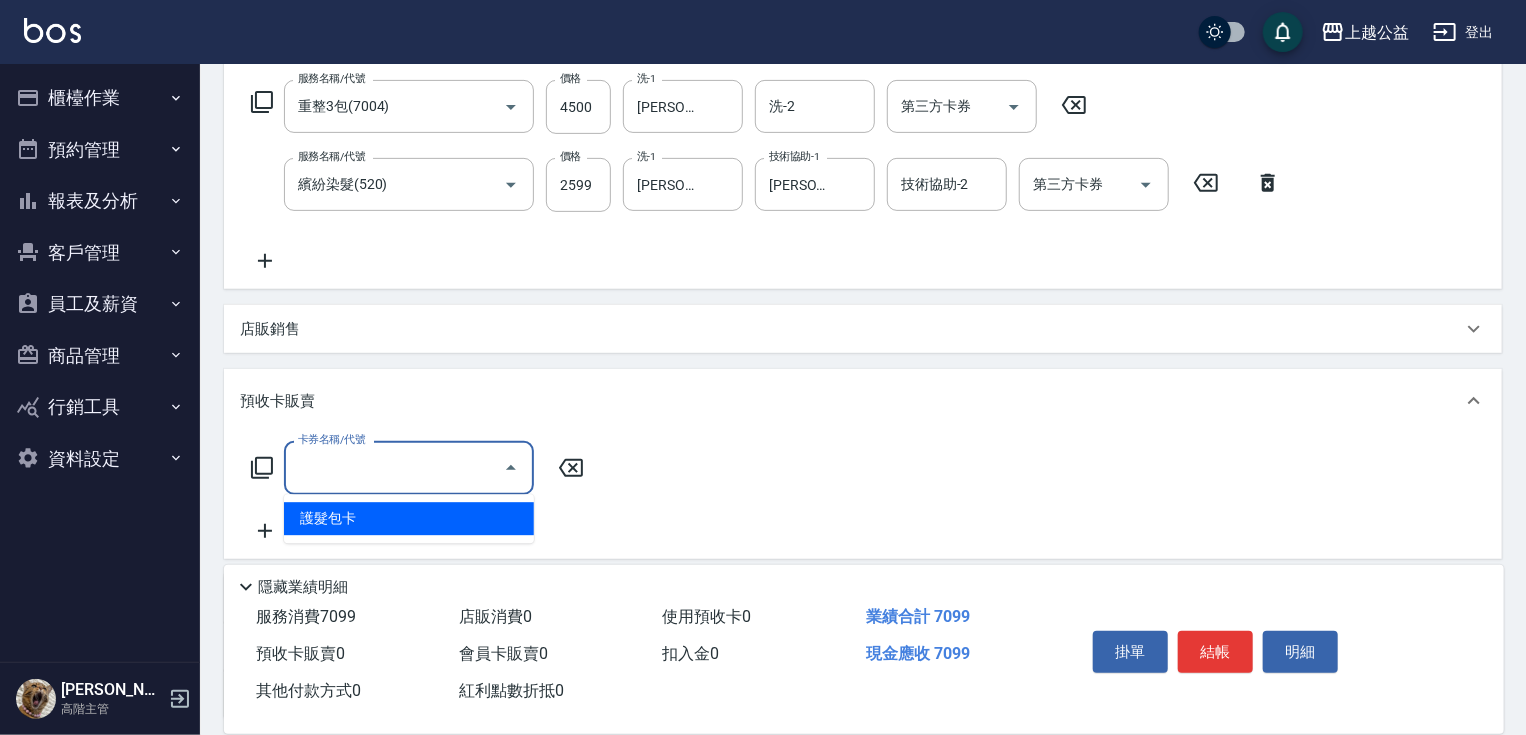 click on "護髮包卡" at bounding box center [409, 518] 